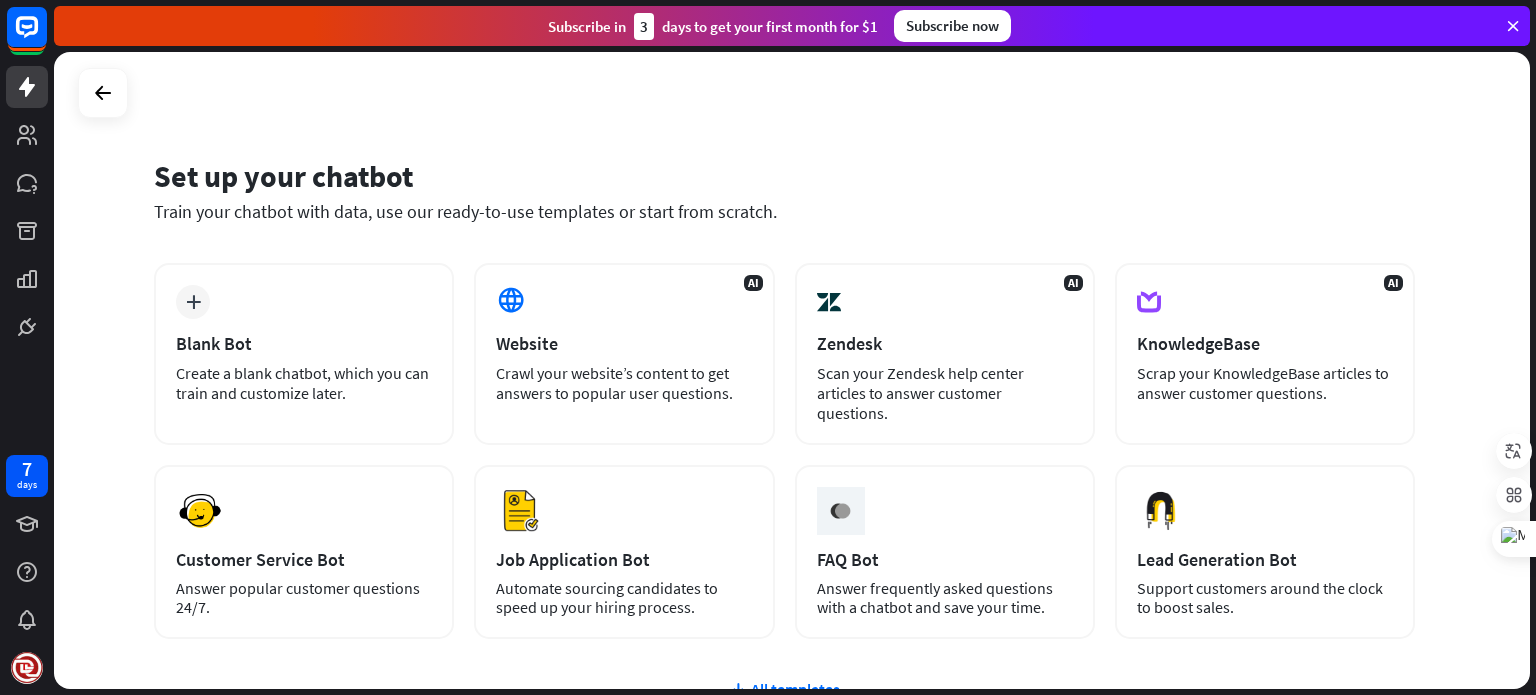 scroll, scrollTop: 0, scrollLeft: 0, axis: both 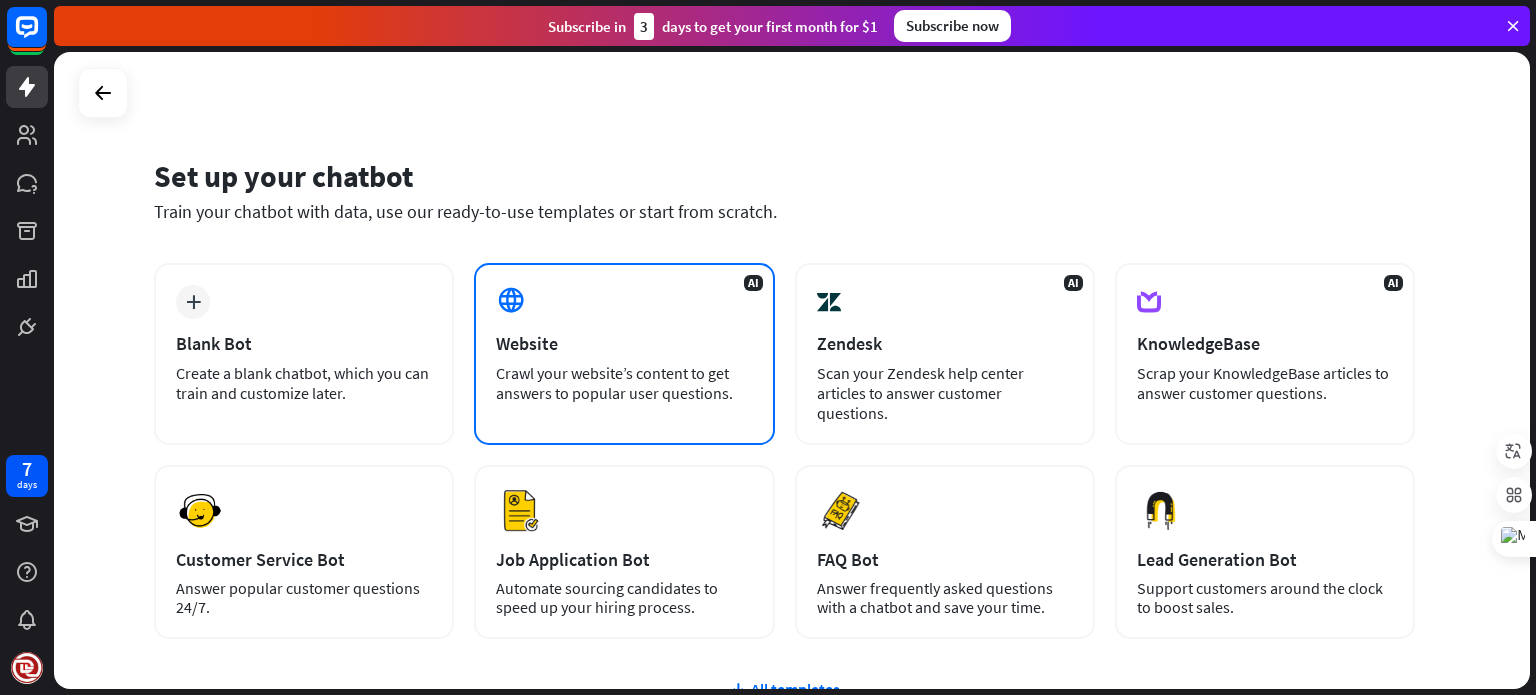 click on "Crawl your website’s content to get answers to
popular user questions." at bounding box center (624, 383) 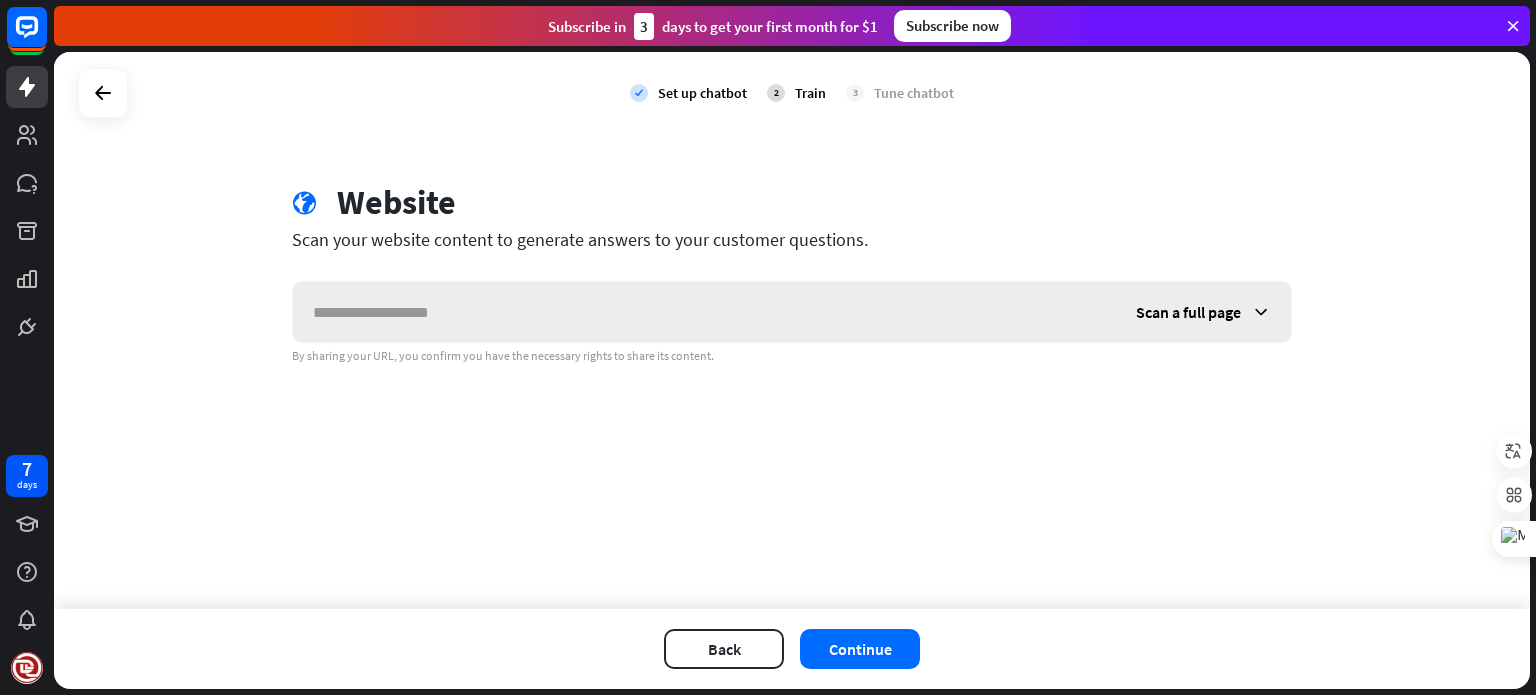 click at bounding box center (704, 312) 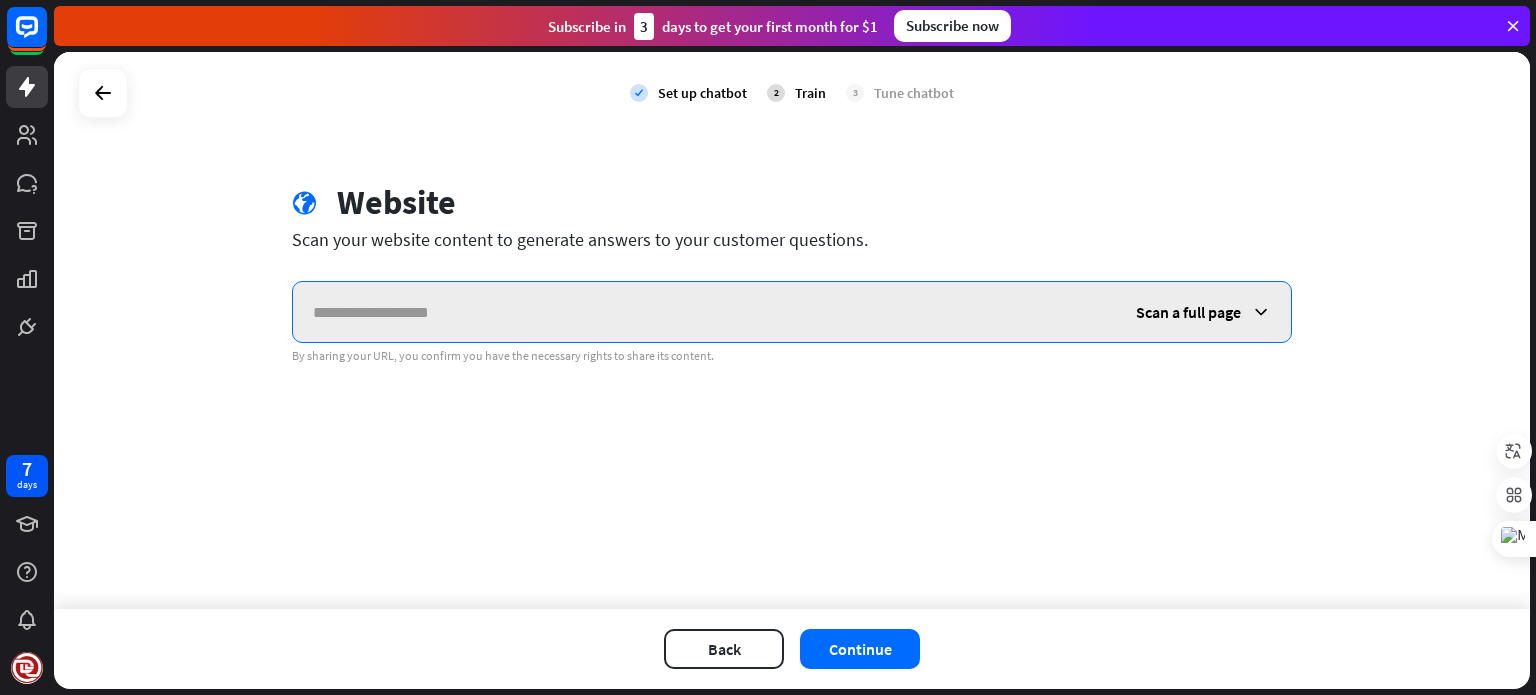 paste on "**********" 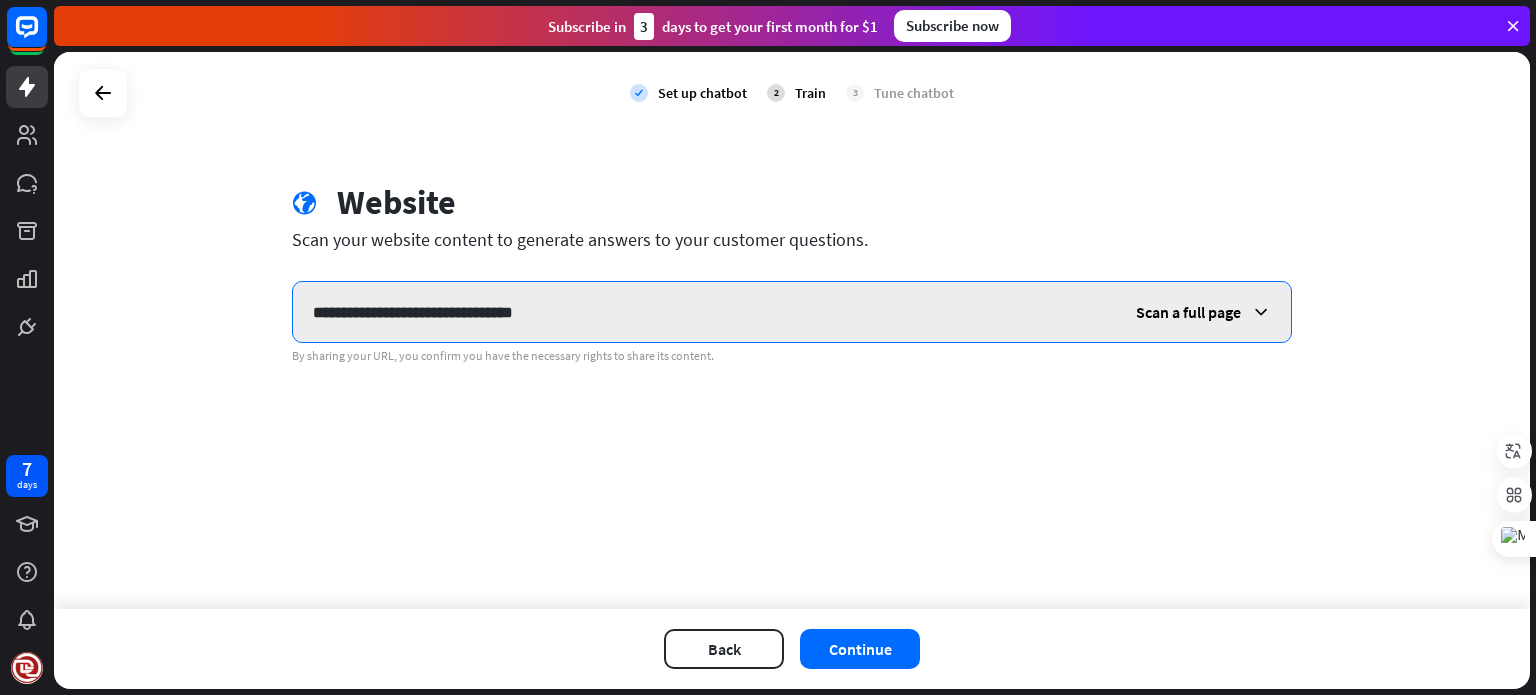 type on "**********" 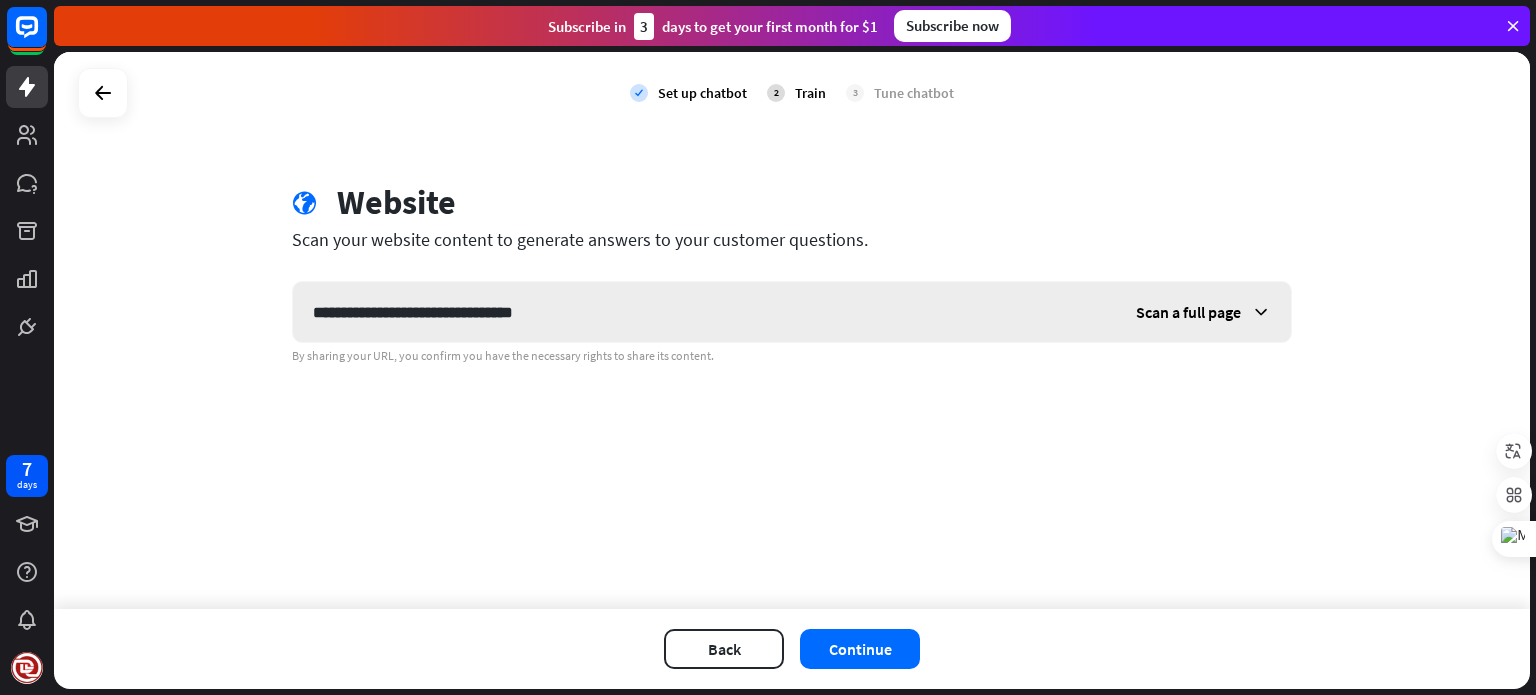 click on "Scan a full page" at bounding box center (1188, 312) 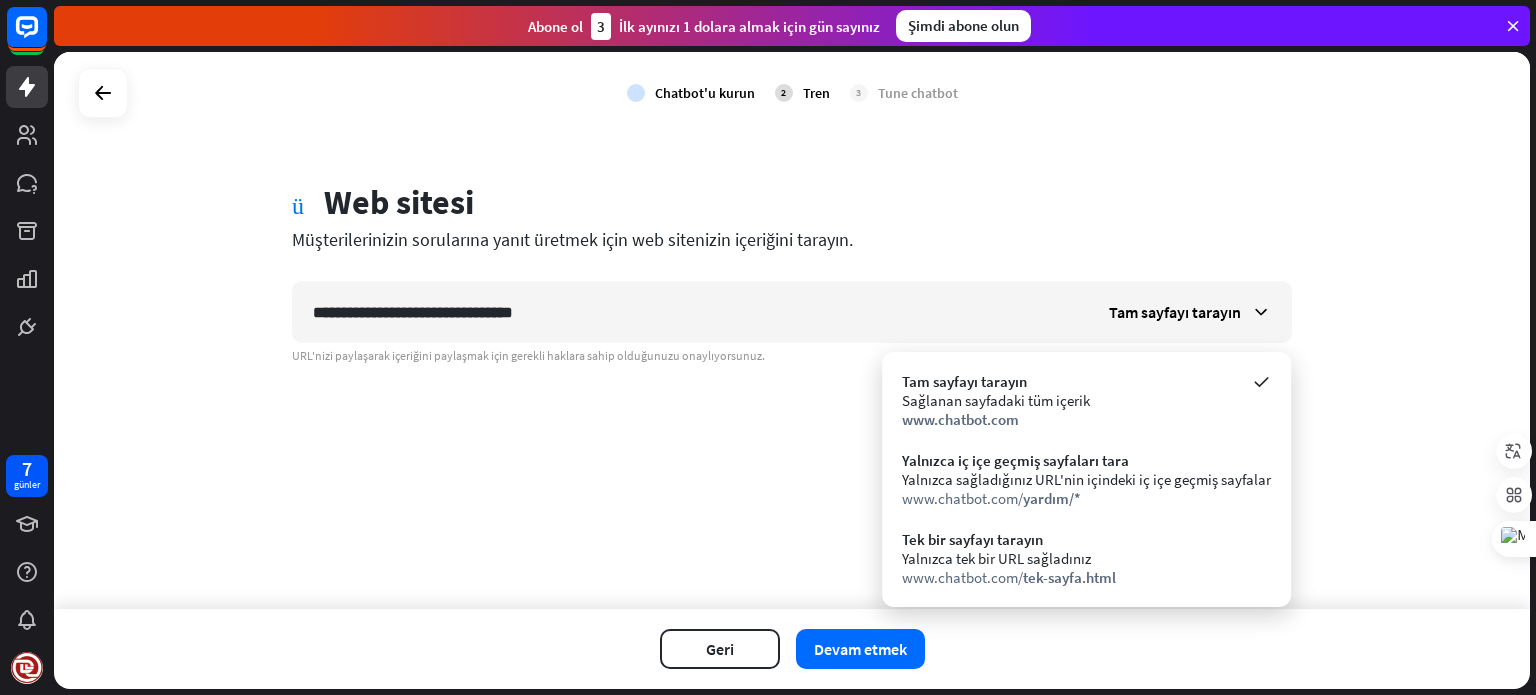 click on "**********" at bounding box center (792, 330) 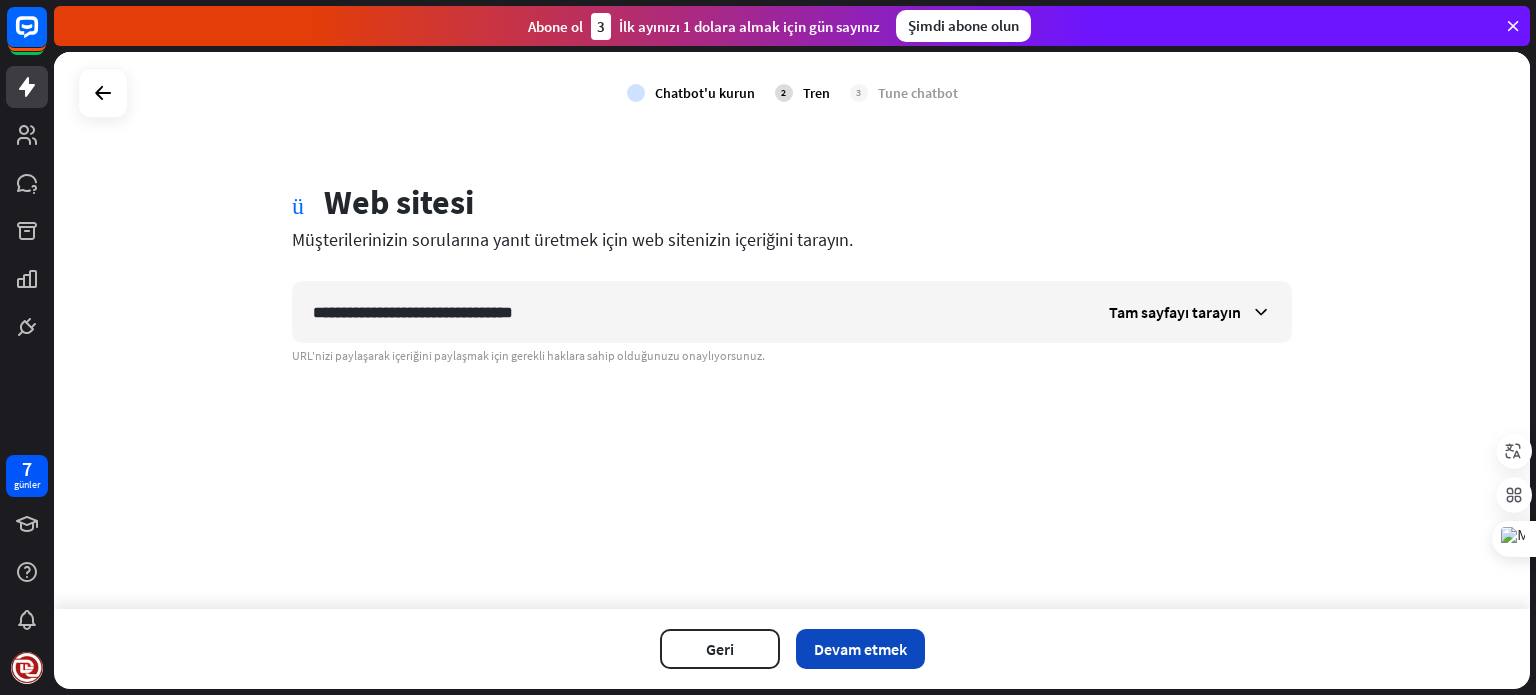 click on "Devam etmek" at bounding box center (860, 649) 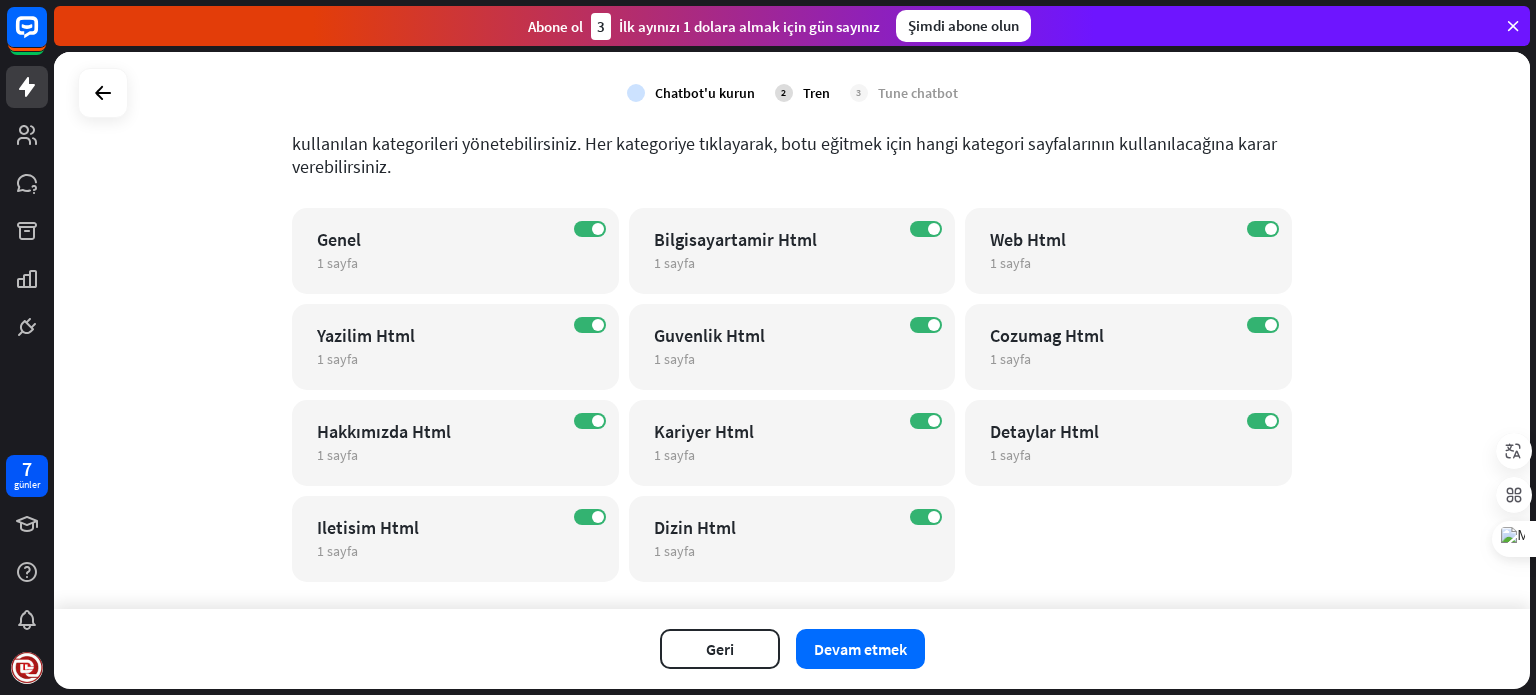 scroll, scrollTop: 165, scrollLeft: 0, axis: vertical 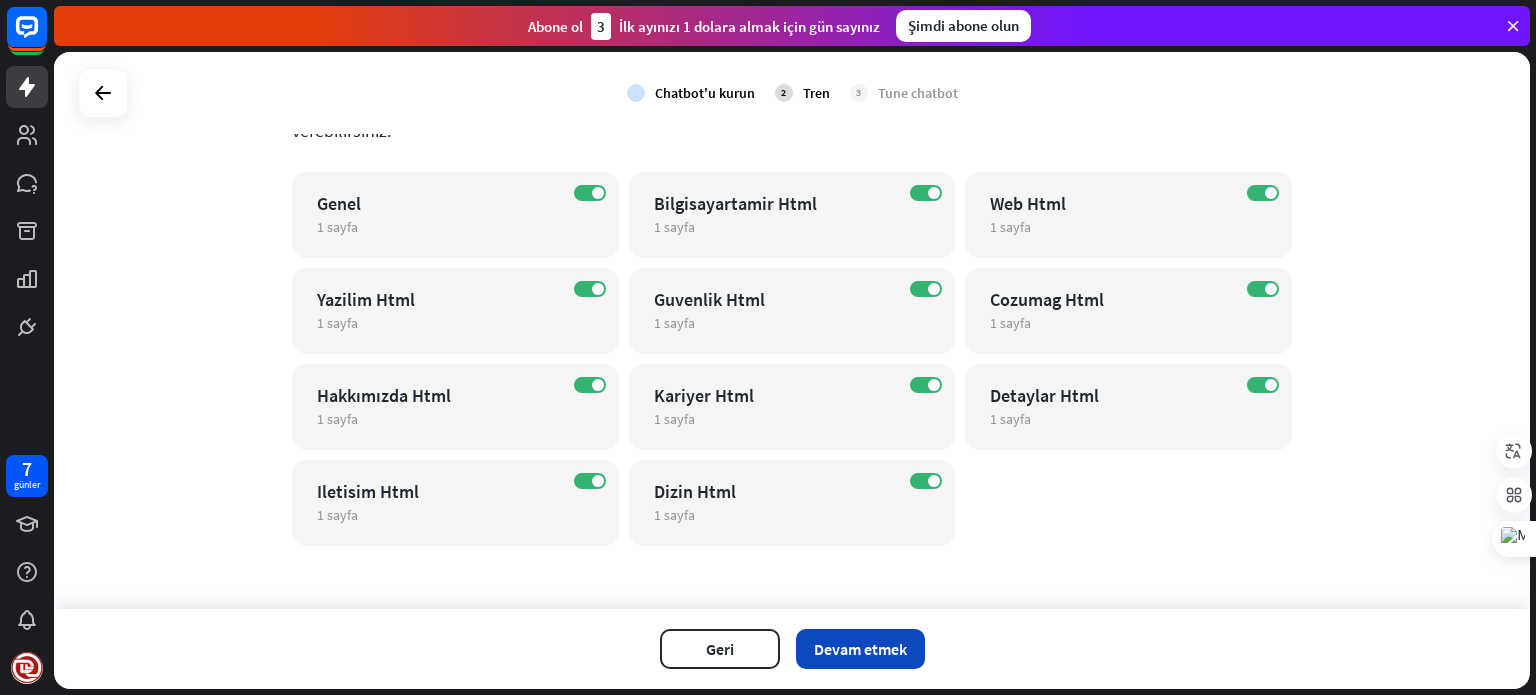 click on "Devam etmek" at bounding box center (860, 649) 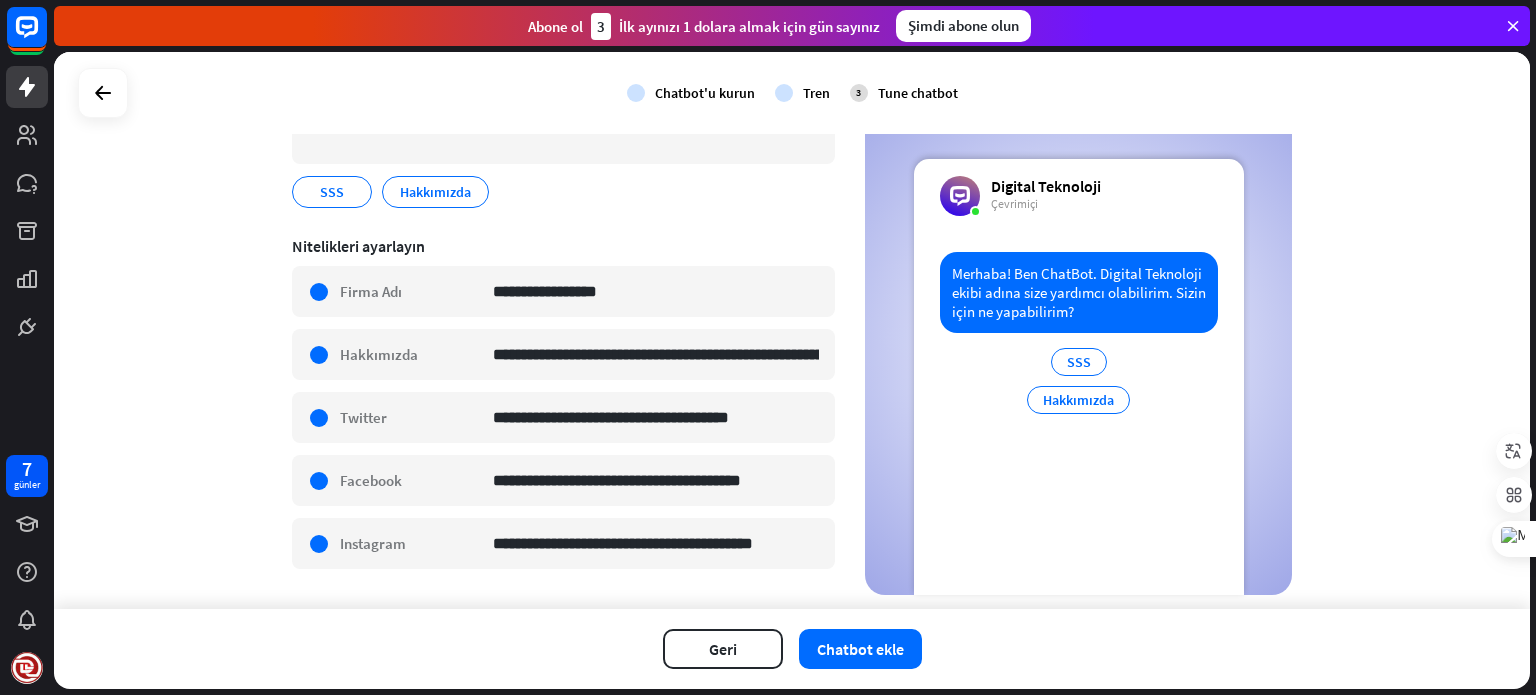 scroll, scrollTop: 276, scrollLeft: 0, axis: vertical 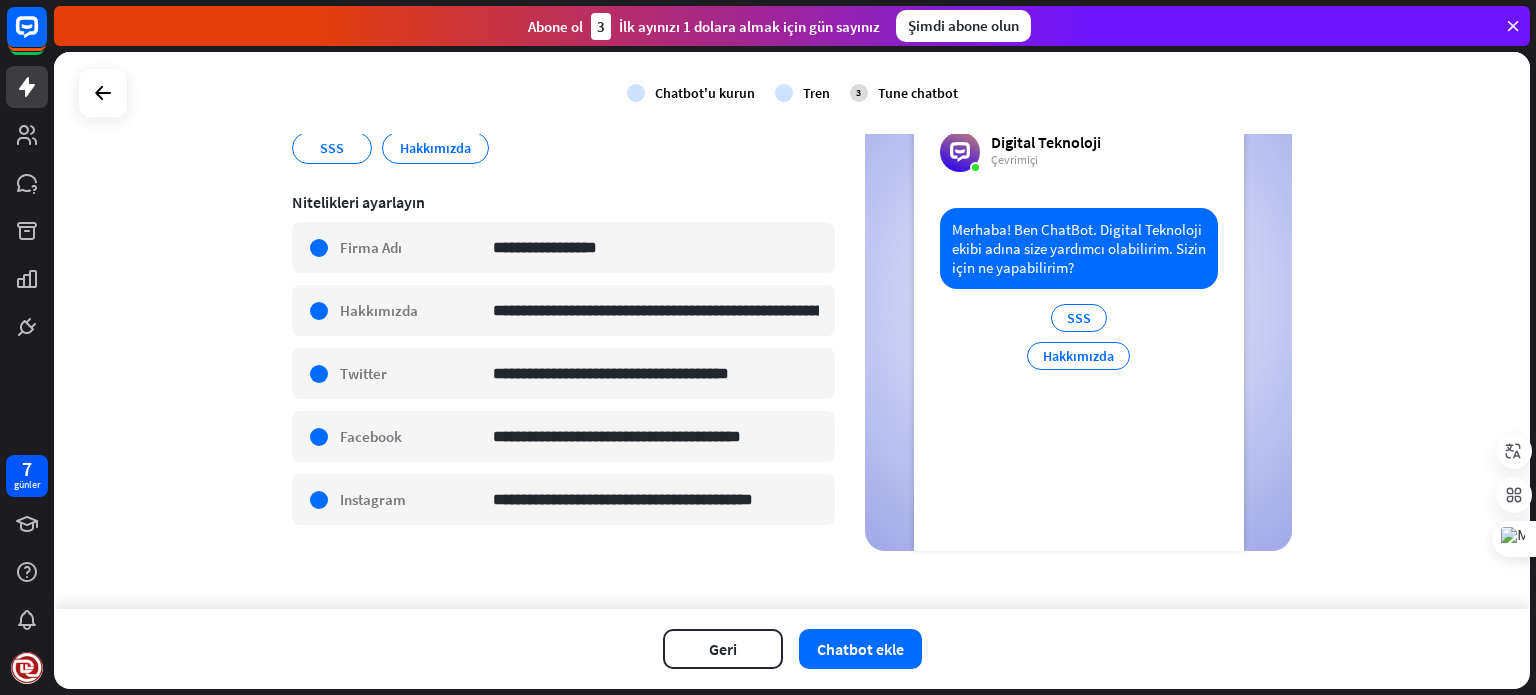 click on "SSS" at bounding box center [1079, 318] 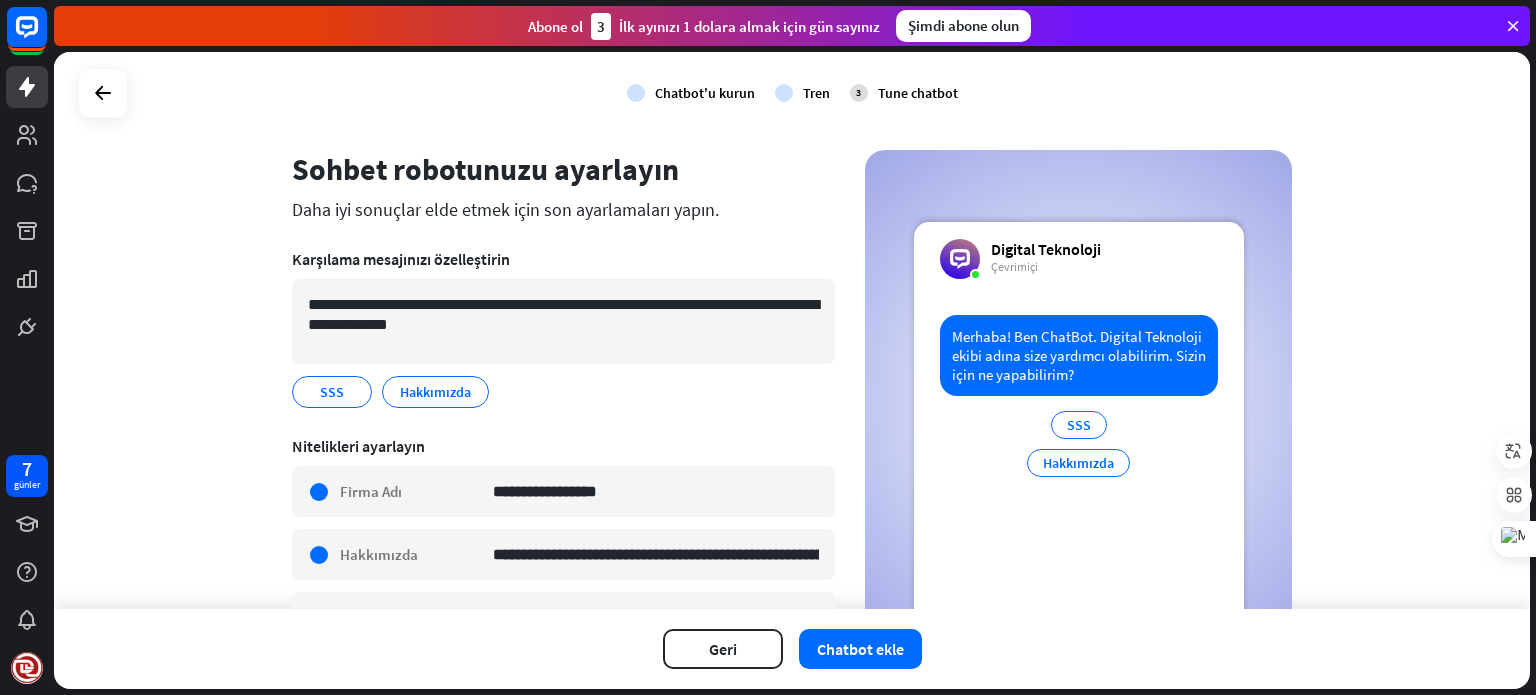 scroll, scrollTop: 0, scrollLeft: 0, axis: both 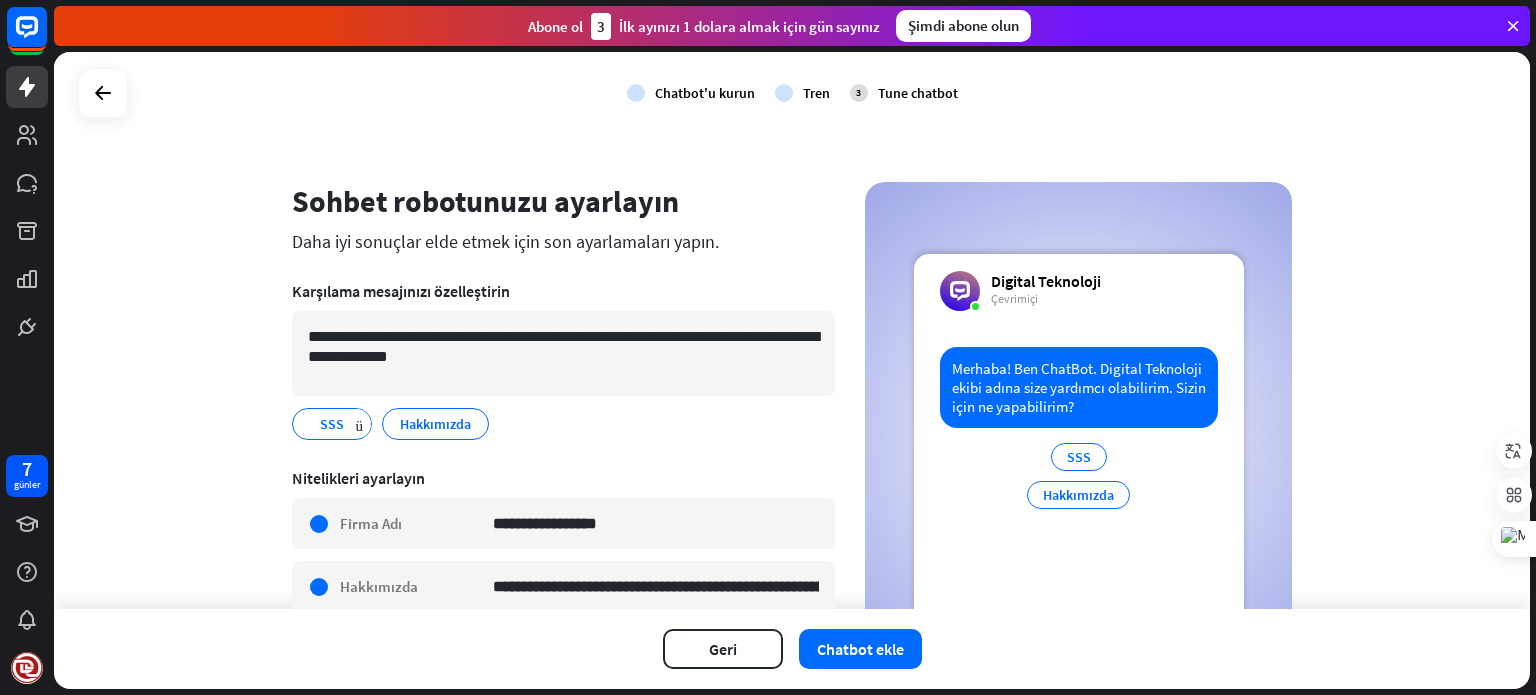 click on "SSS
düzenlemek" at bounding box center [332, 424] 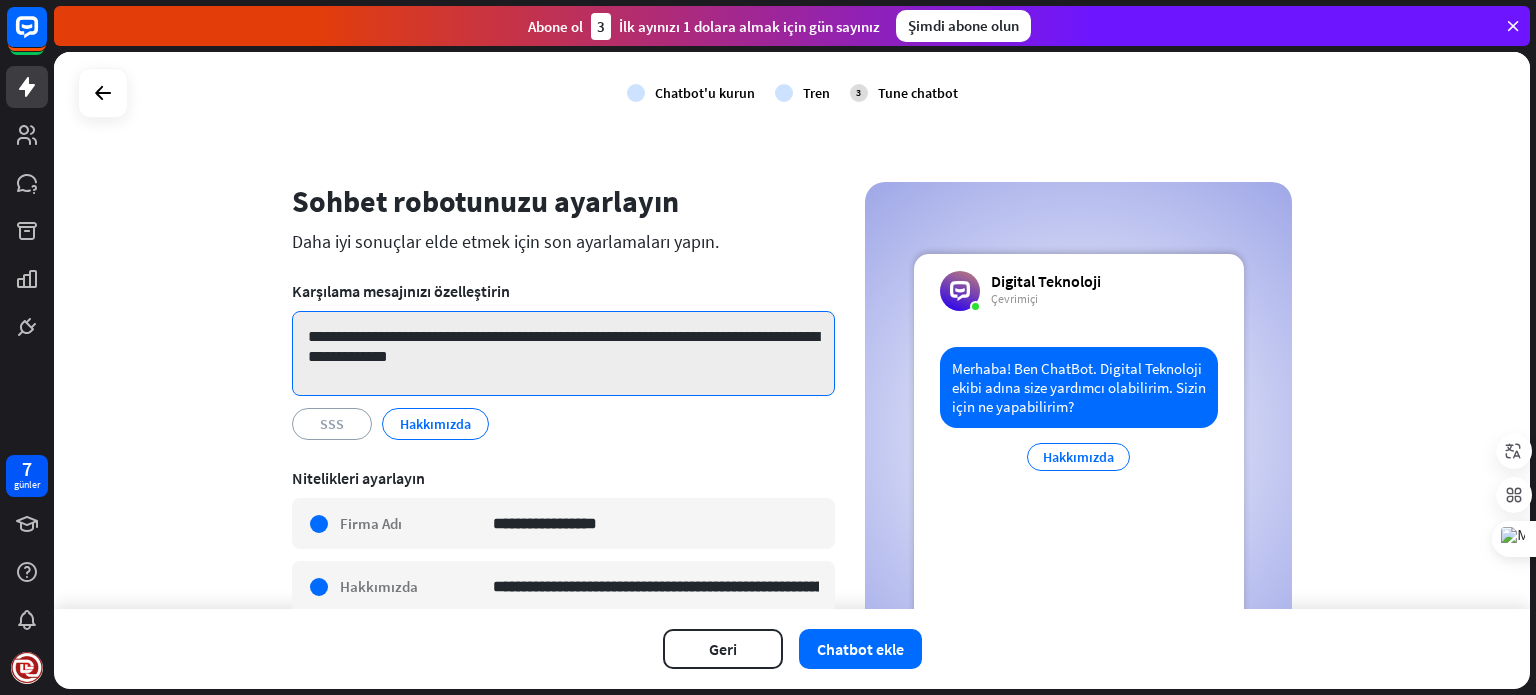 click on "**********" at bounding box center [563, 353] 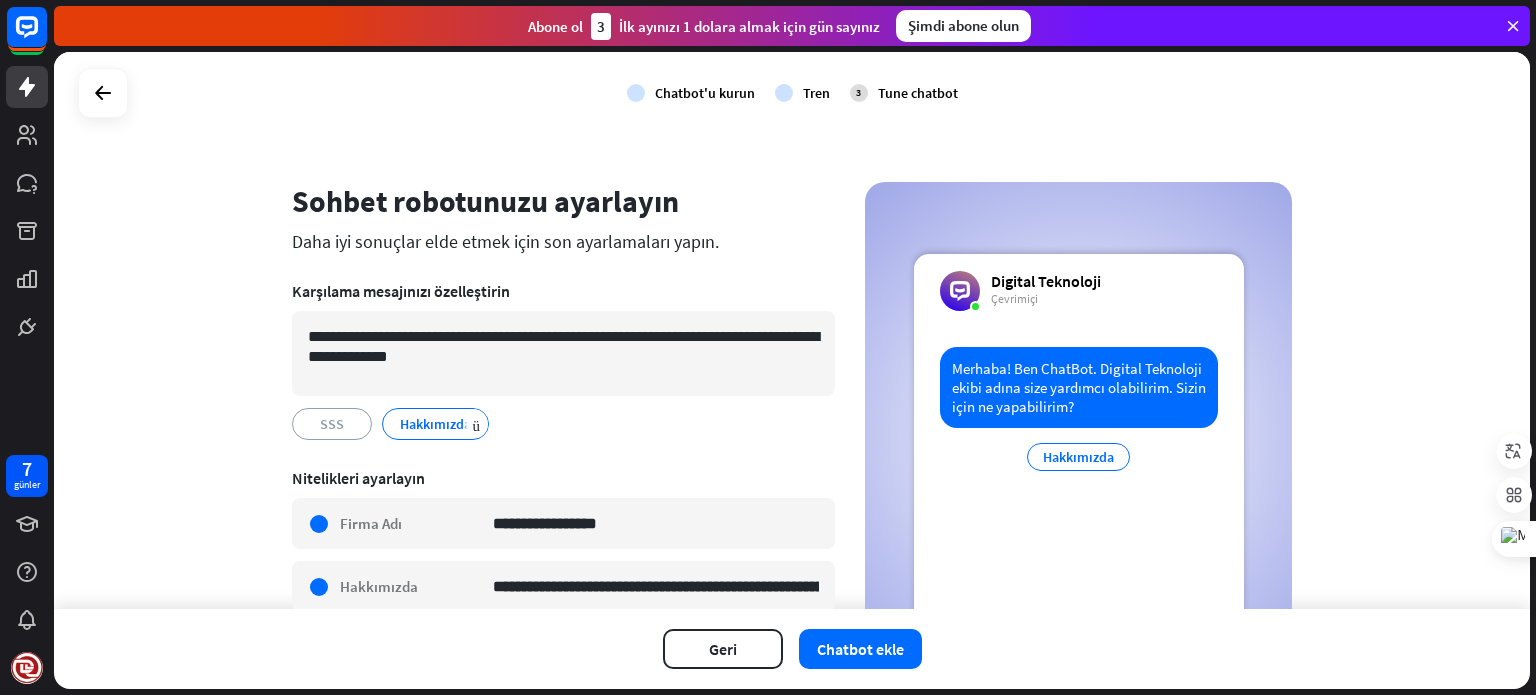 click on "Hakkımızda" at bounding box center [435, 424] 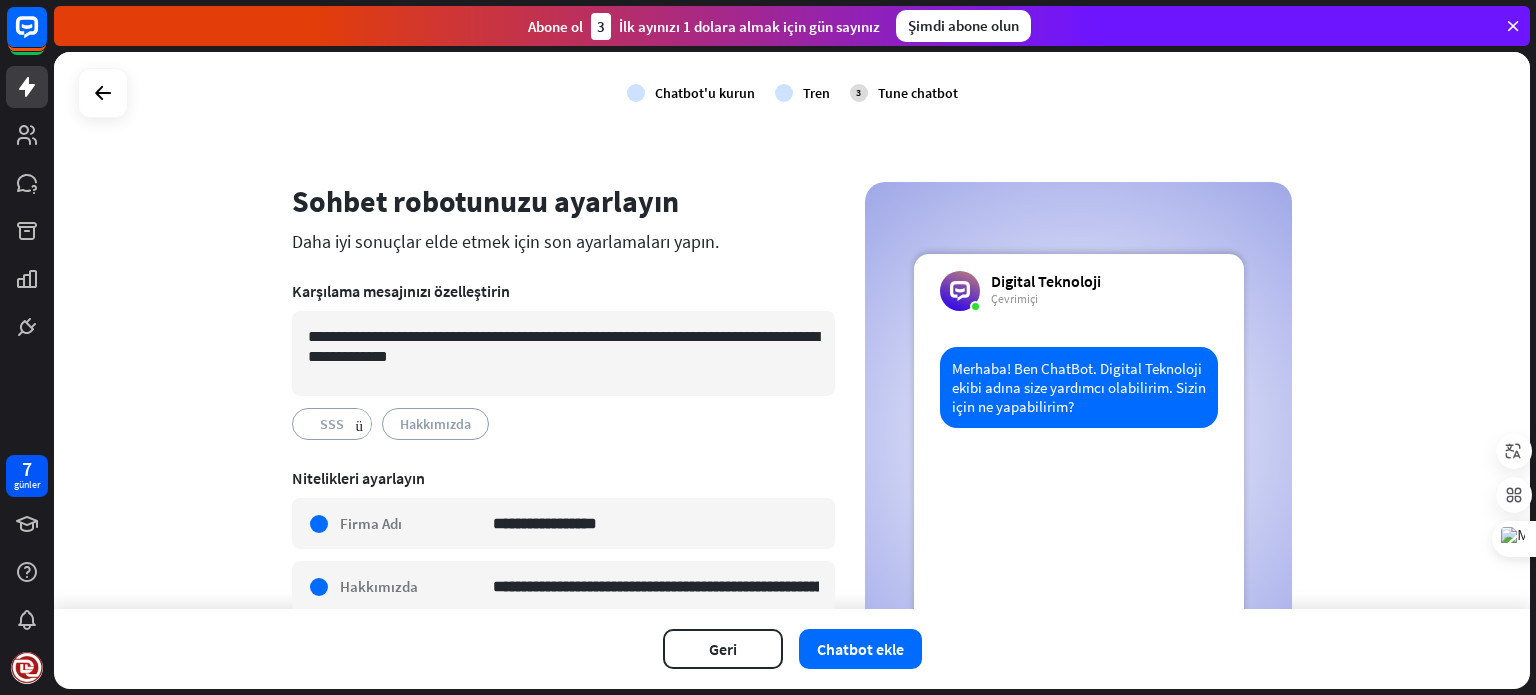 click on "SSS" at bounding box center [332, 424] 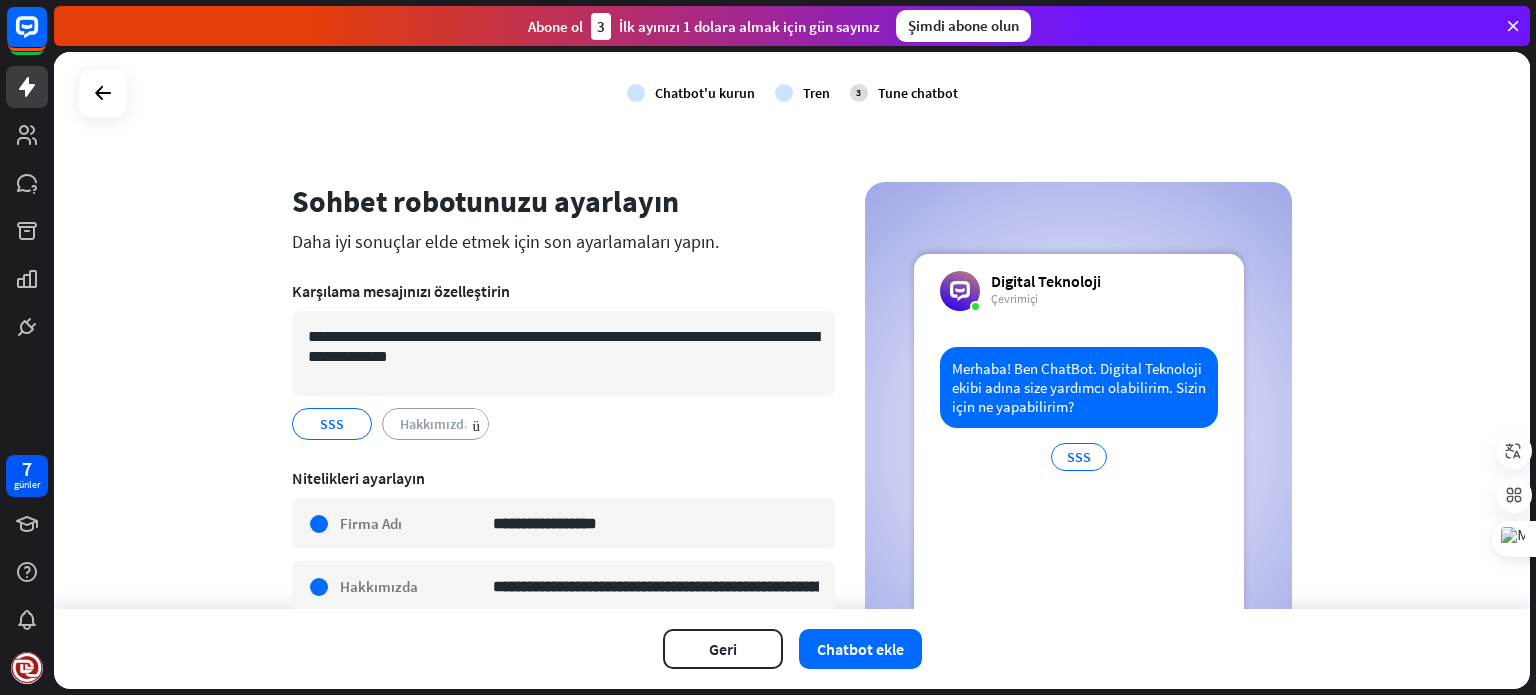 click on "Hakkımızda" at bounding box center (435, 424) 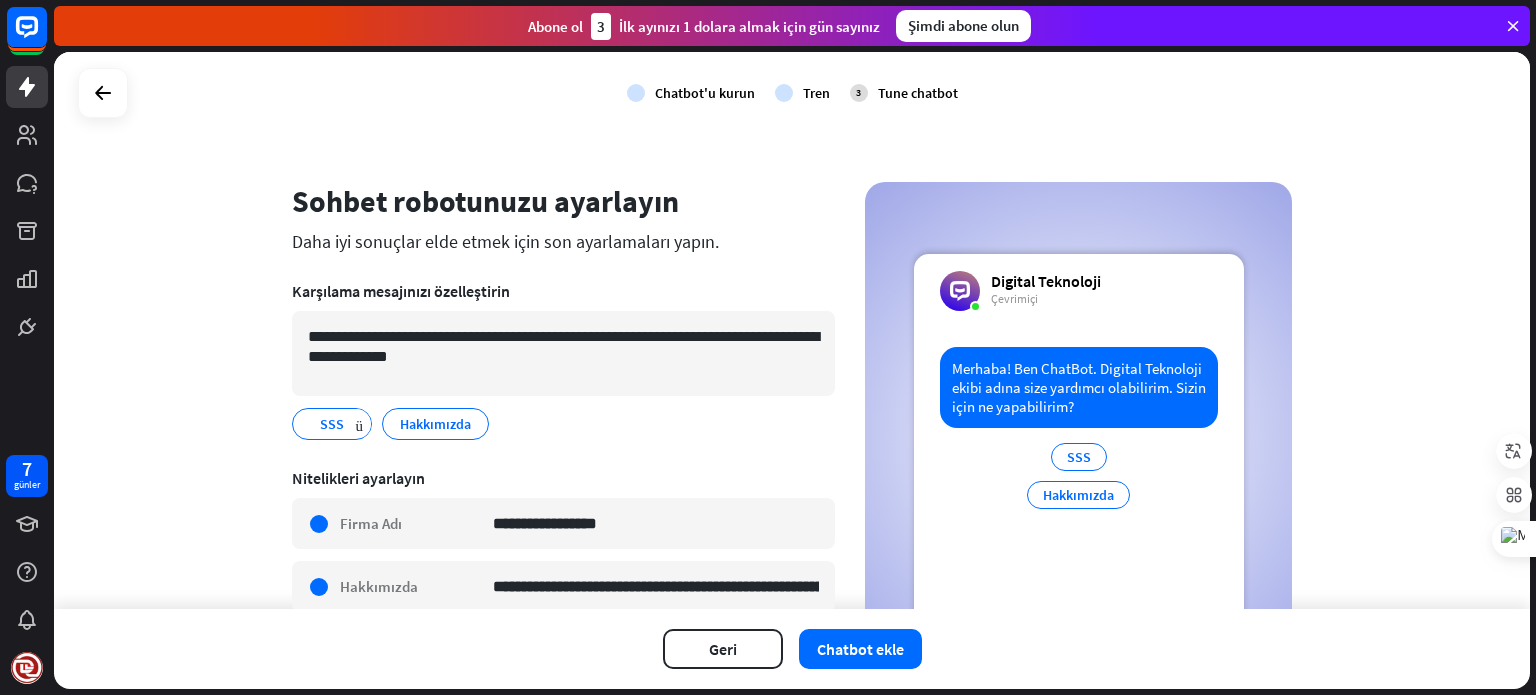 click on "SSS" at bounding box center (332, 424) 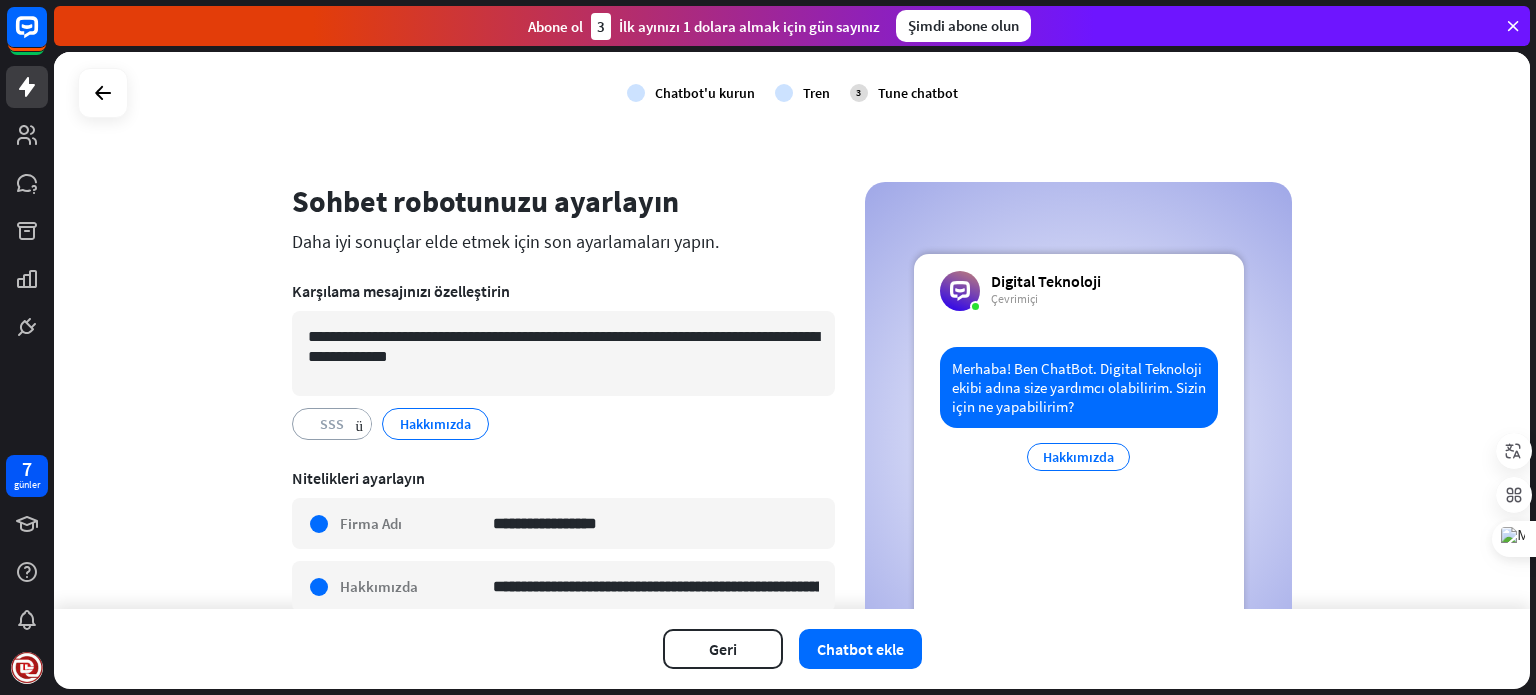 click on "SSS" at bounding box center (332, 424) 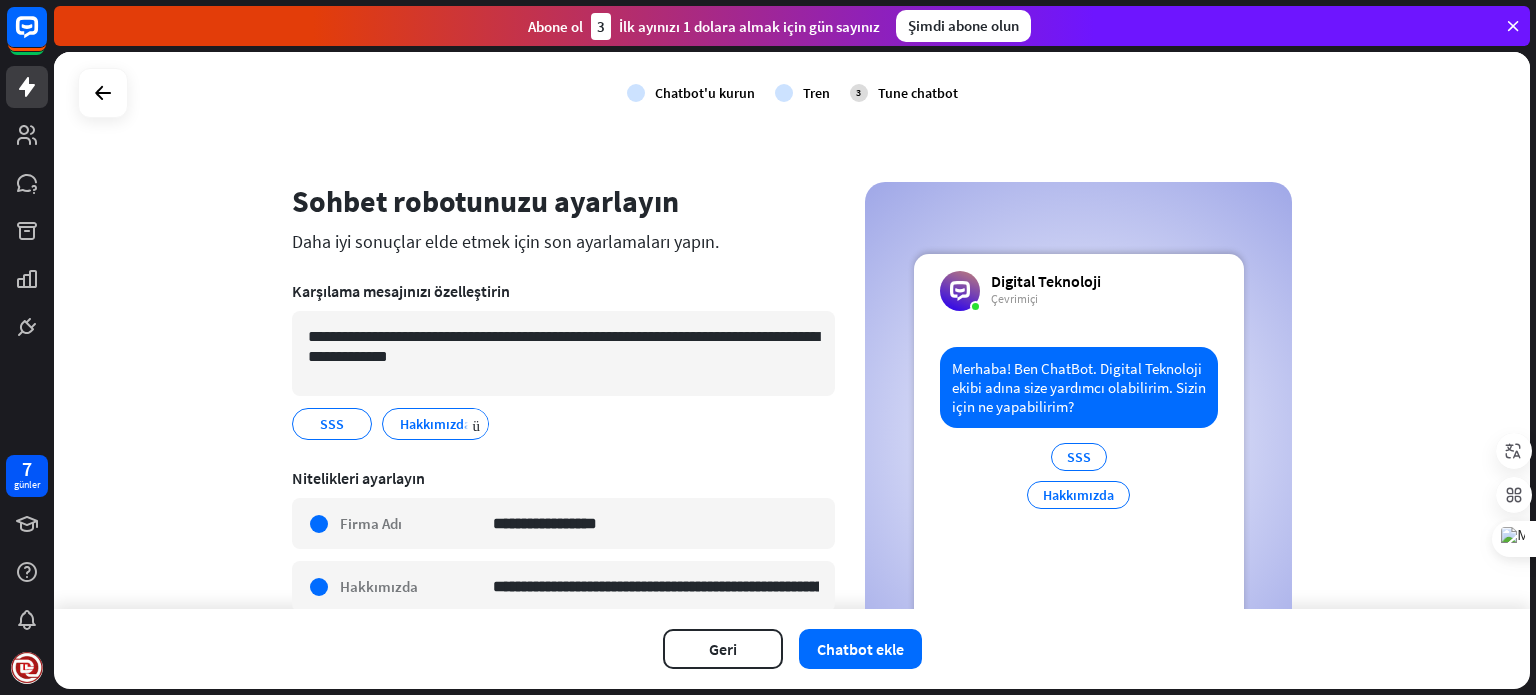 click on "Hakkımızda" at bounding box center (435, 424) 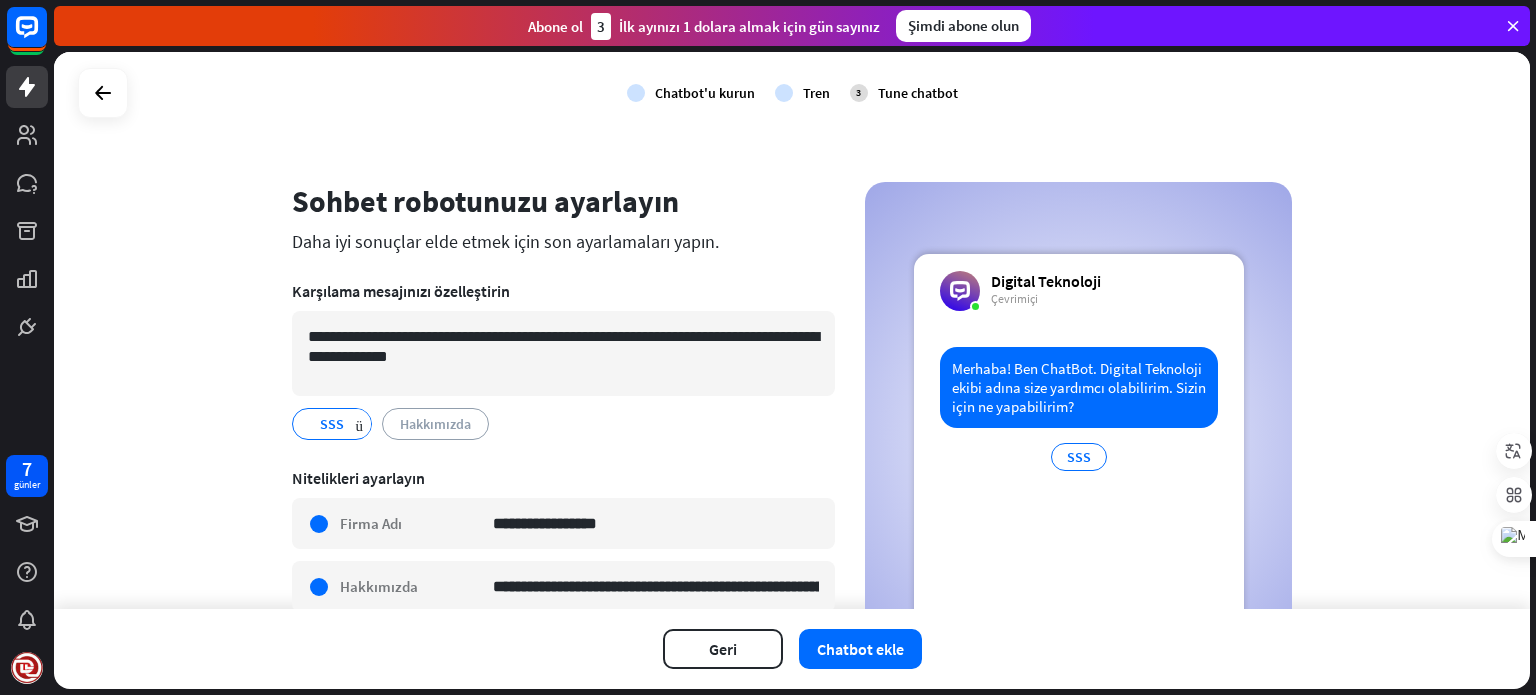 click on "SSS" at bounding box center (332, 424) 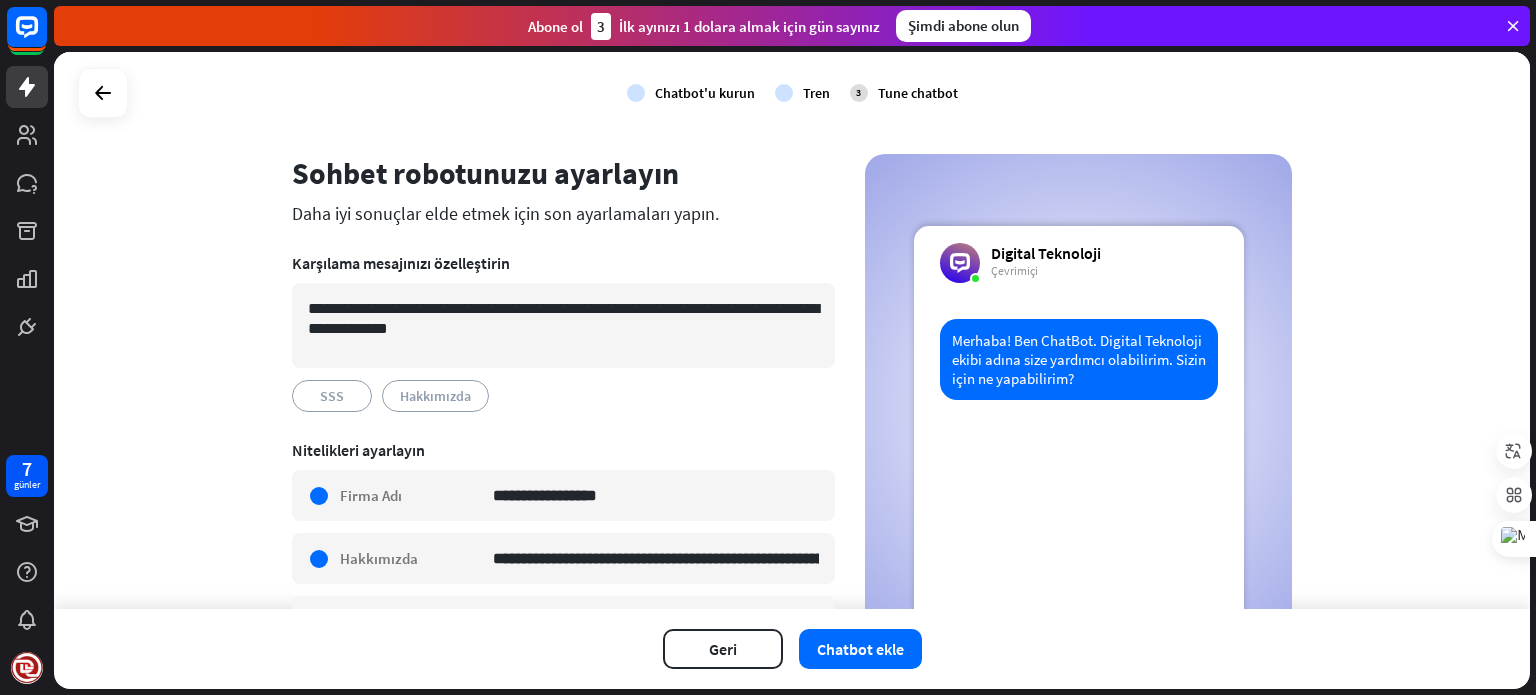 scroll, scrollTop: 0, scrollLeft: 0, axis: both 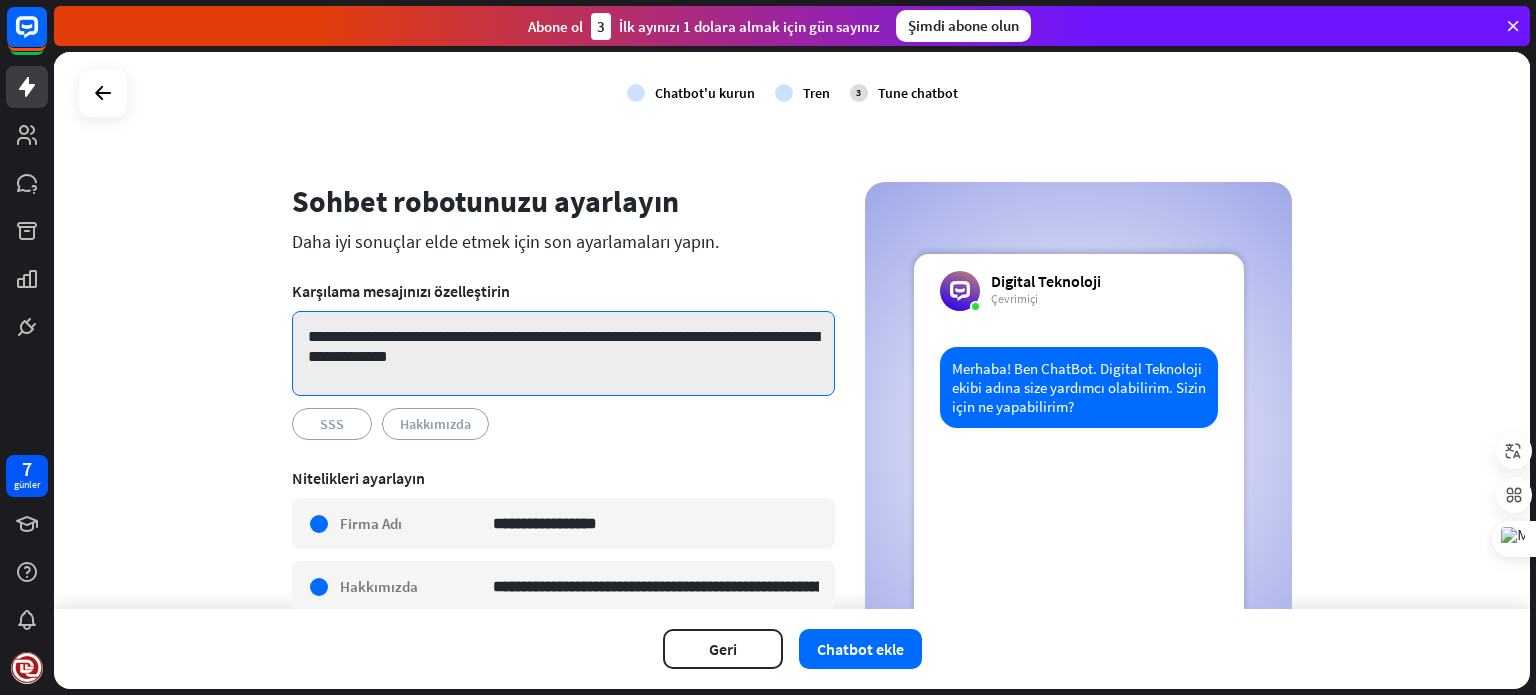 click on "**********" at bounding box center [563, 353] 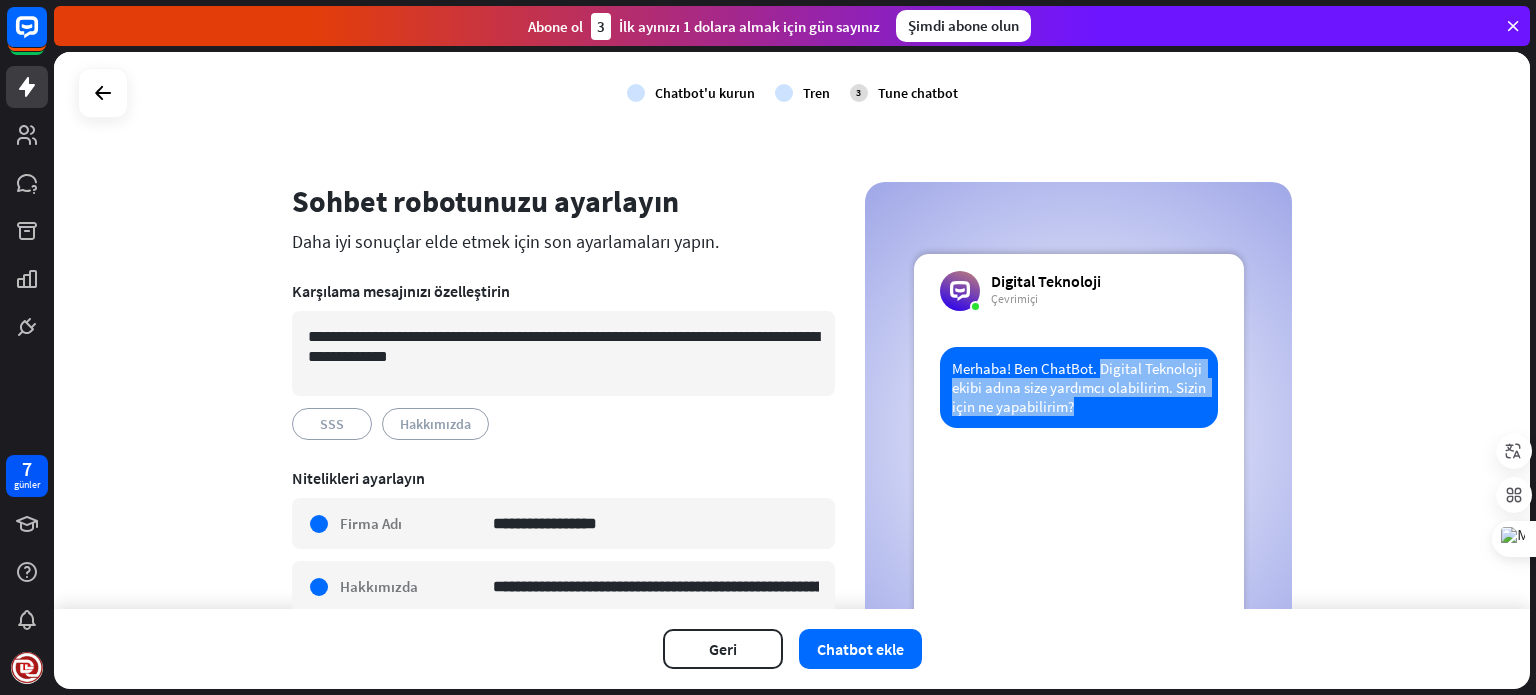 drag, startPoint x: 1092, startPoint y: 365, endPoint x: 1130, endPoint y: 415, distance: 62.801273 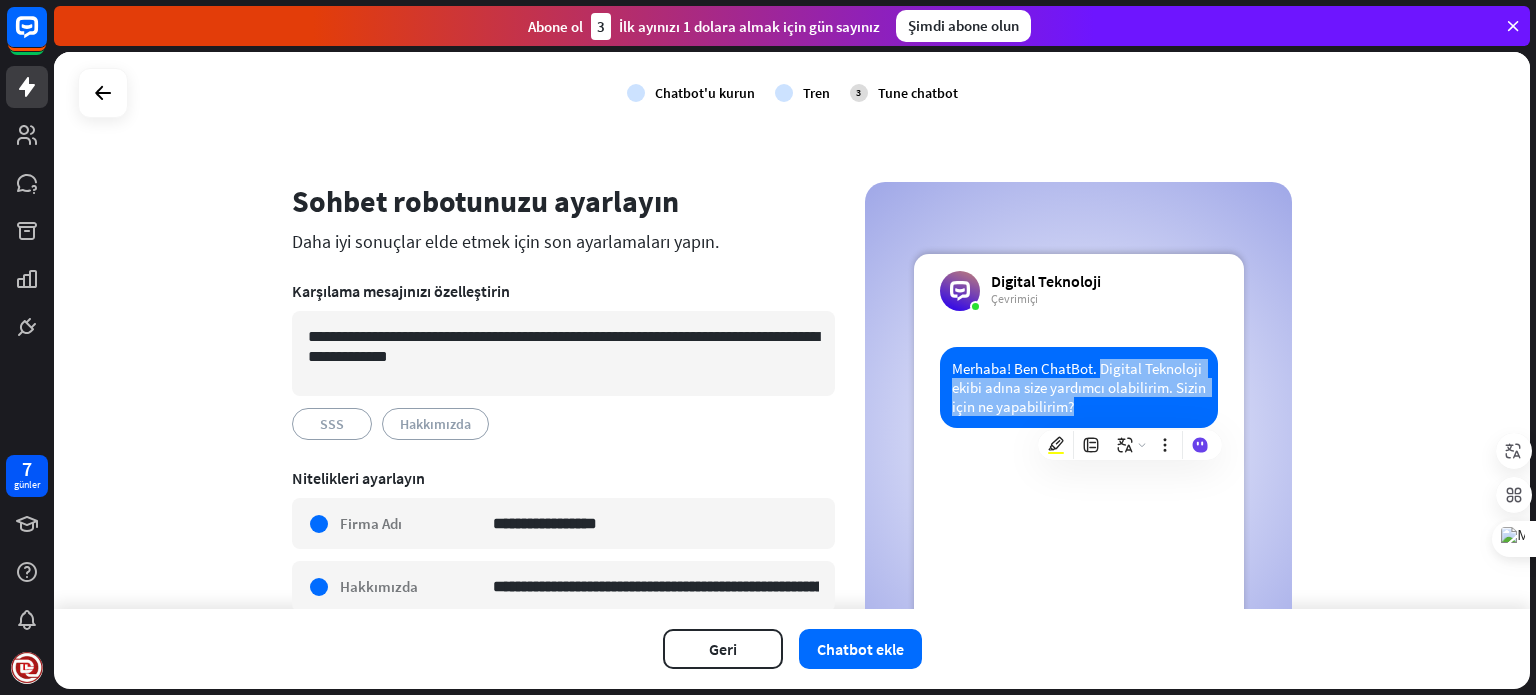copy on "Digital Teknoloji ekibi adına size yardımcı olabilirim. Sizin için ne yapabilirim?" 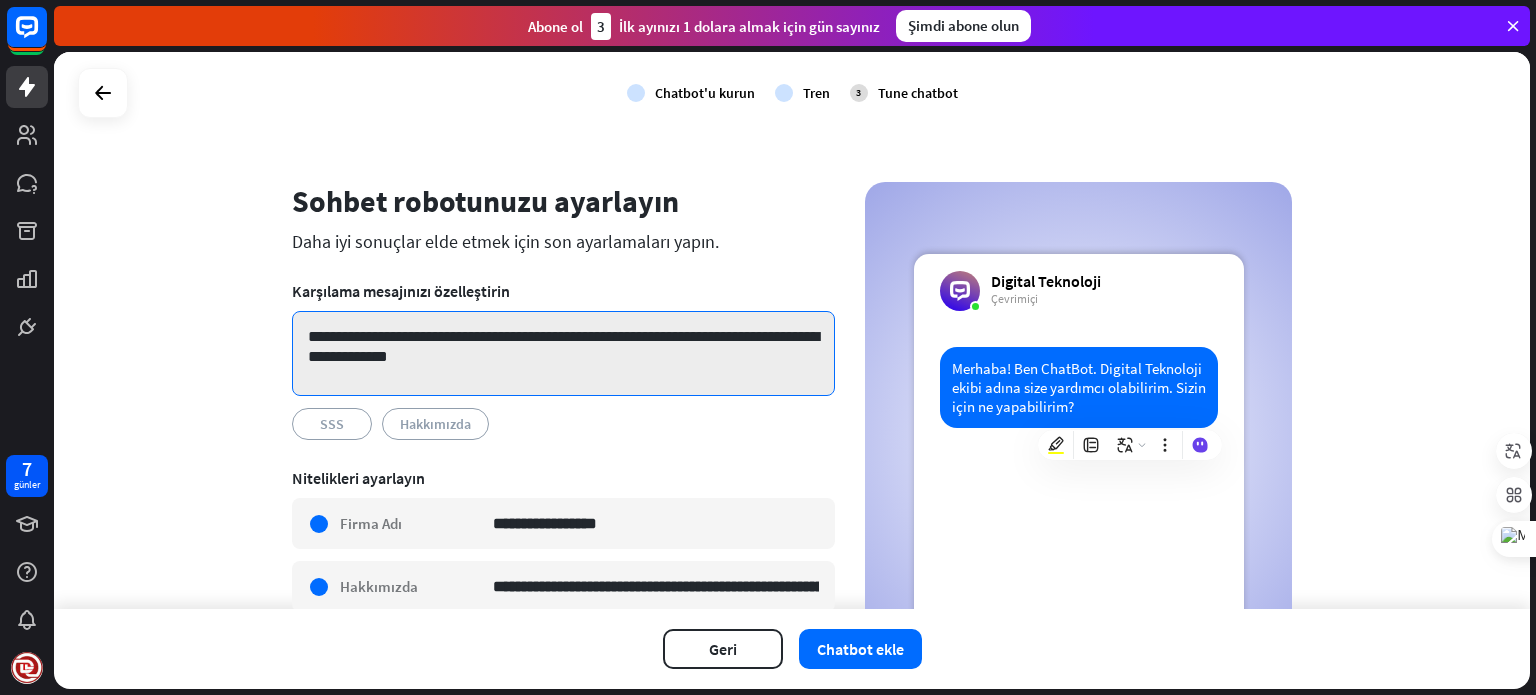 click on "**********" at bounding box center [563, 353] 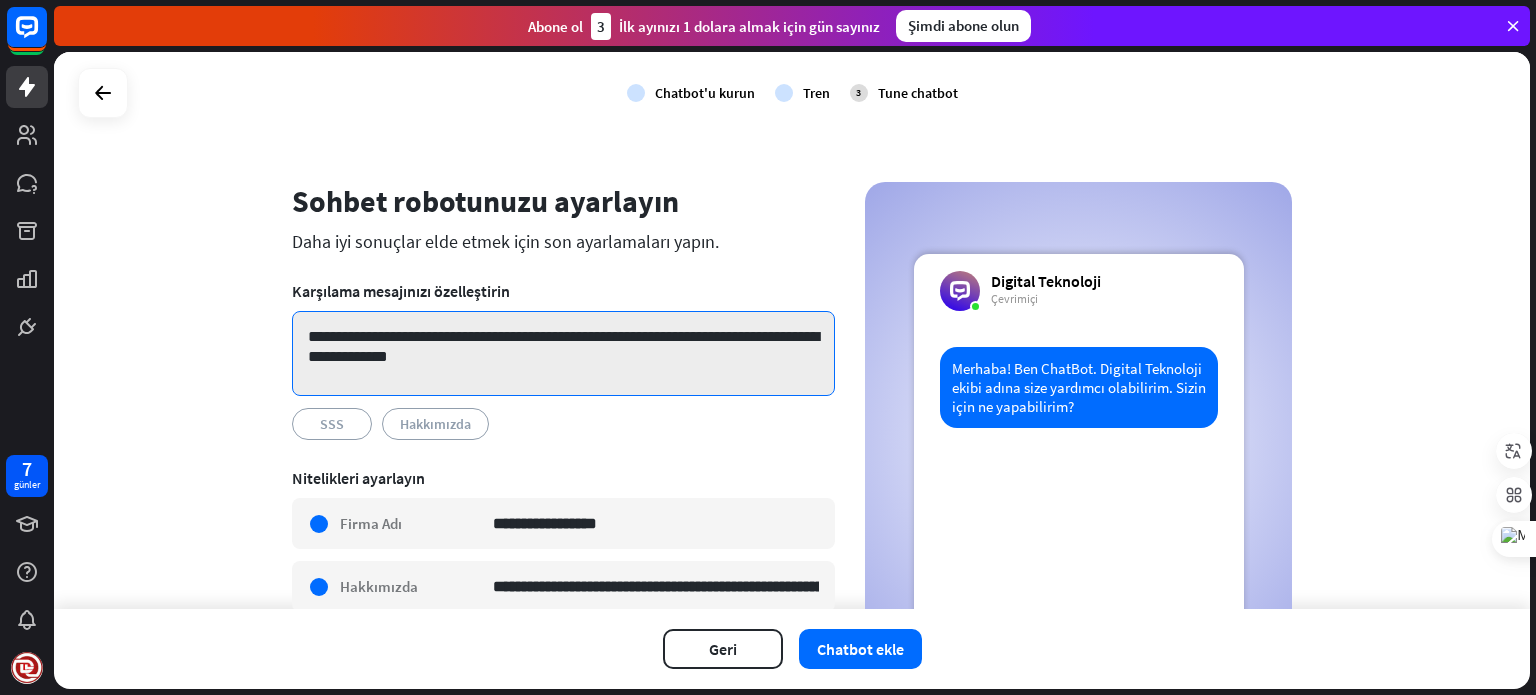 click on "**********" at bounding box center (563, 353) 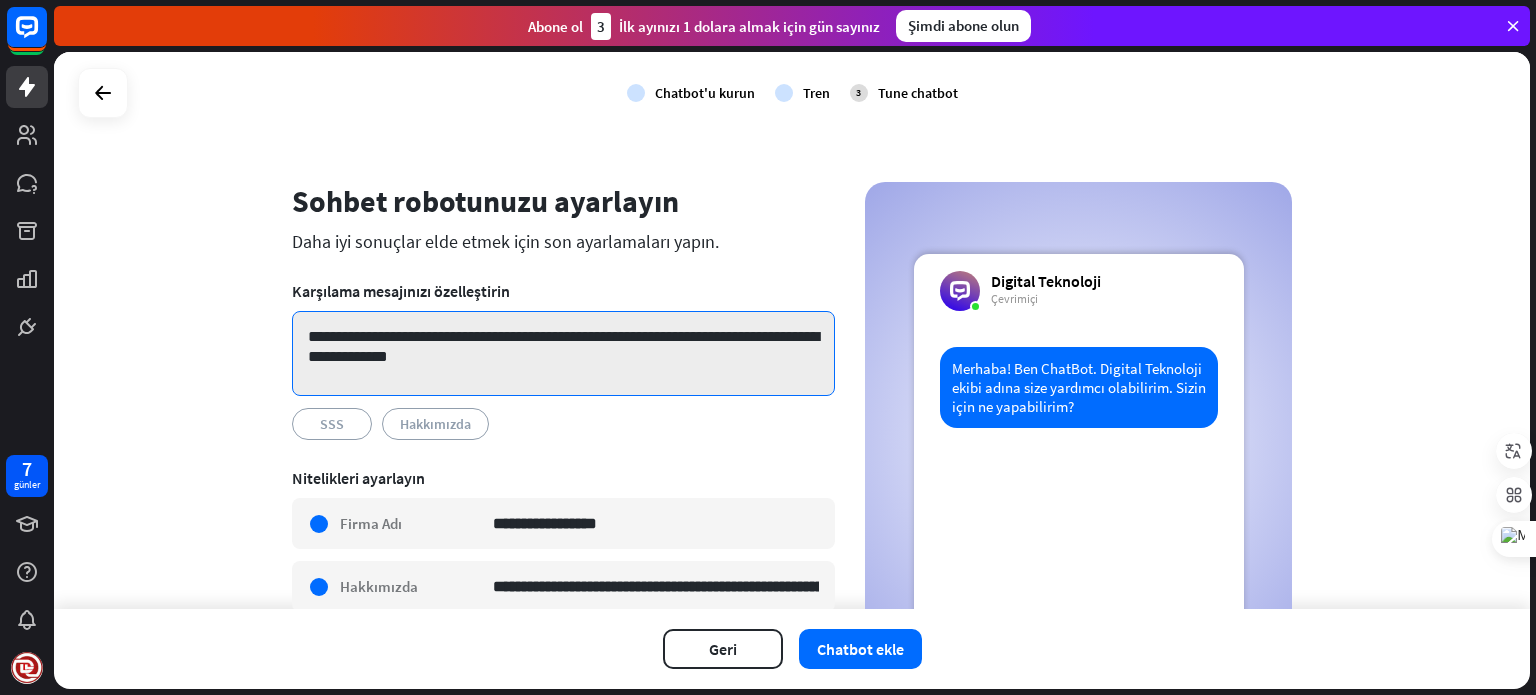 drag, startPoint x: 428, startPoint y: 336, endPoint x: 511, endPoint y: 383, distance: 95.38344 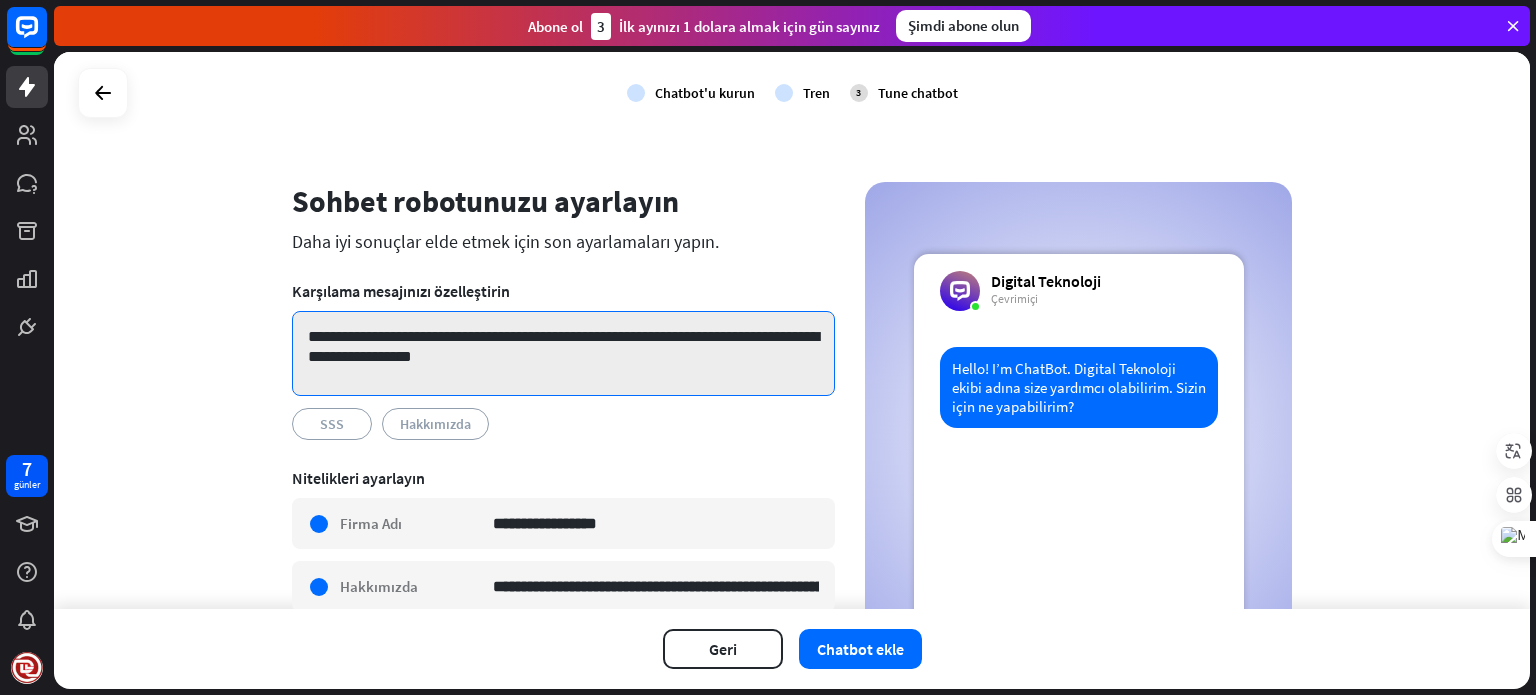 drag, startPoint x: 420, startPoint y: 339, endPoint x: 296, endPoint y: 337, distance: 124.01613 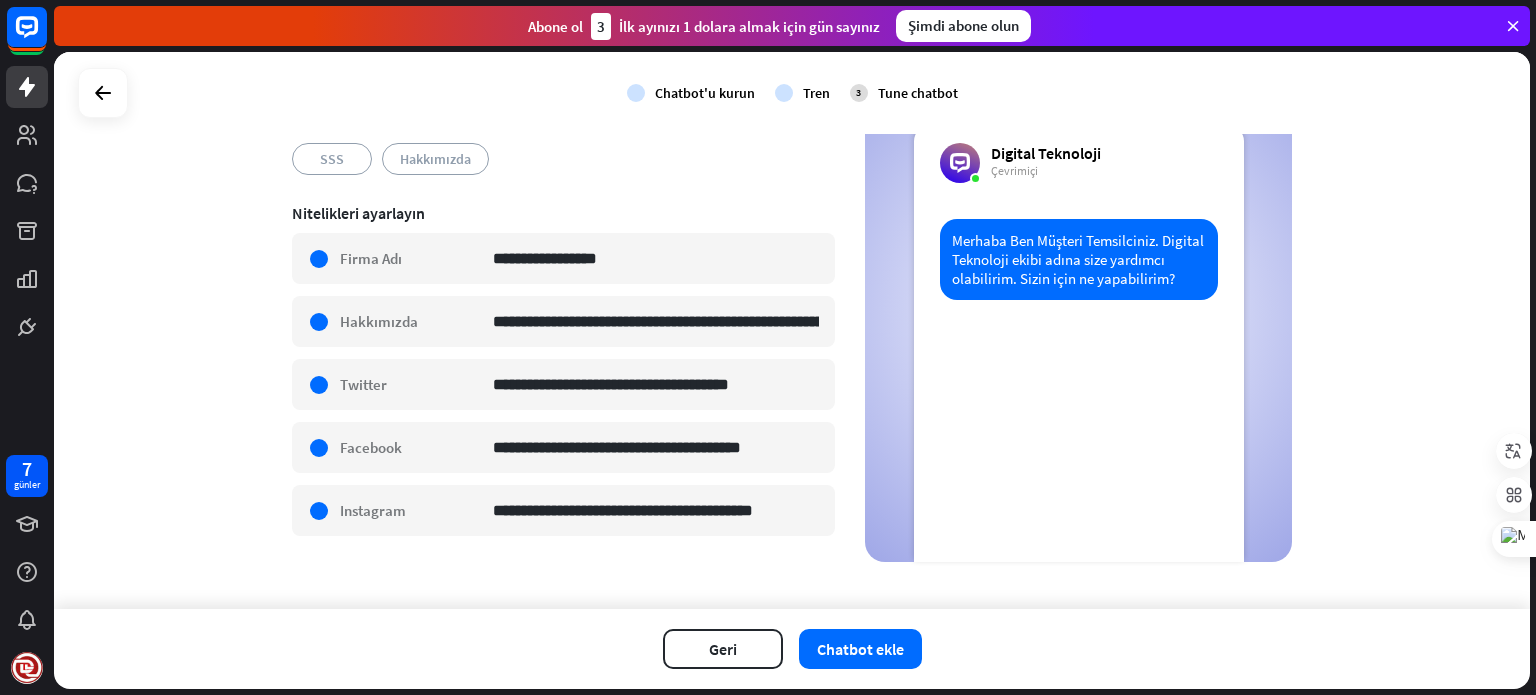 scroll, scrollTop: 276, scrollLeft: 0, axis: vertical 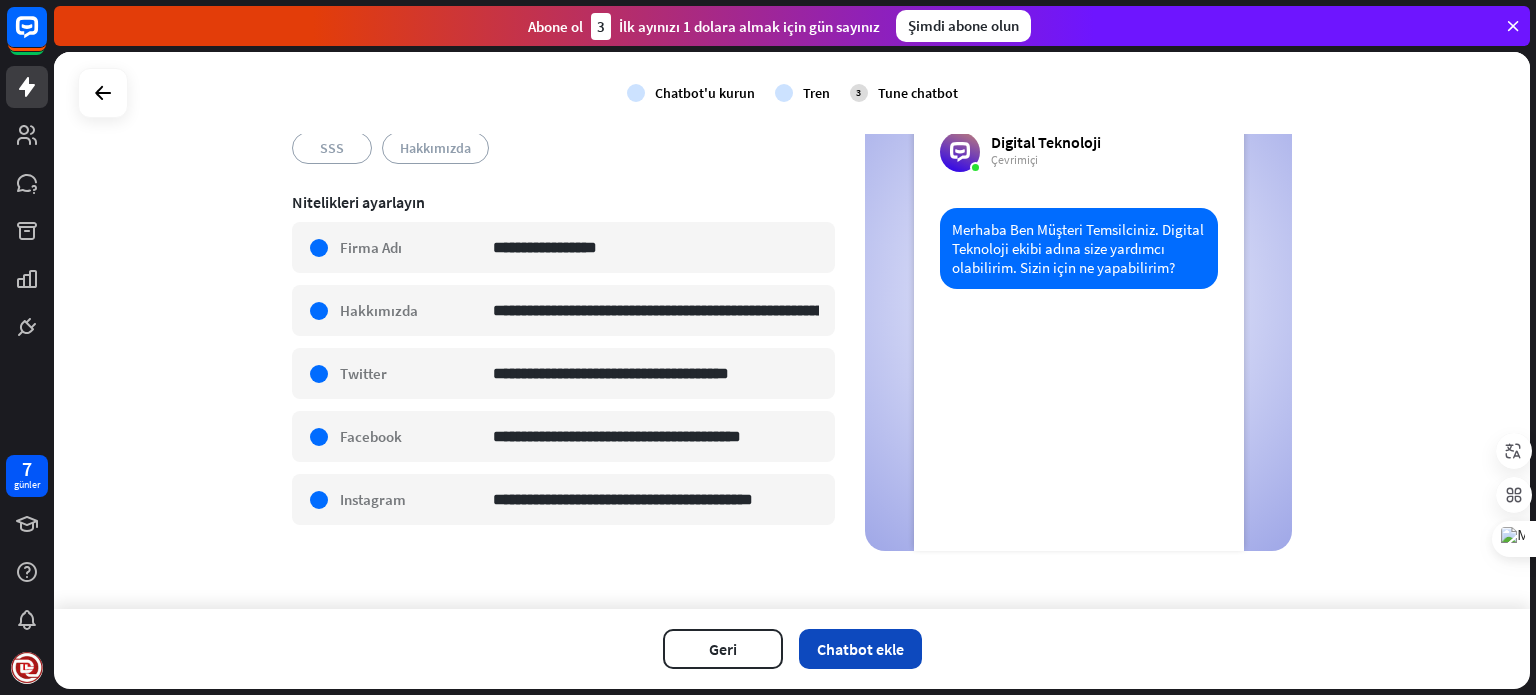 type on "**********" 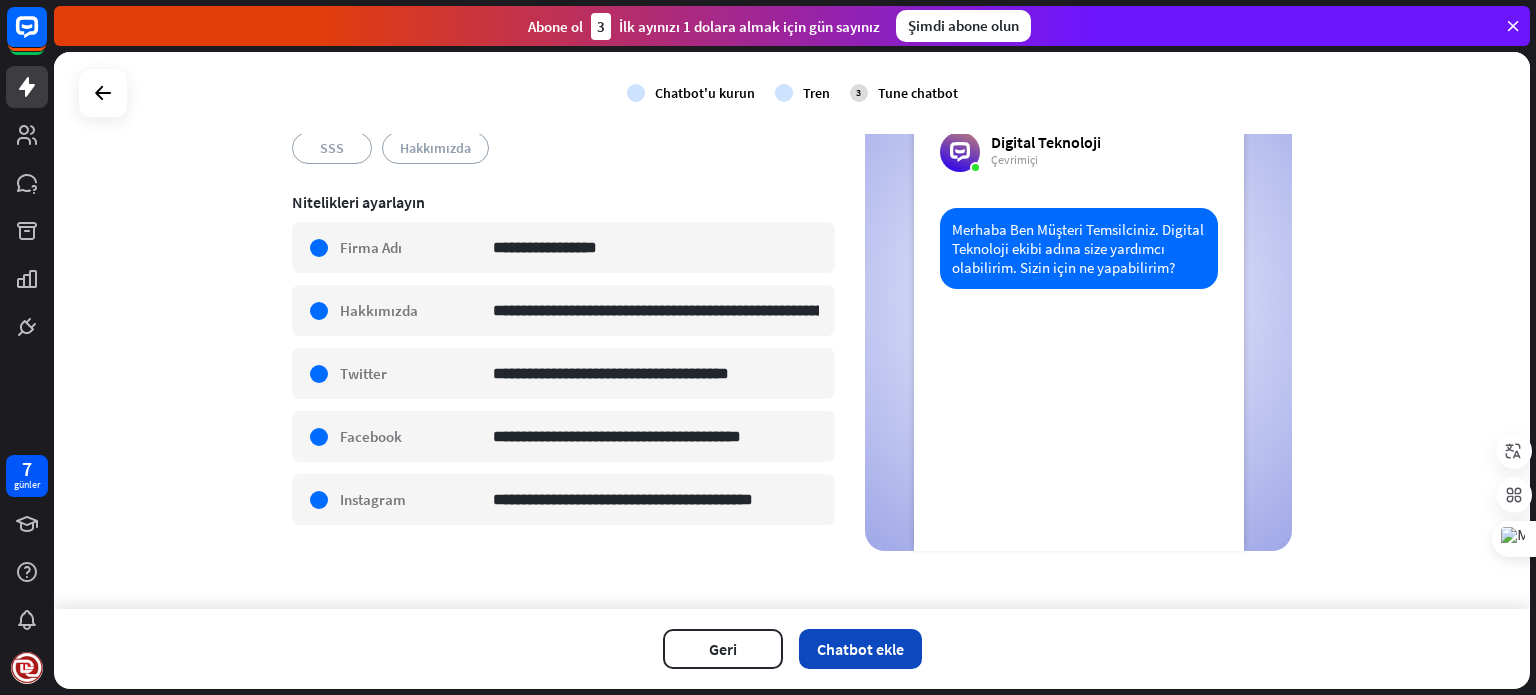 click on "Chatbot ekle" at bounding box center [860, 649] 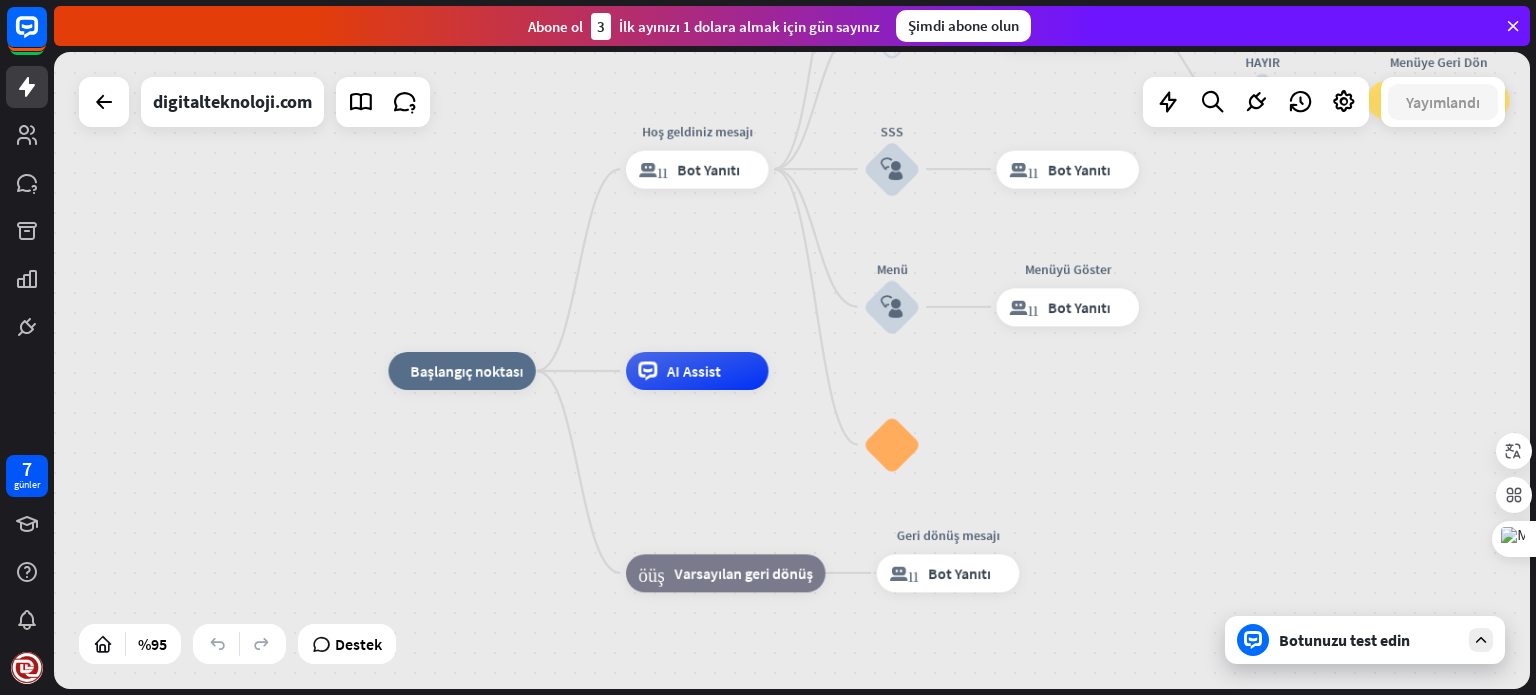 click on "Botunuzu test edin" at bounding box center [1344, 640] 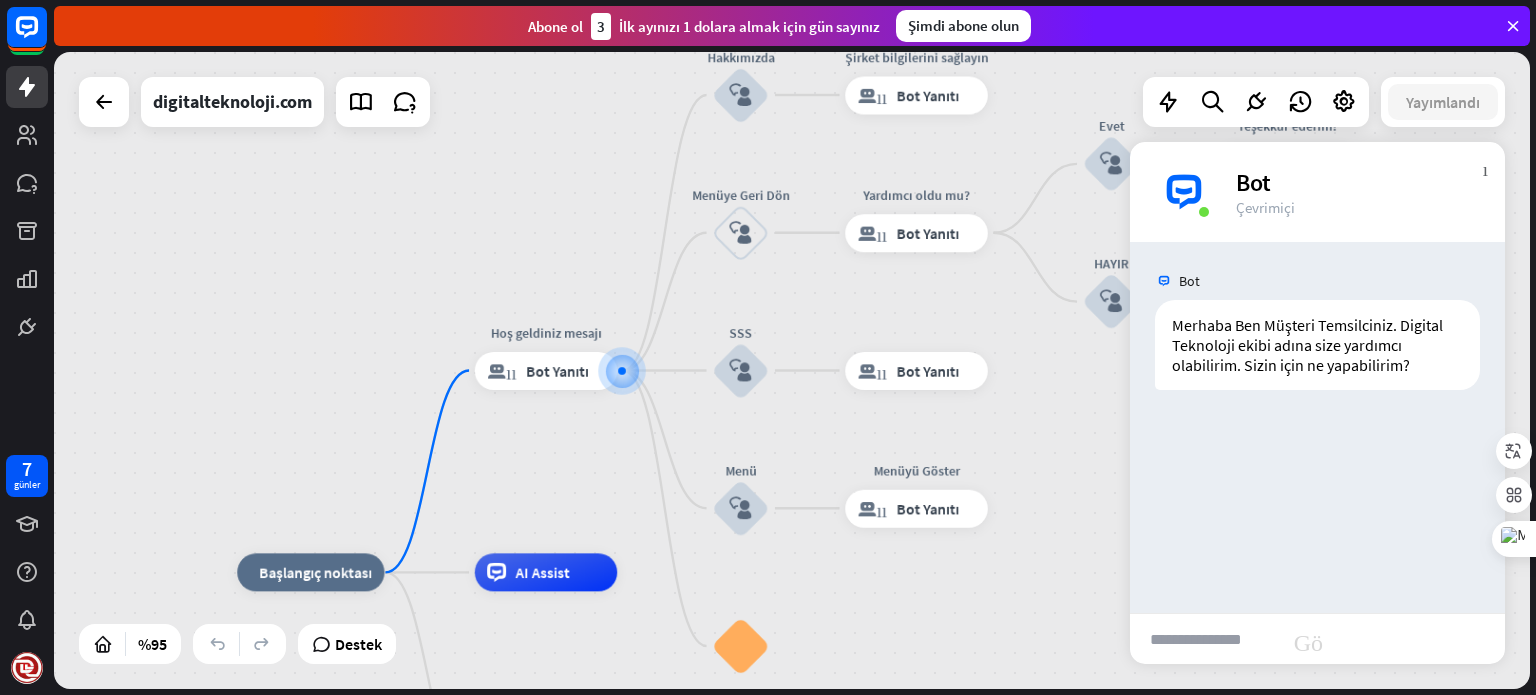 click at bounding box center (1205, 639) 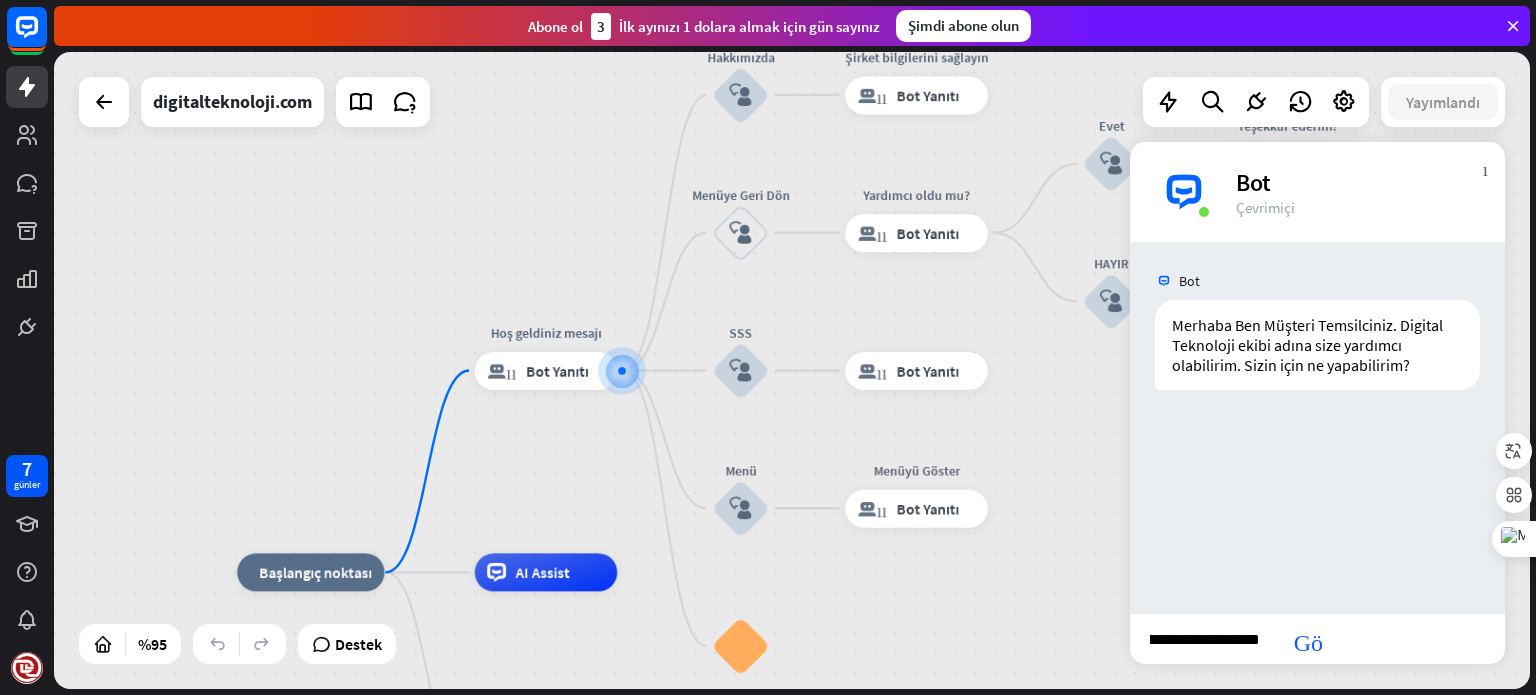 type on "**********" 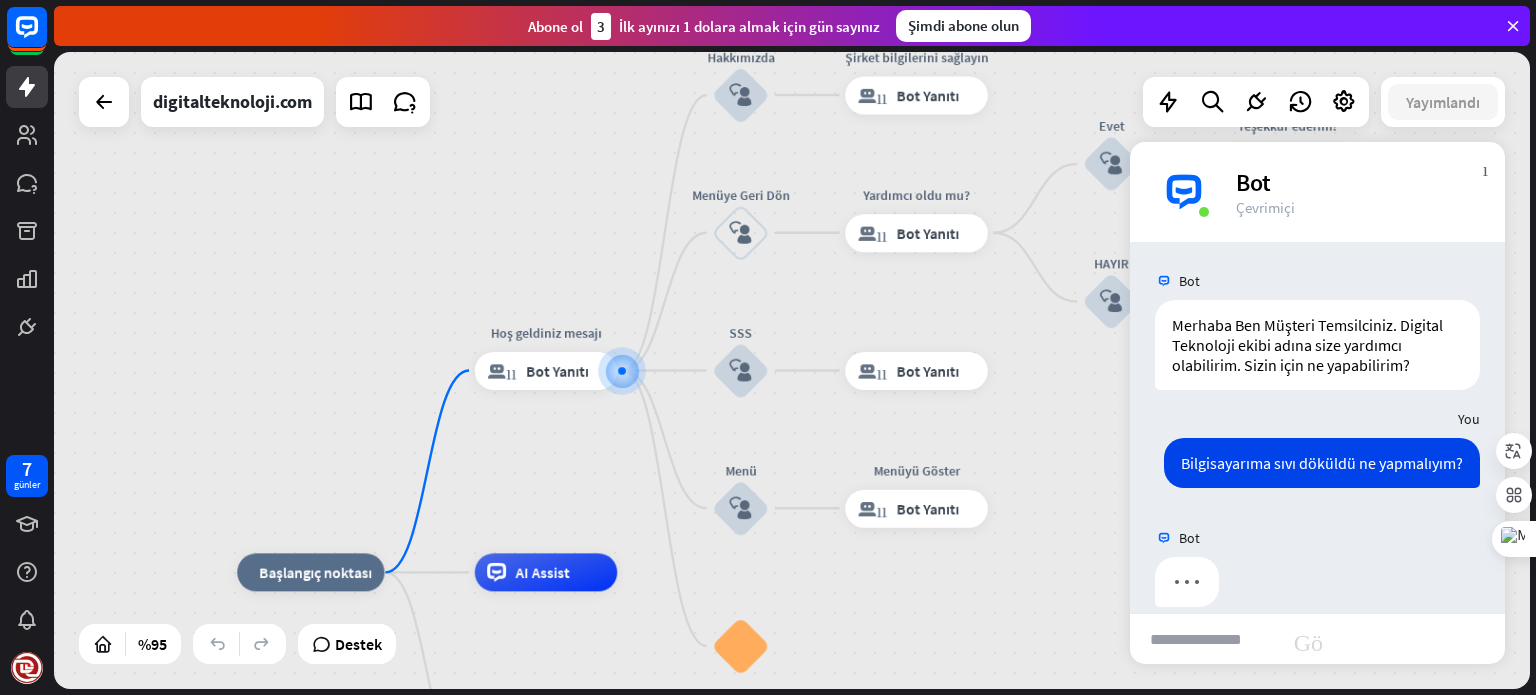 scroll, scrollTop: 0, scrollLeft: 0, axis: both 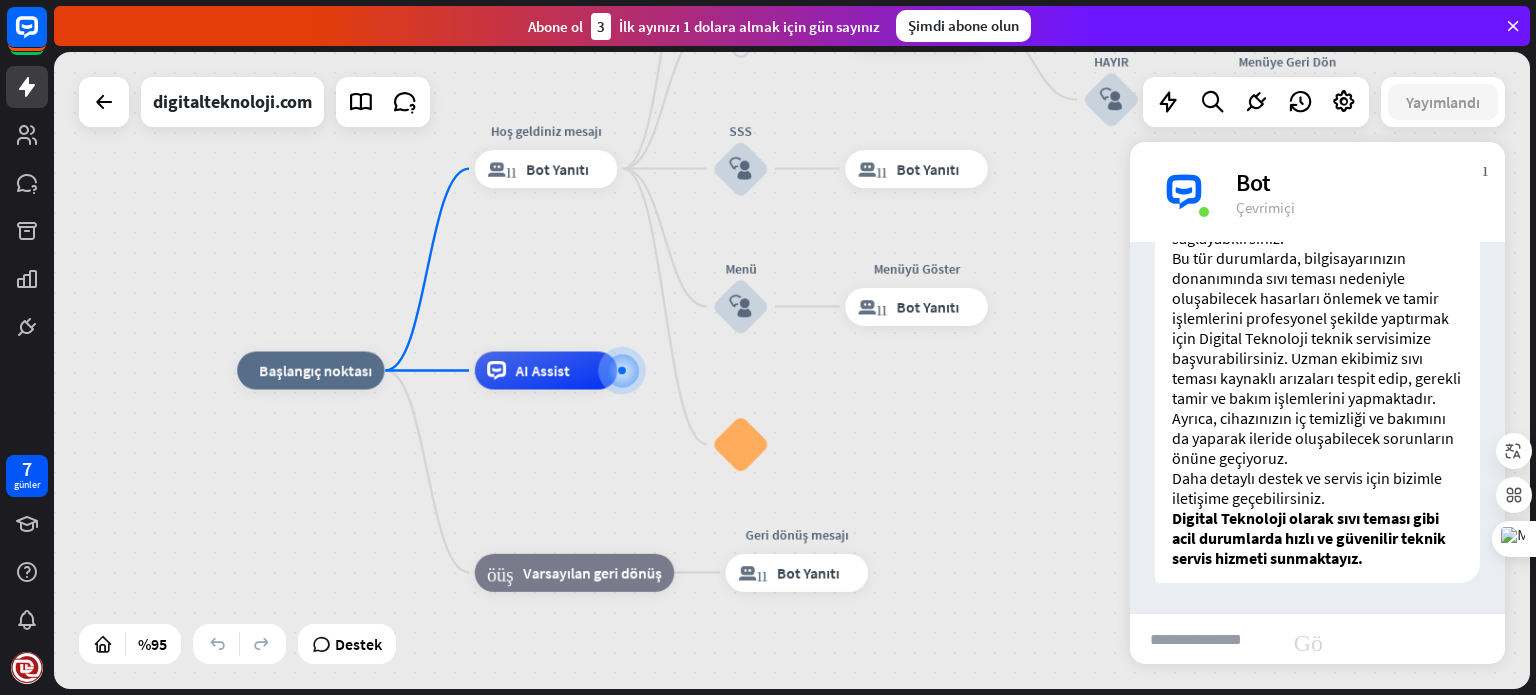 click at bounding box center (1205, 639) 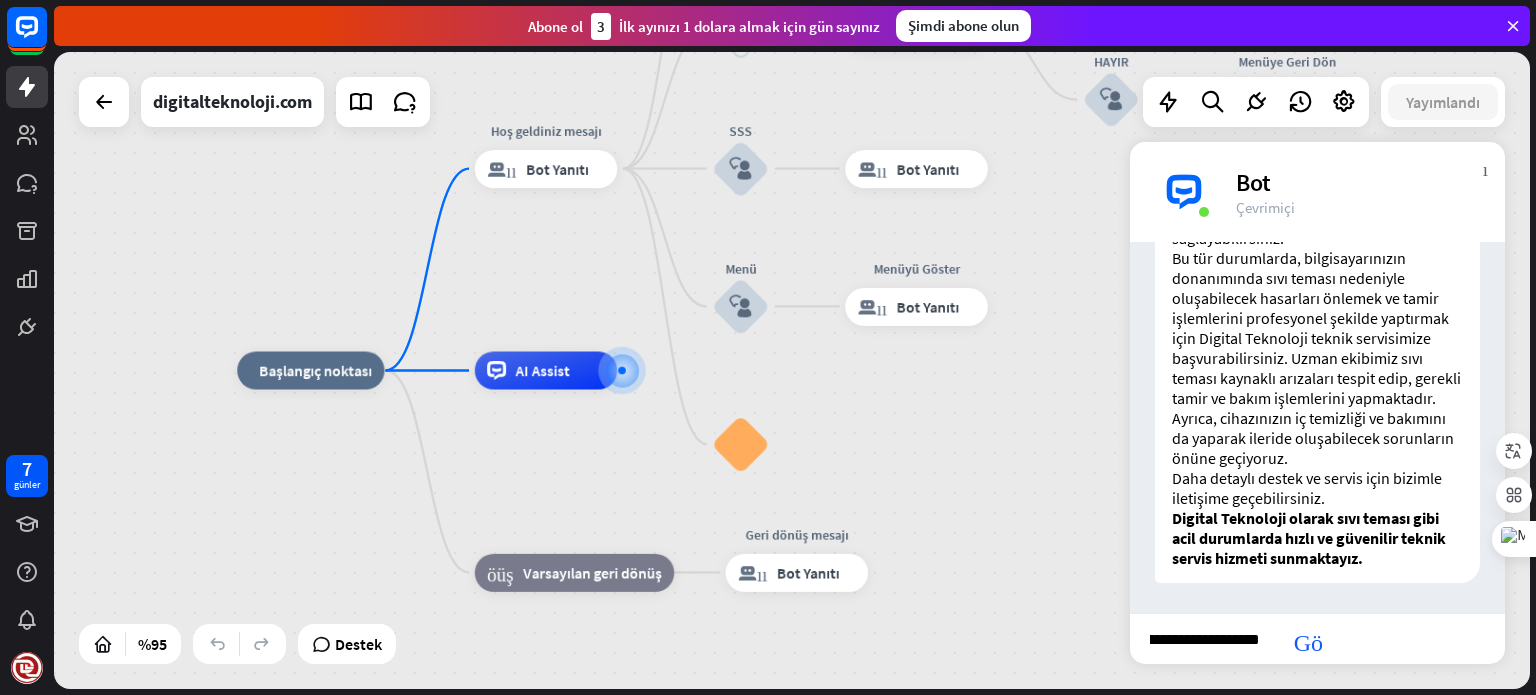 type on "**********" 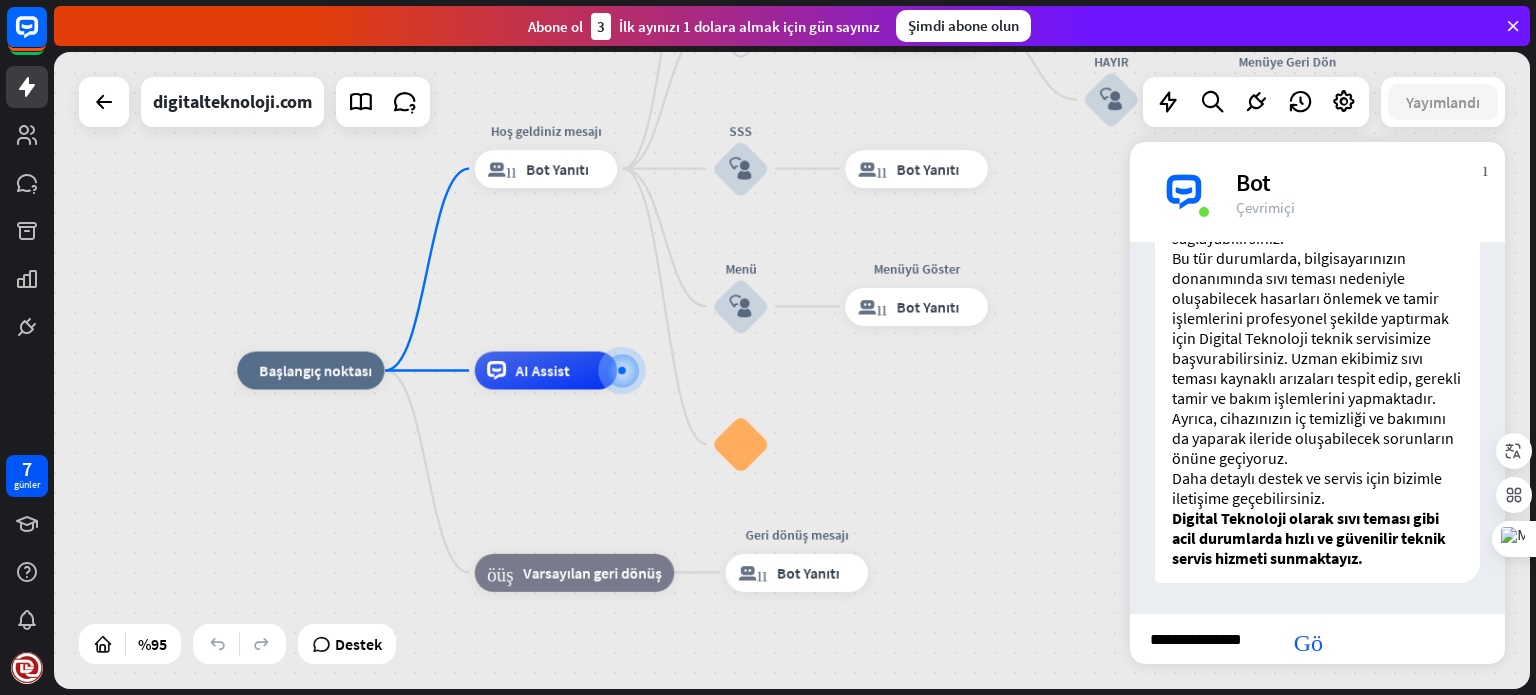scroll, scrollTop: 0, scrollLeft: 0, axis: both 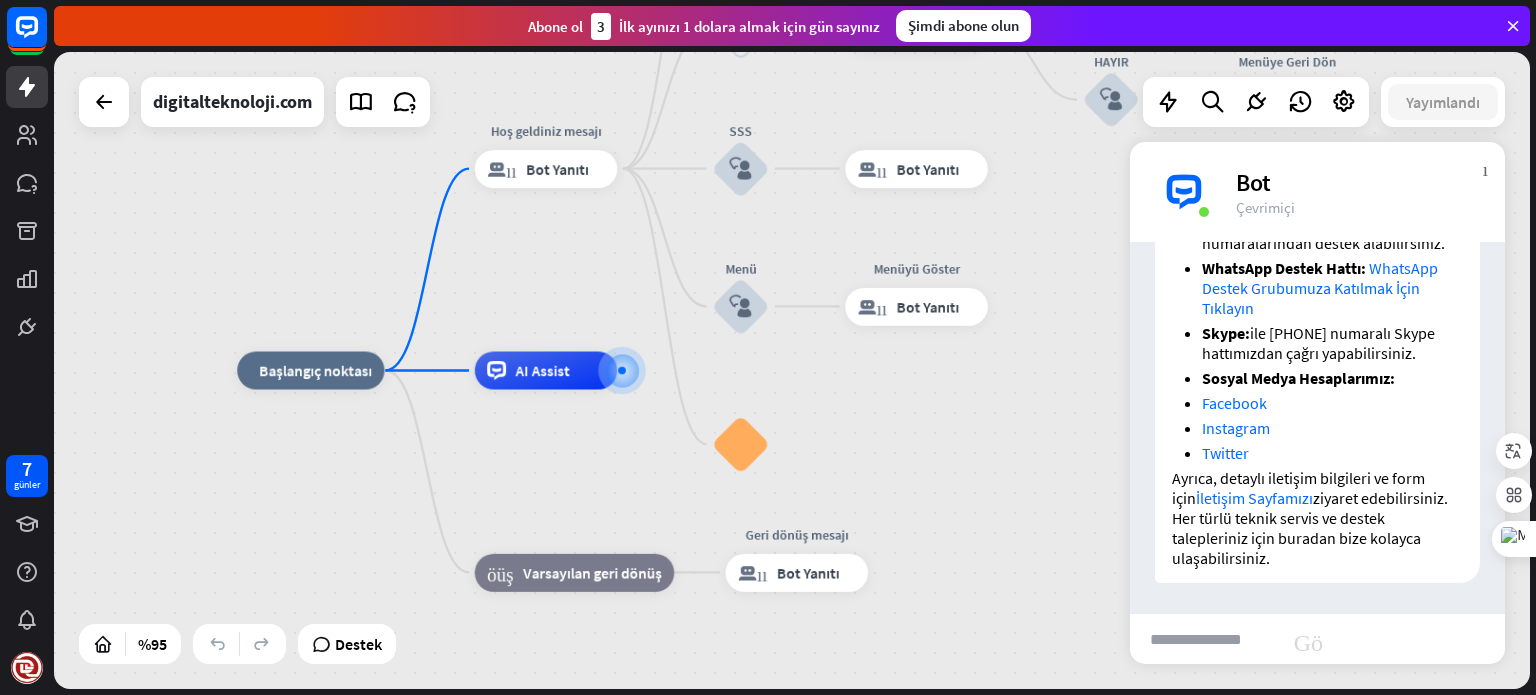 click at bounding box center [1205, 639] 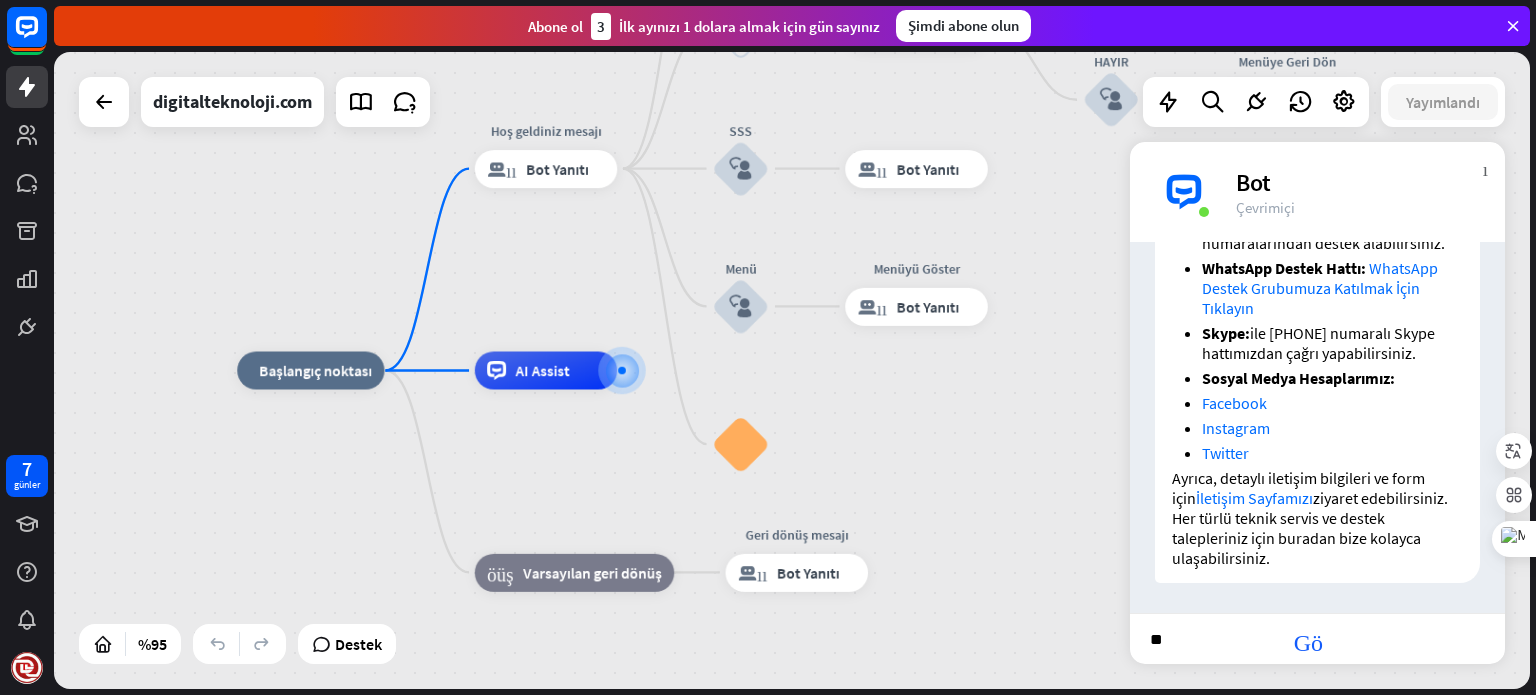 type on "*" 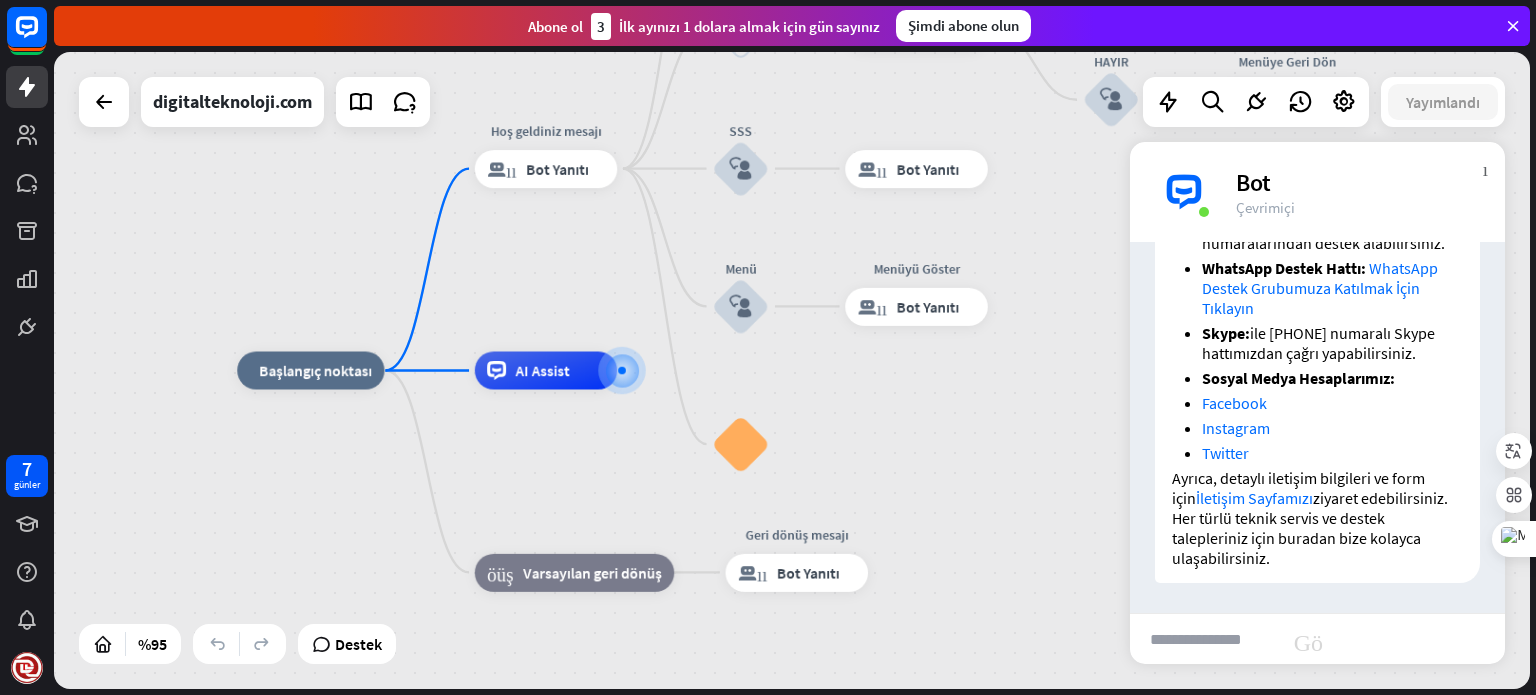 type on "*" 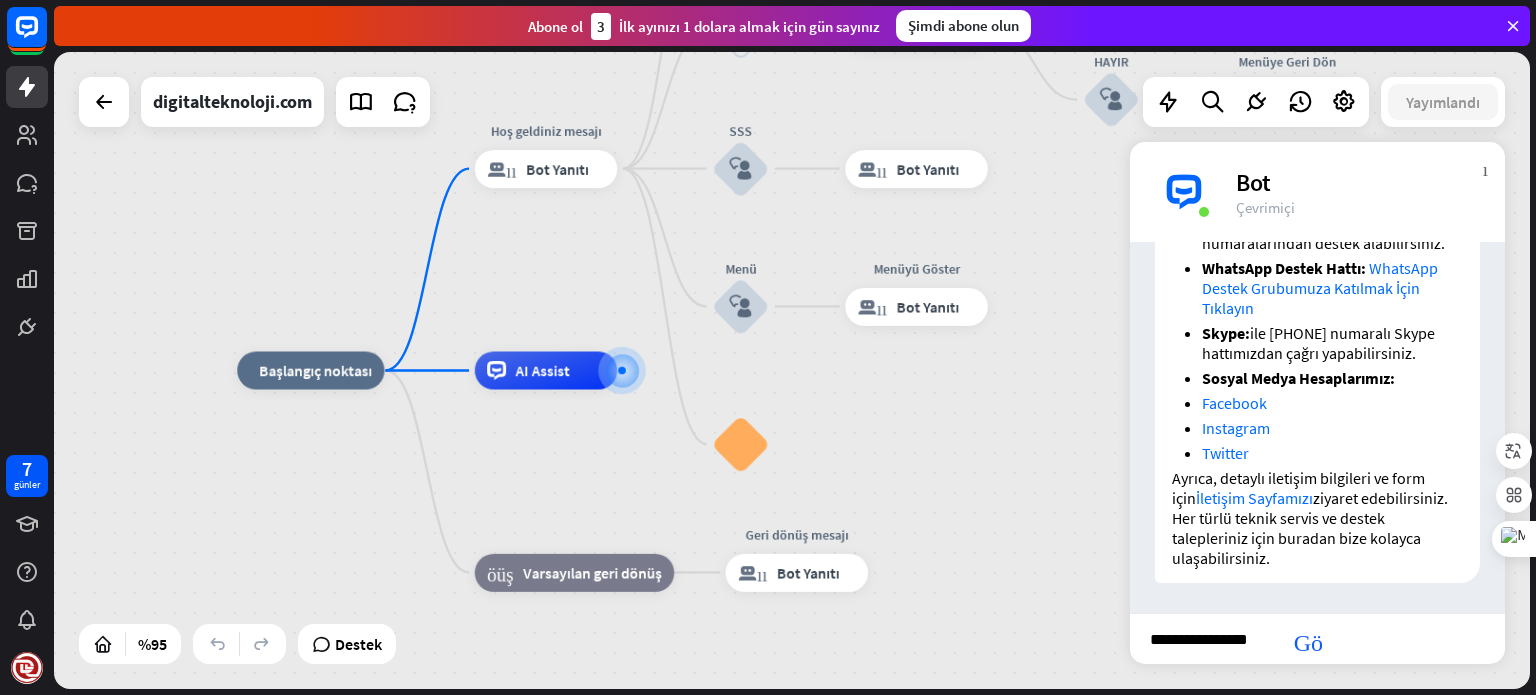 type on "**********" 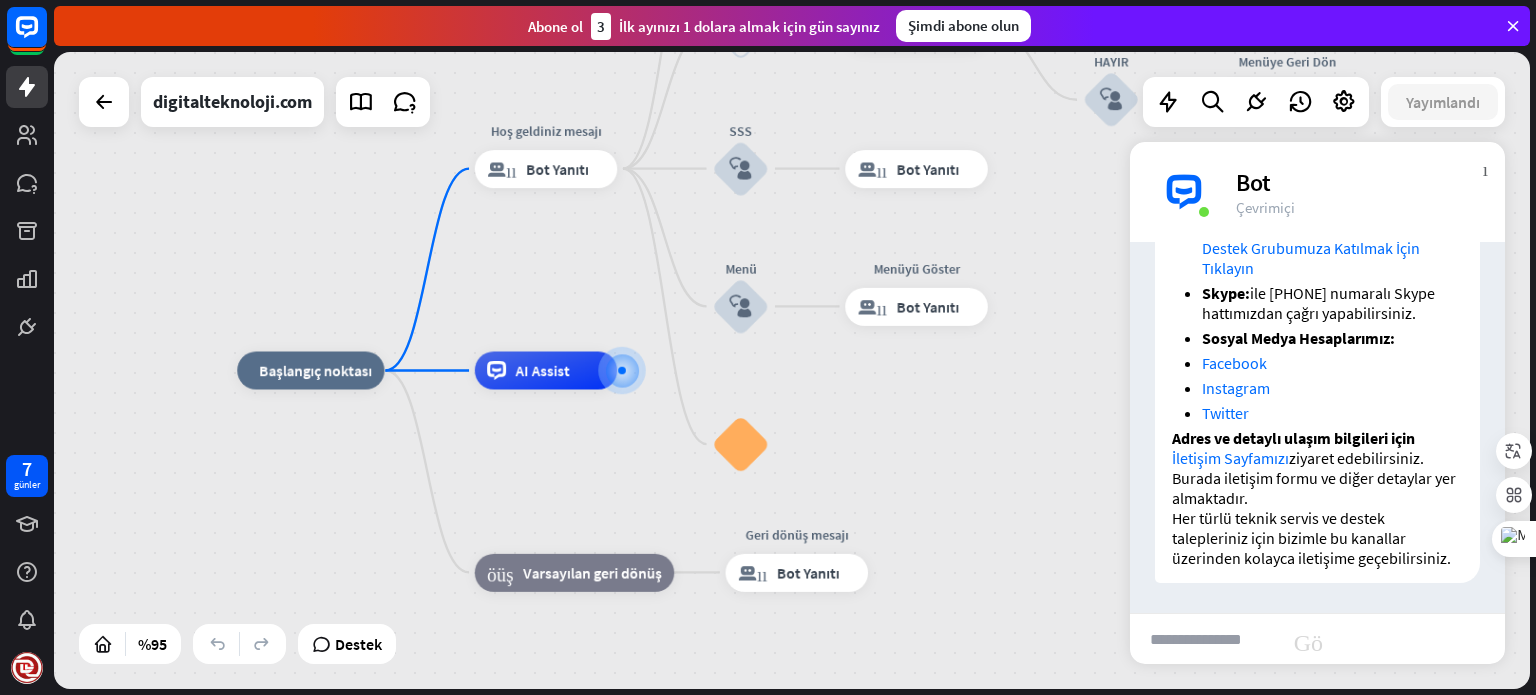scroll, scrollTop: 1834, scrollLeft: 0, axis: vertical 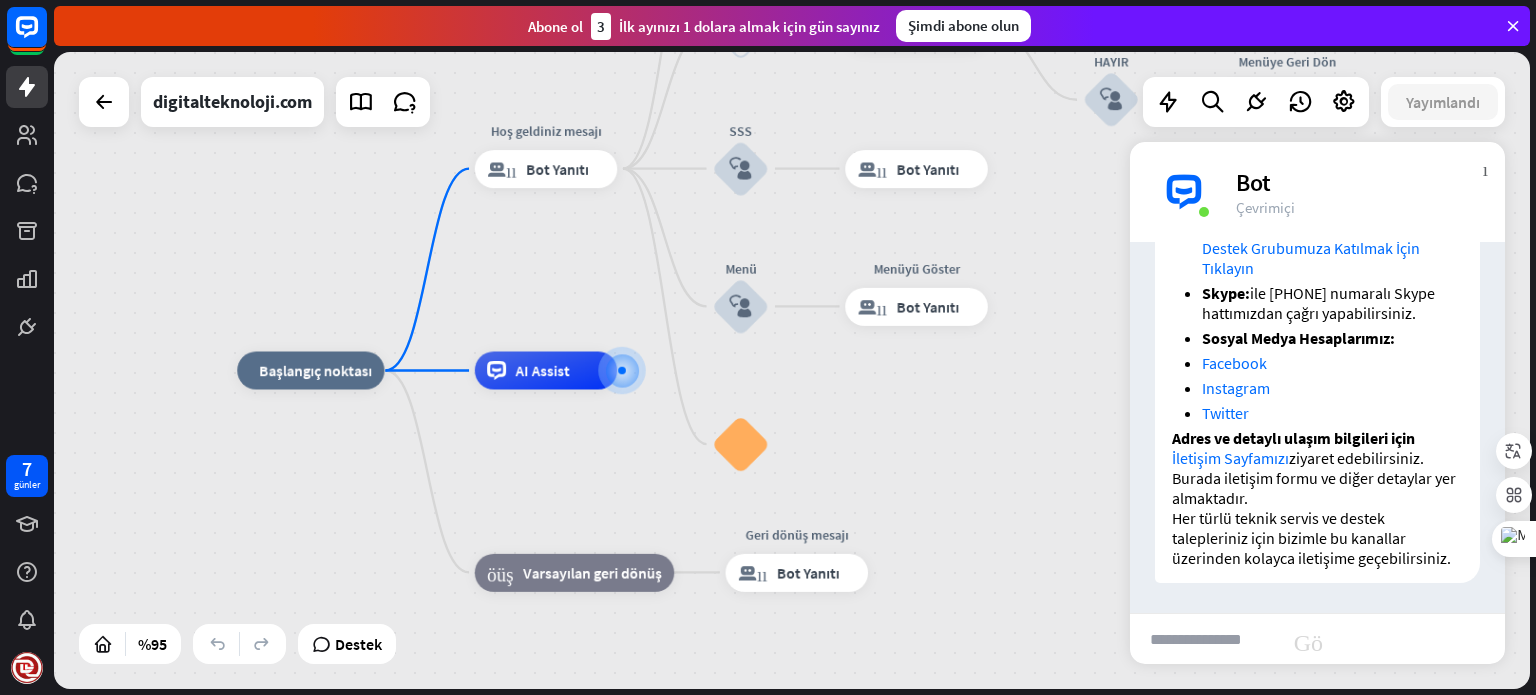click at bounding box center [1205, 639] 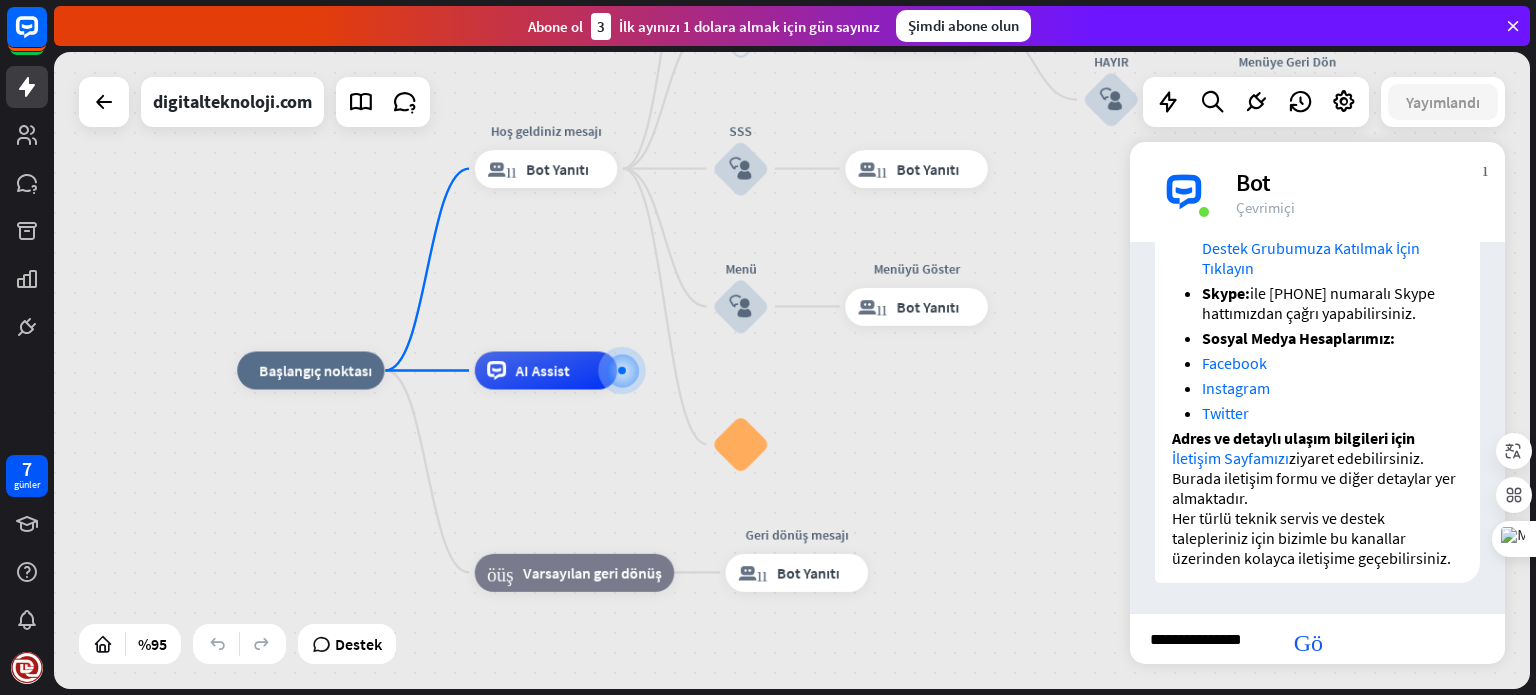 type on "**********" 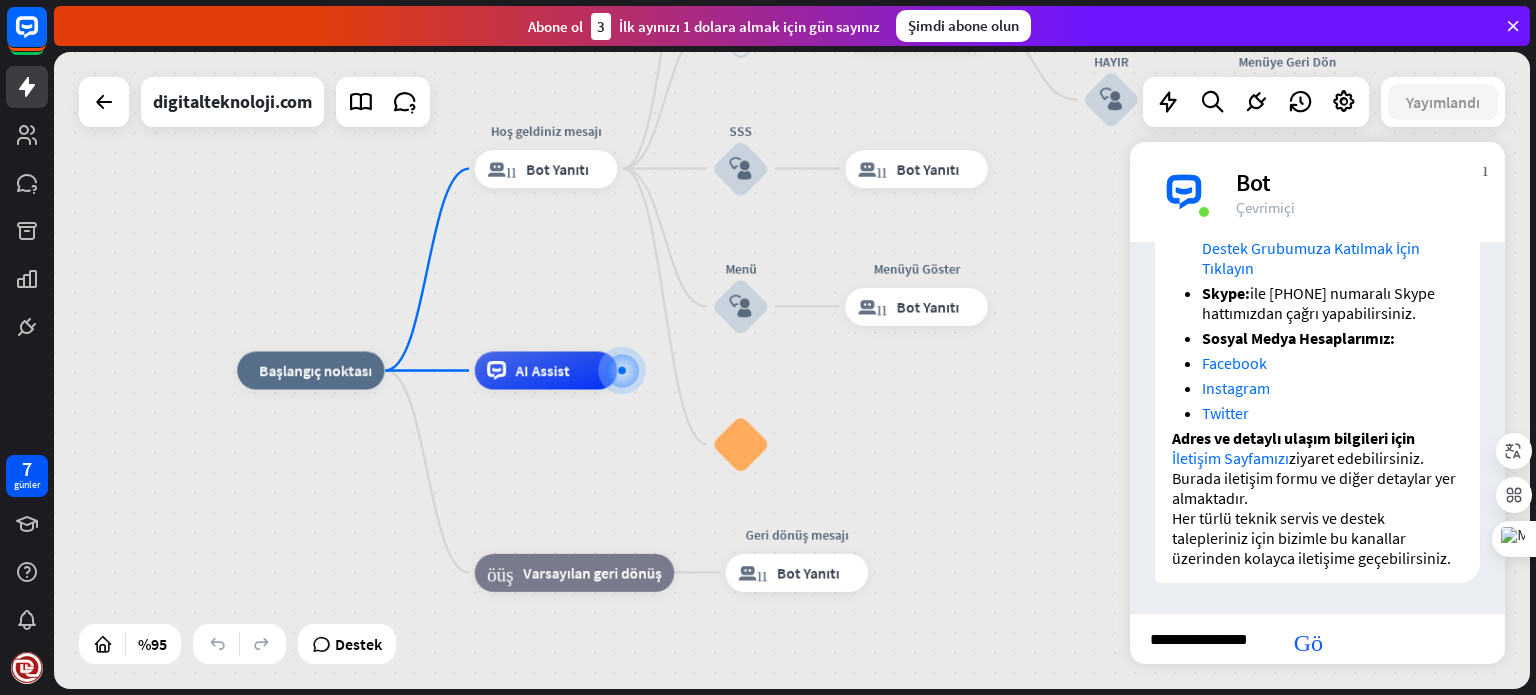 type 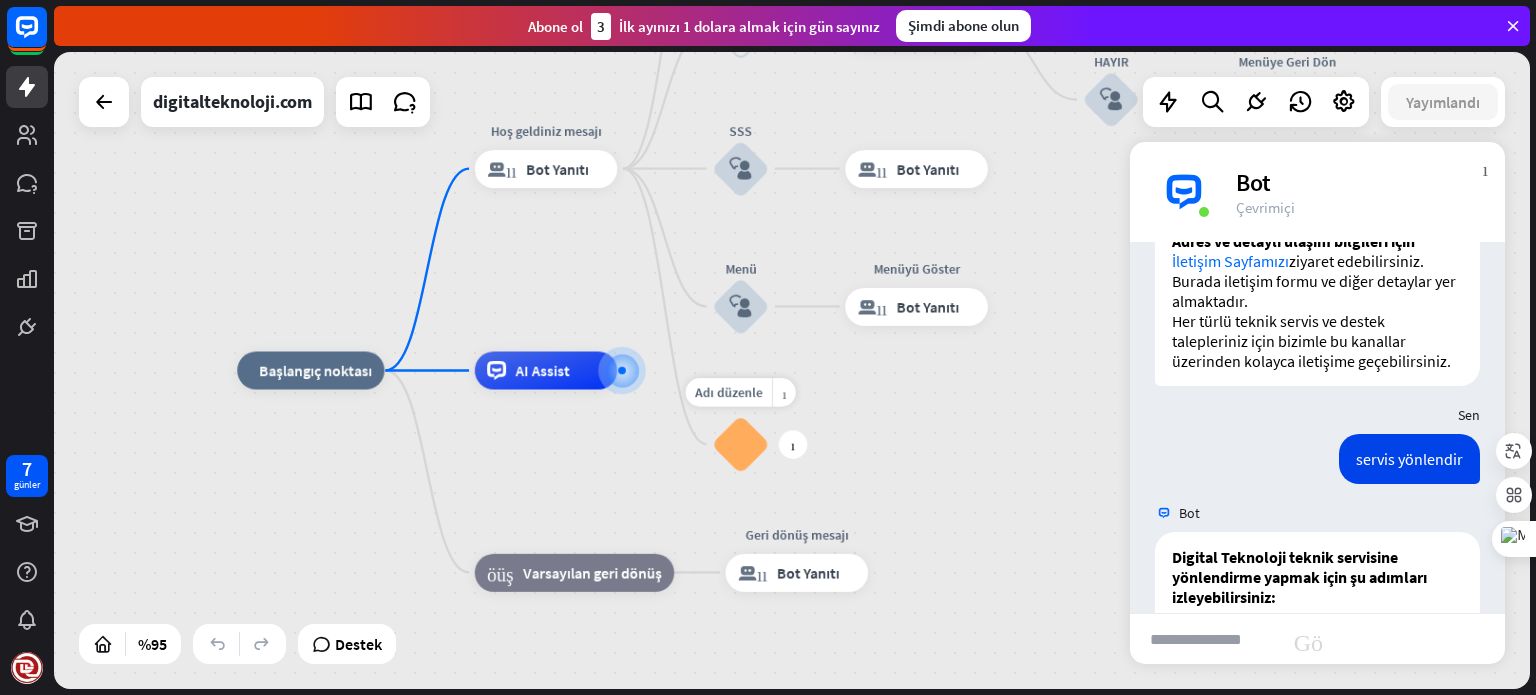 scroll, scrollTop: 2891, scrollLeft: 0, axis: vertical 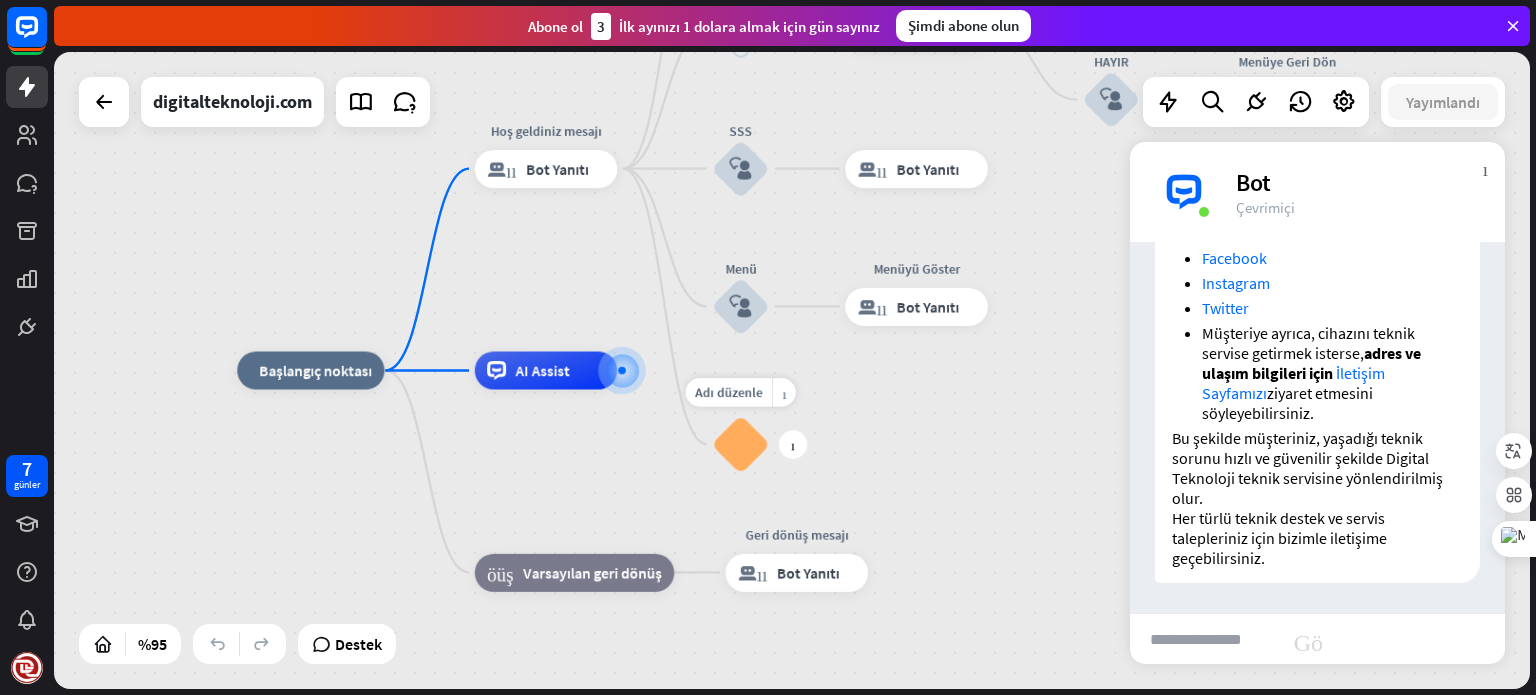 click on "blok_sss" at bounding box center (740, 444) 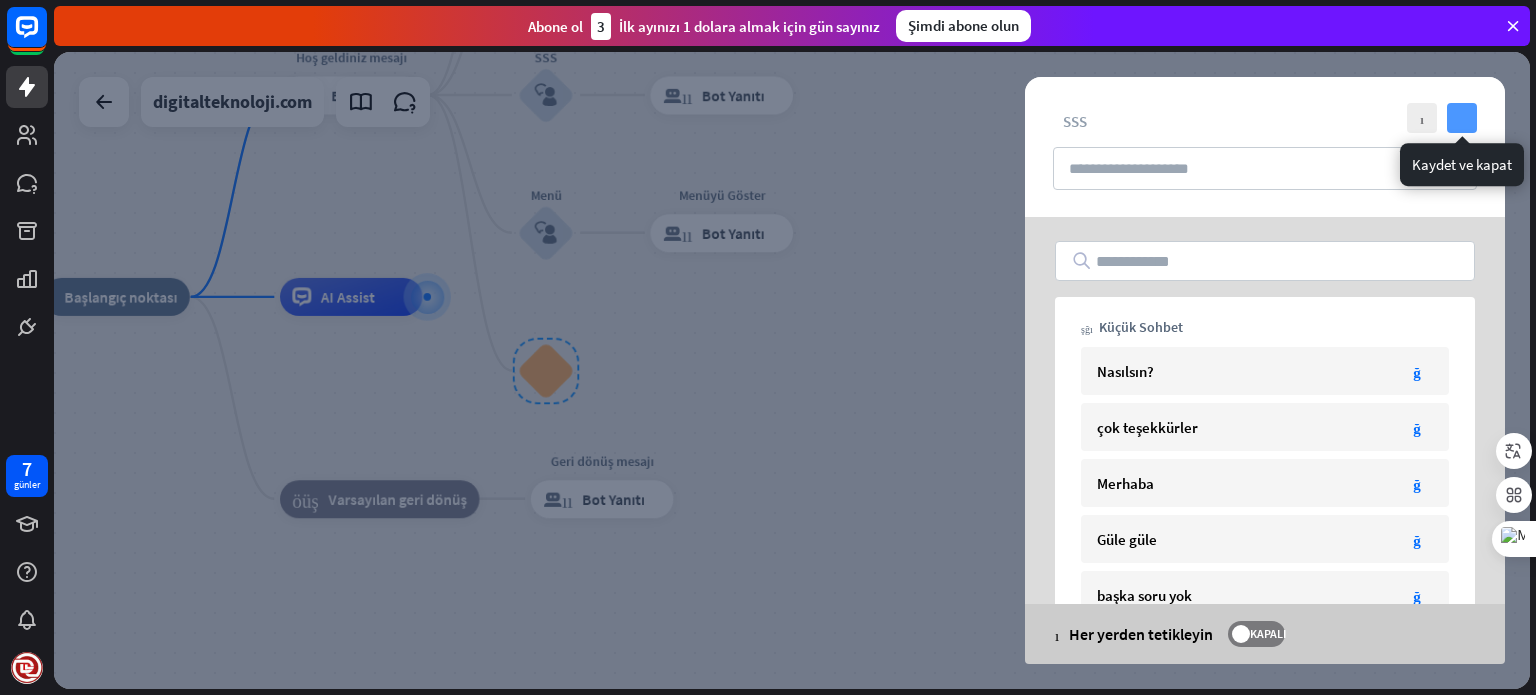 click on "kontrol etmek" at bounding box center [1462, 118] 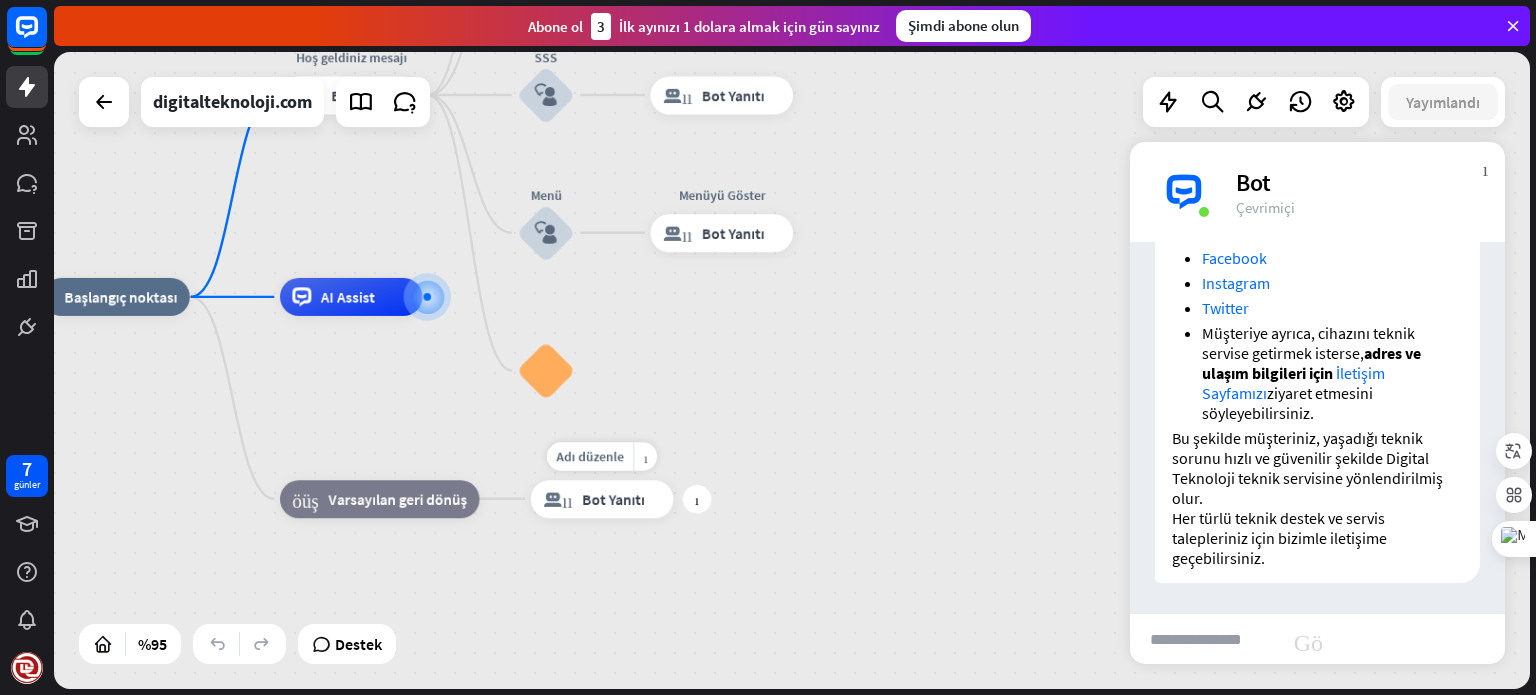 click on "Bot Yanıtı" at bounding box center [613, 498] 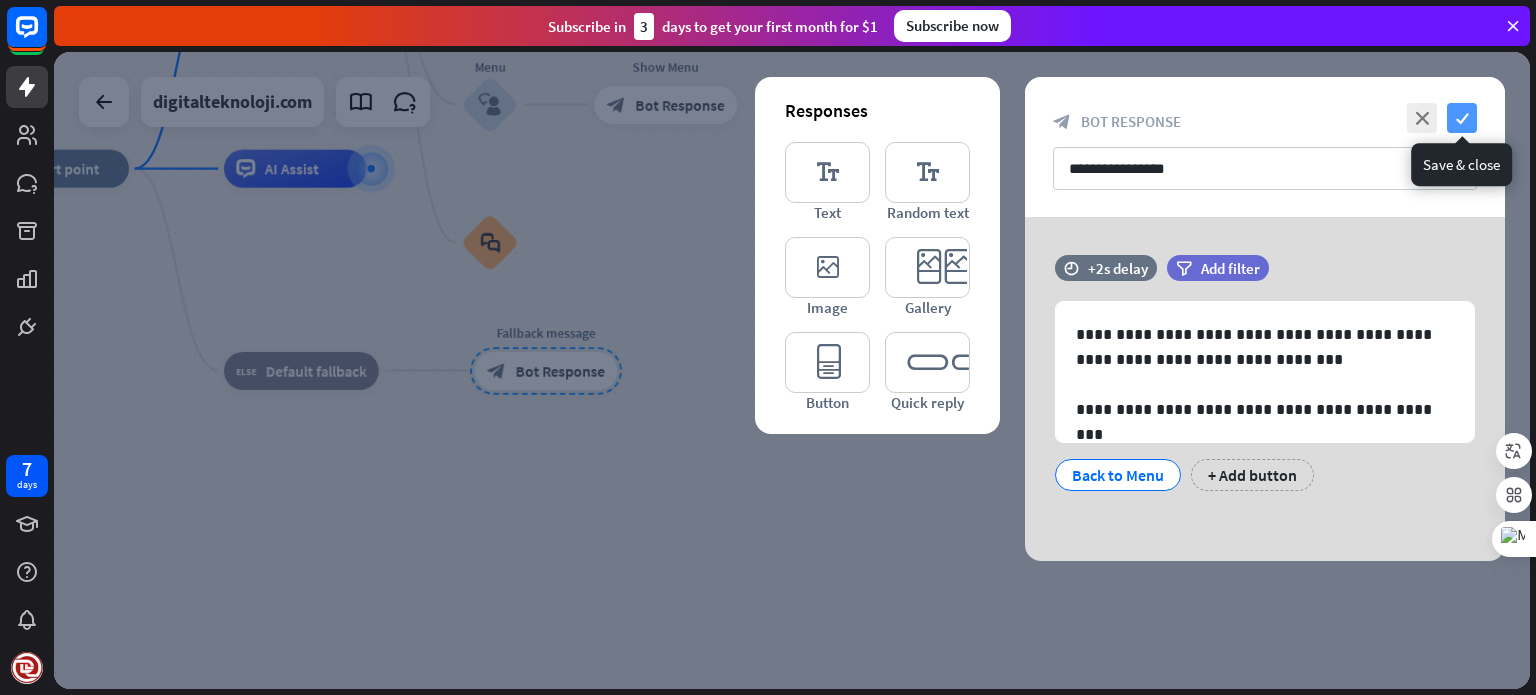click on "check" at bounding box center [1462, 118] 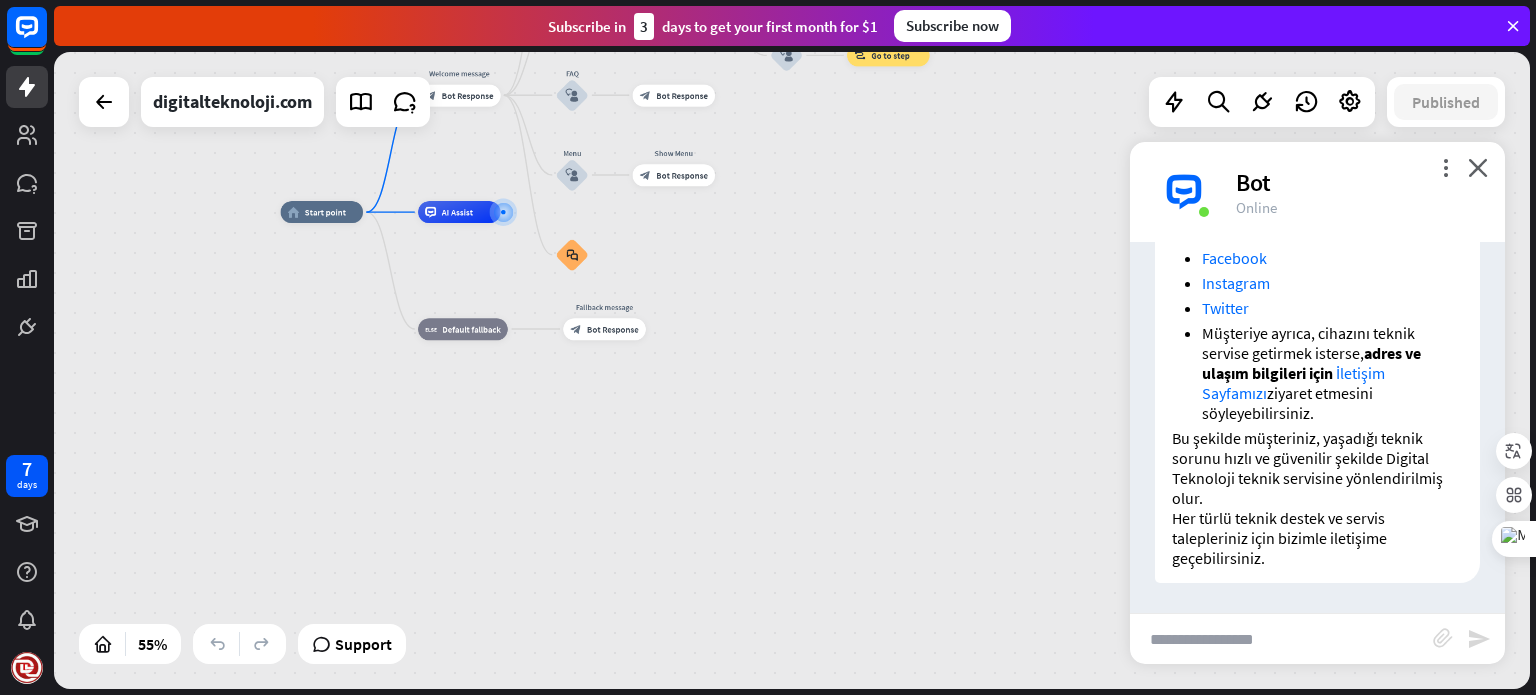 click on "home_2   Start point                 Welcome message   block_bot_response   Bot Response                 About us   block_user_input                 Provide company information   block_bot_response   Bot Response                 Back to Menu   block_user_input                 Was it helpful?   block_bot_response   Bot Response                 Yes   block_user_input                 Thank you!   block_bot_response   Bot Response                 No   block_user_input                 Back to Menu   block_goto   Go to step                 FAQ   block_user_input                   block_bot_response   Bot Response                 Menu   block_user_input                 Show Menu   block_bot_response   Bot Response                   block_faq                     AI Assist                       block_fallback   Default fallback                 Fallback message   block_bot_response   Bot Response" at bounding box center [687, 387] 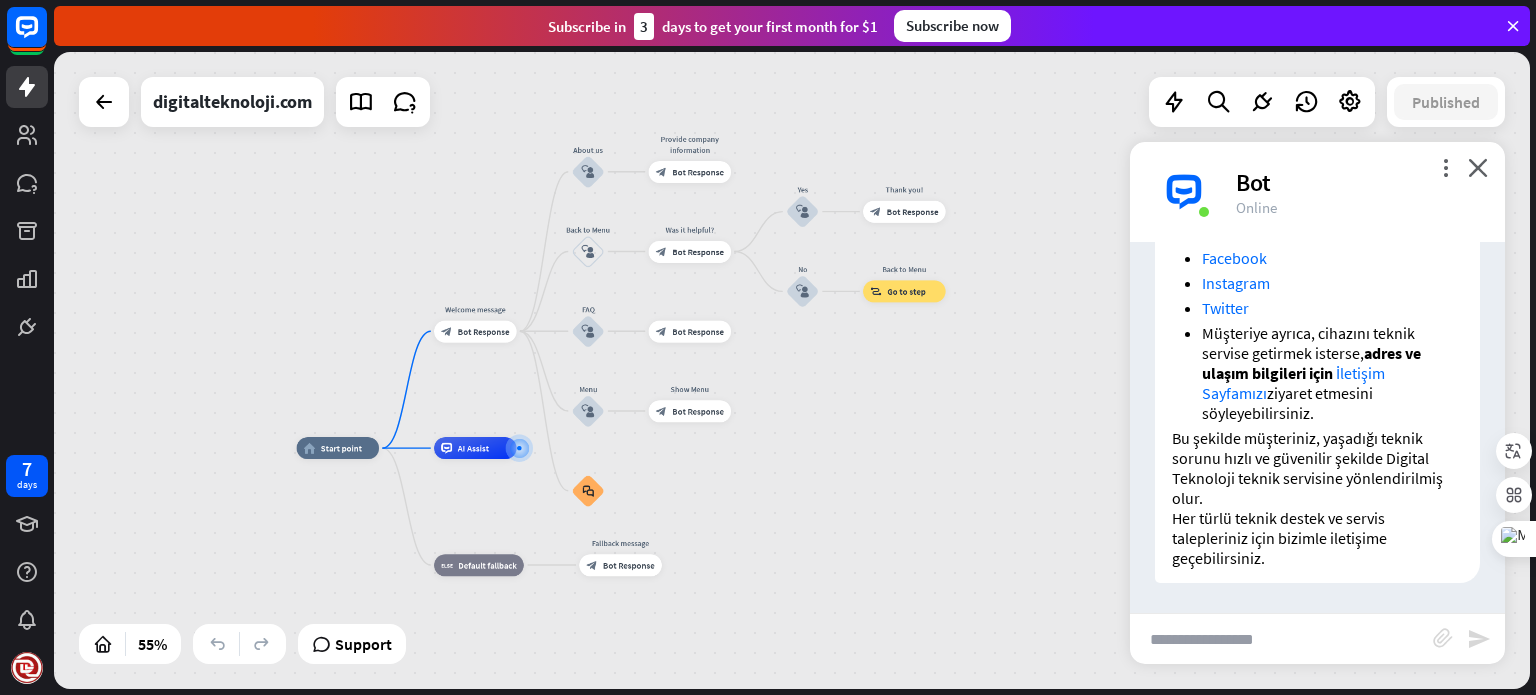 drag, startPoint x: 788, startPoint y: 238, endPoint x: 804, endPoint y: 474, distance: 236.54175 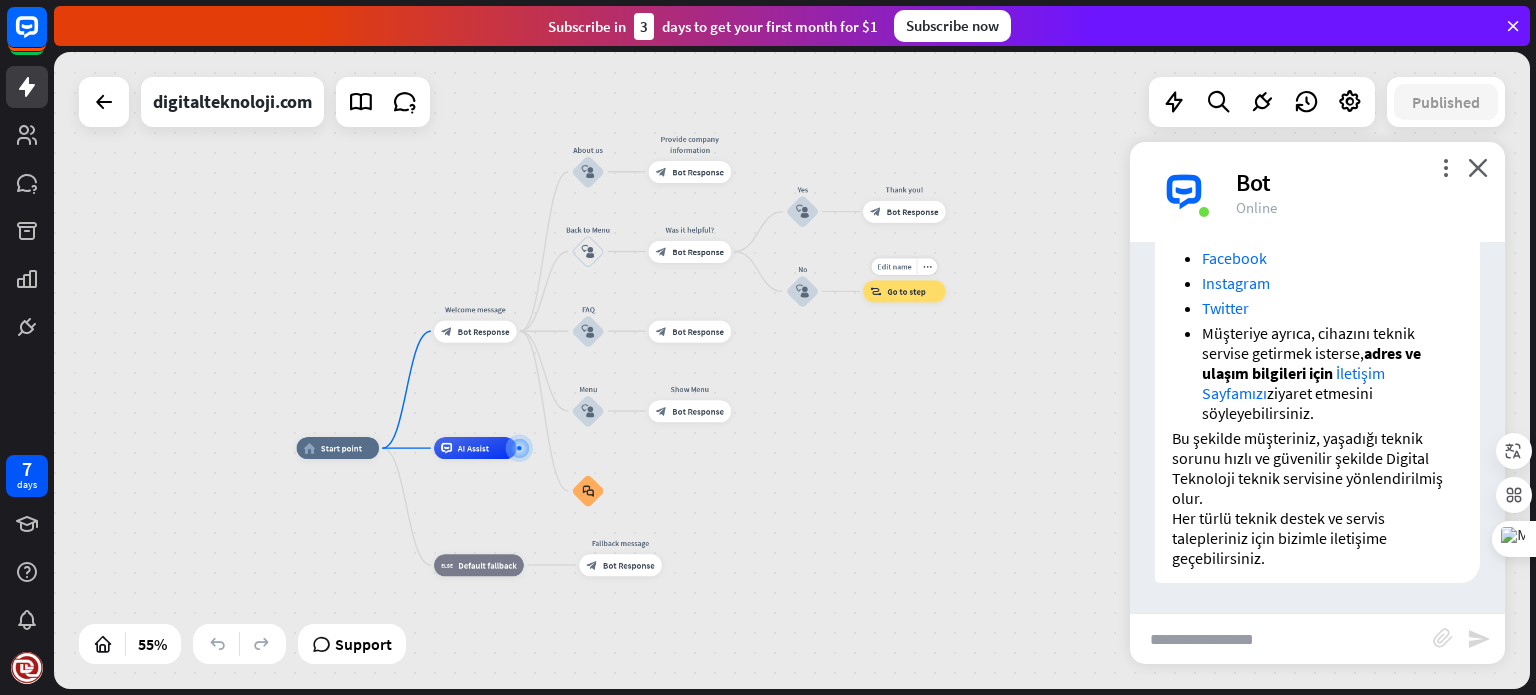 click on "Go to step" at bounding box center [906, 291] 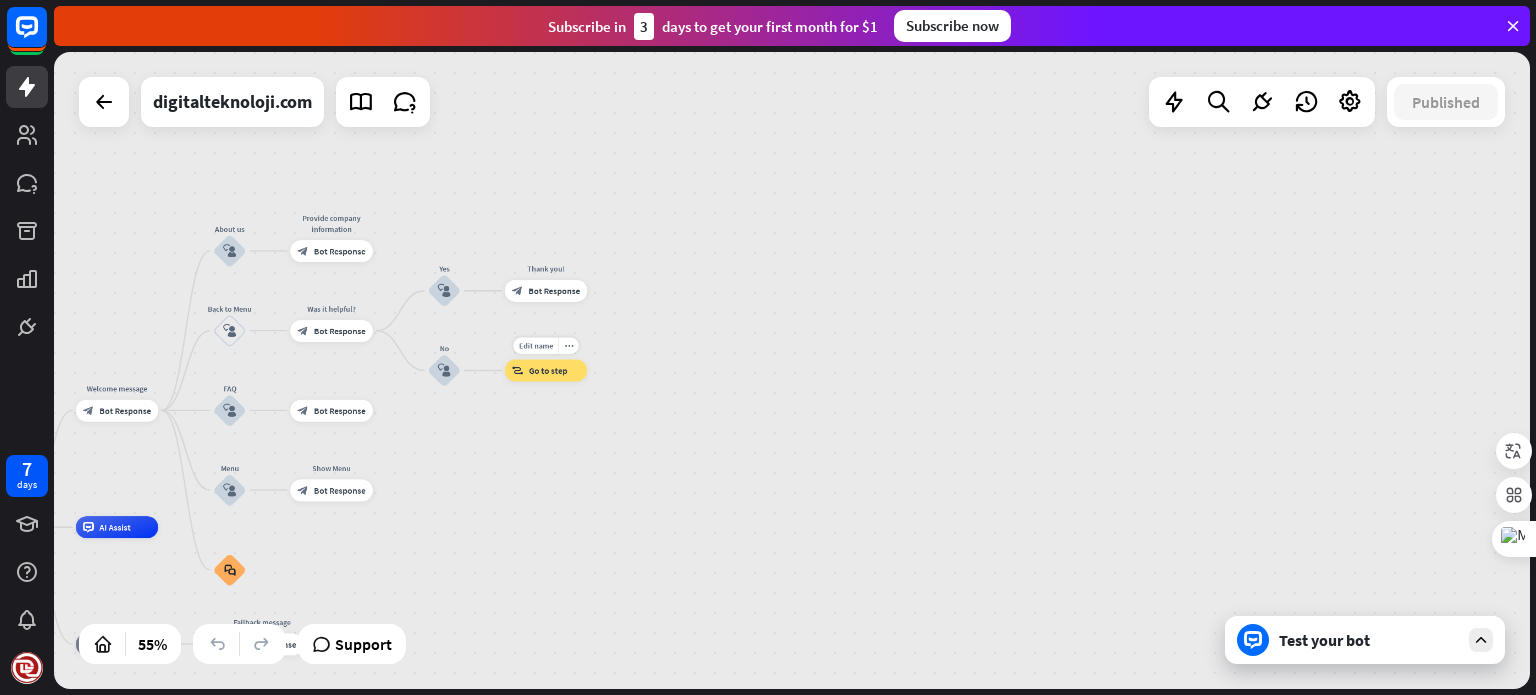 click on "Go to step" at bounding box center [548, 370] 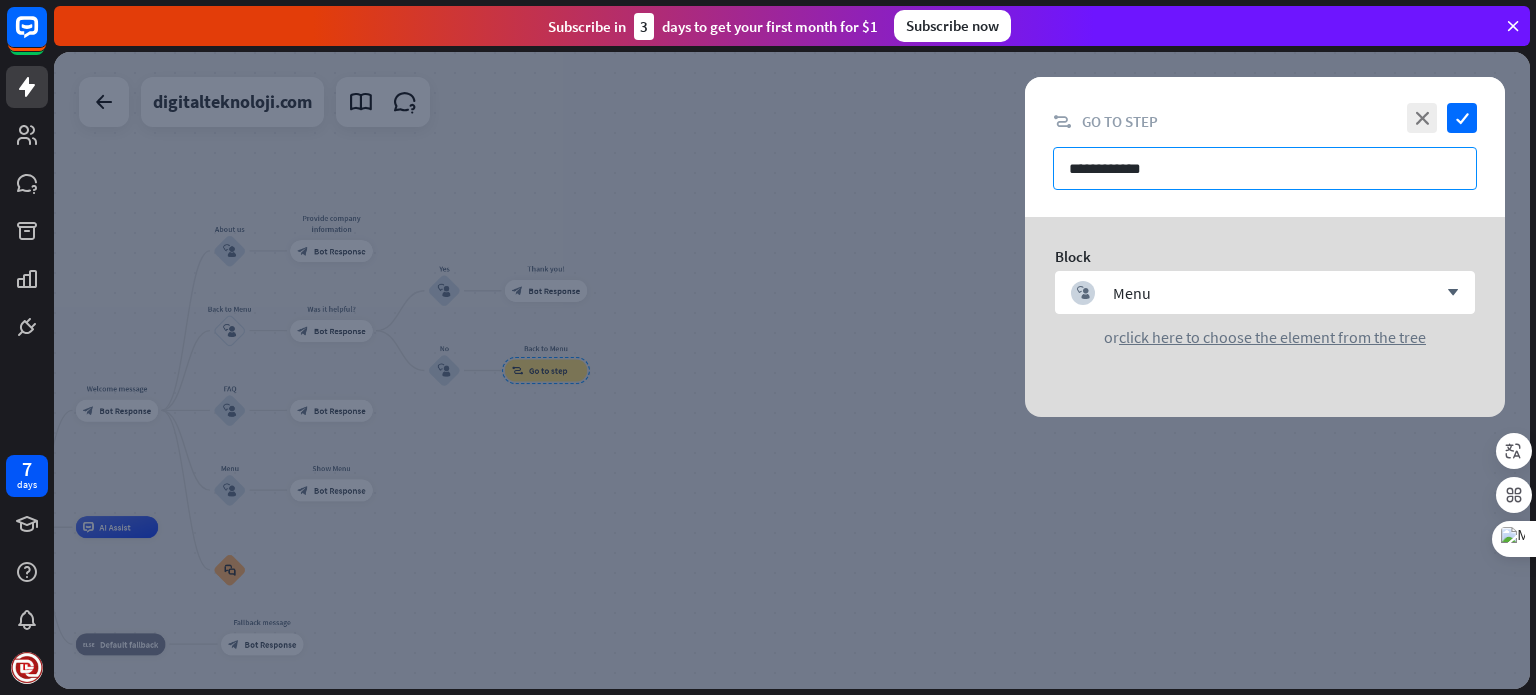 click on "**********" at bounding box center [1265, 168] 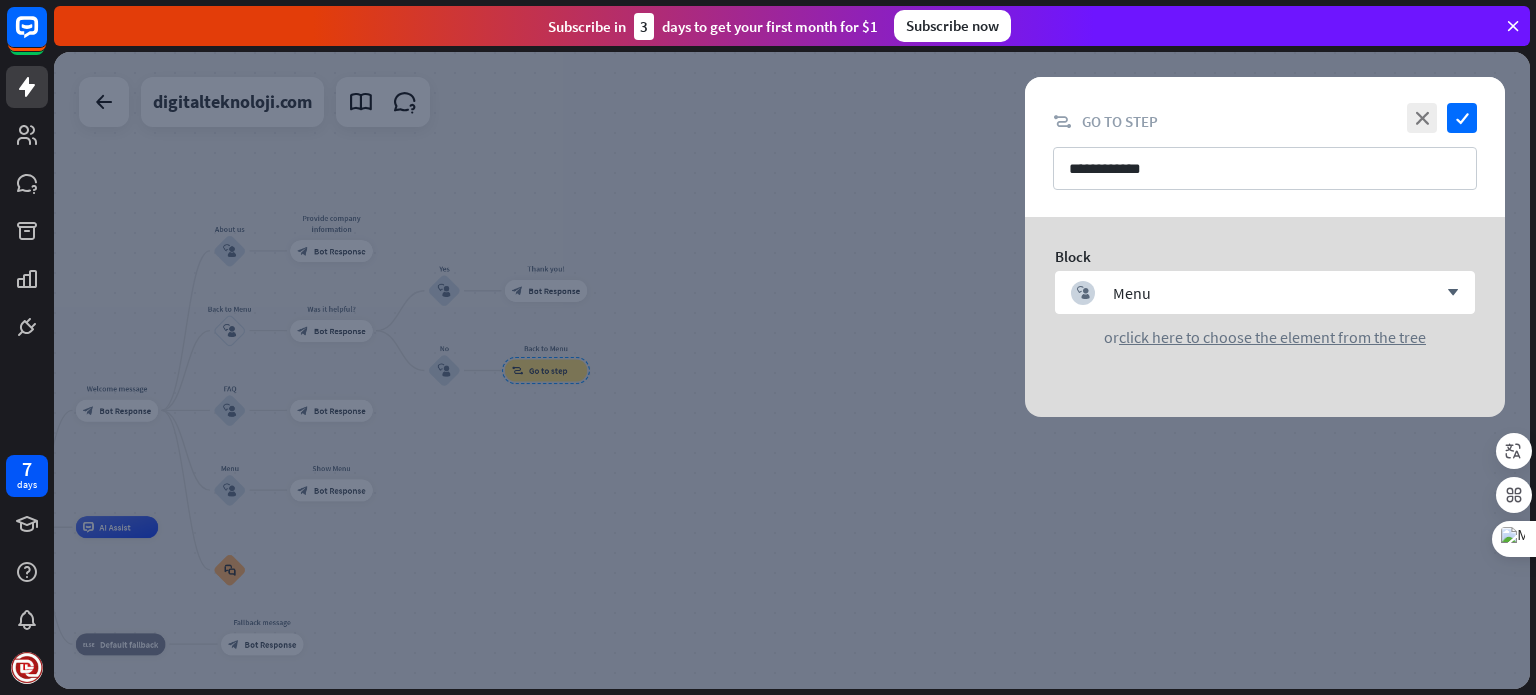 click on "**********" at bounding box center (1265, 147) 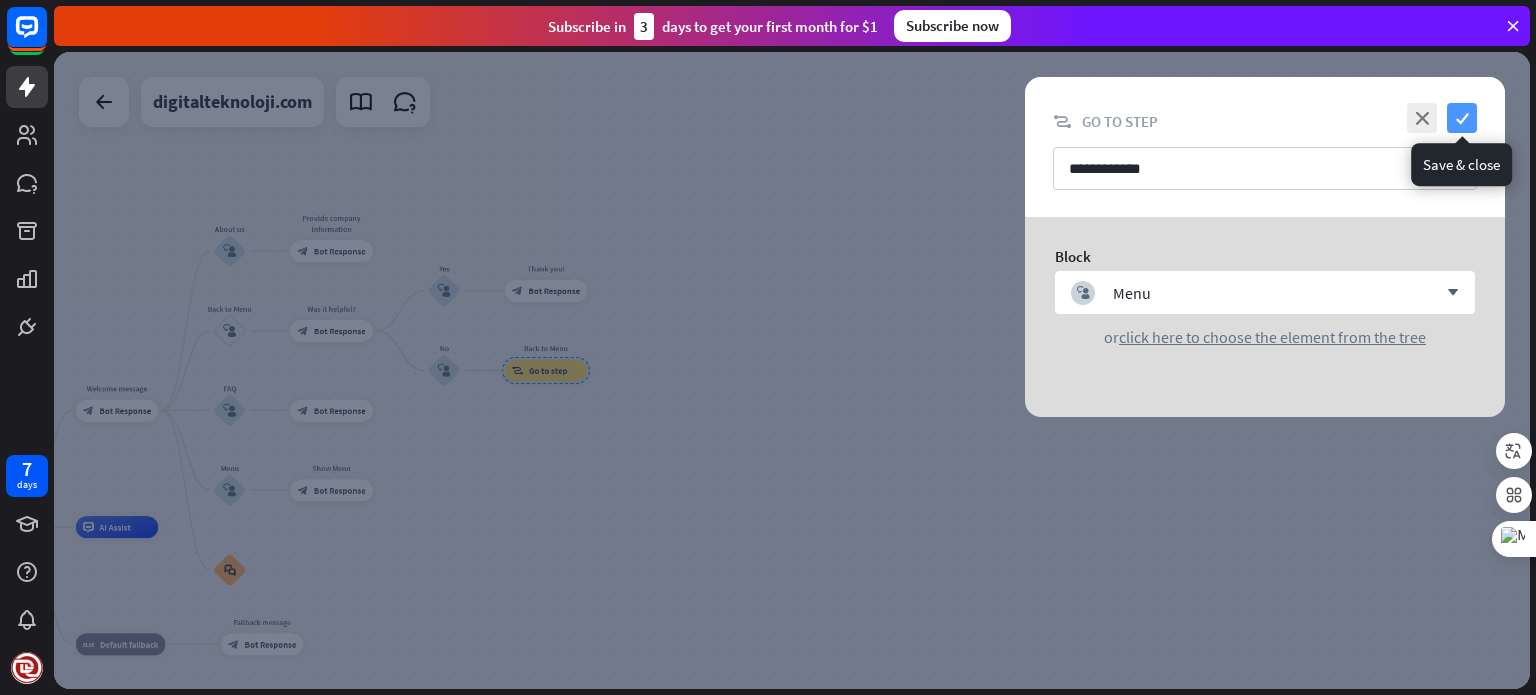 click on "check" at bounding box center [1462, 118] 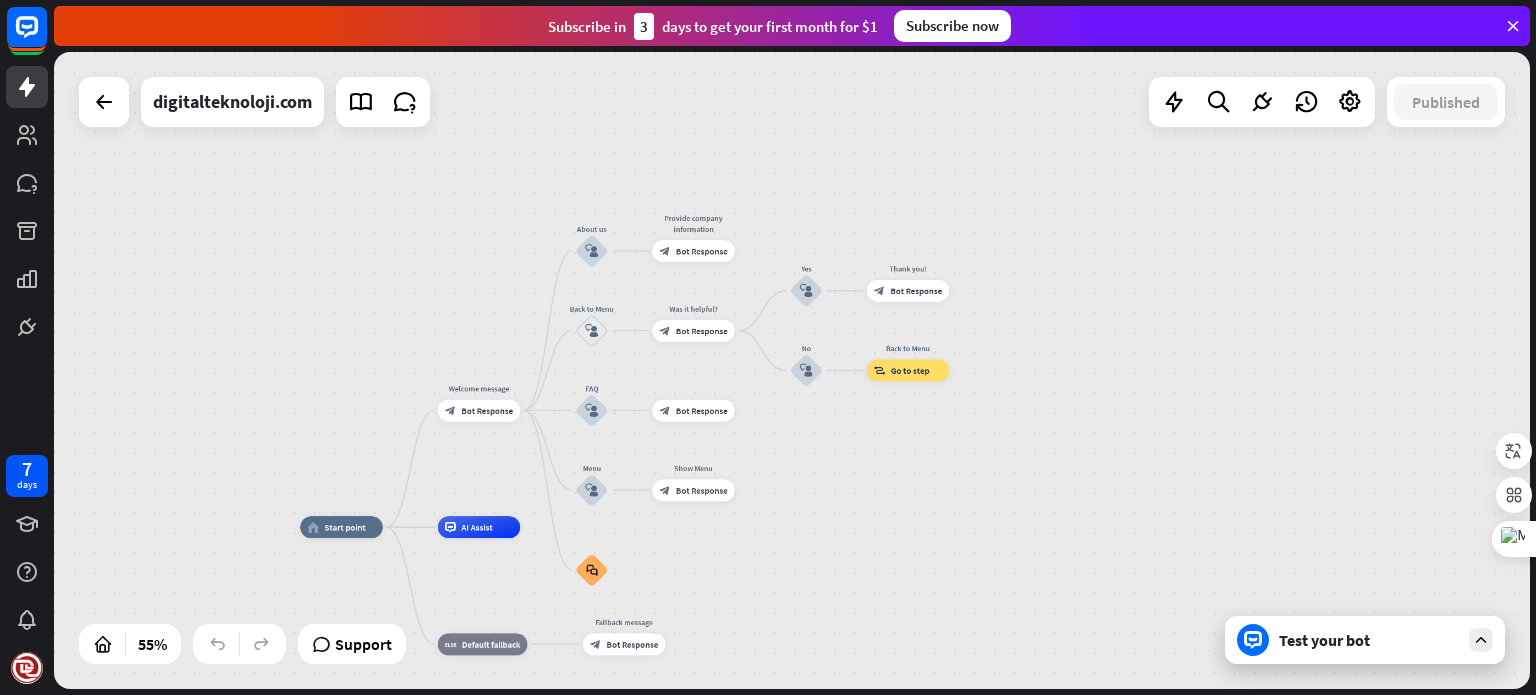 drag, startPoint x: 436, startPoint y: 467, endPoint x: 798, endPoint y: 467, distance: 362 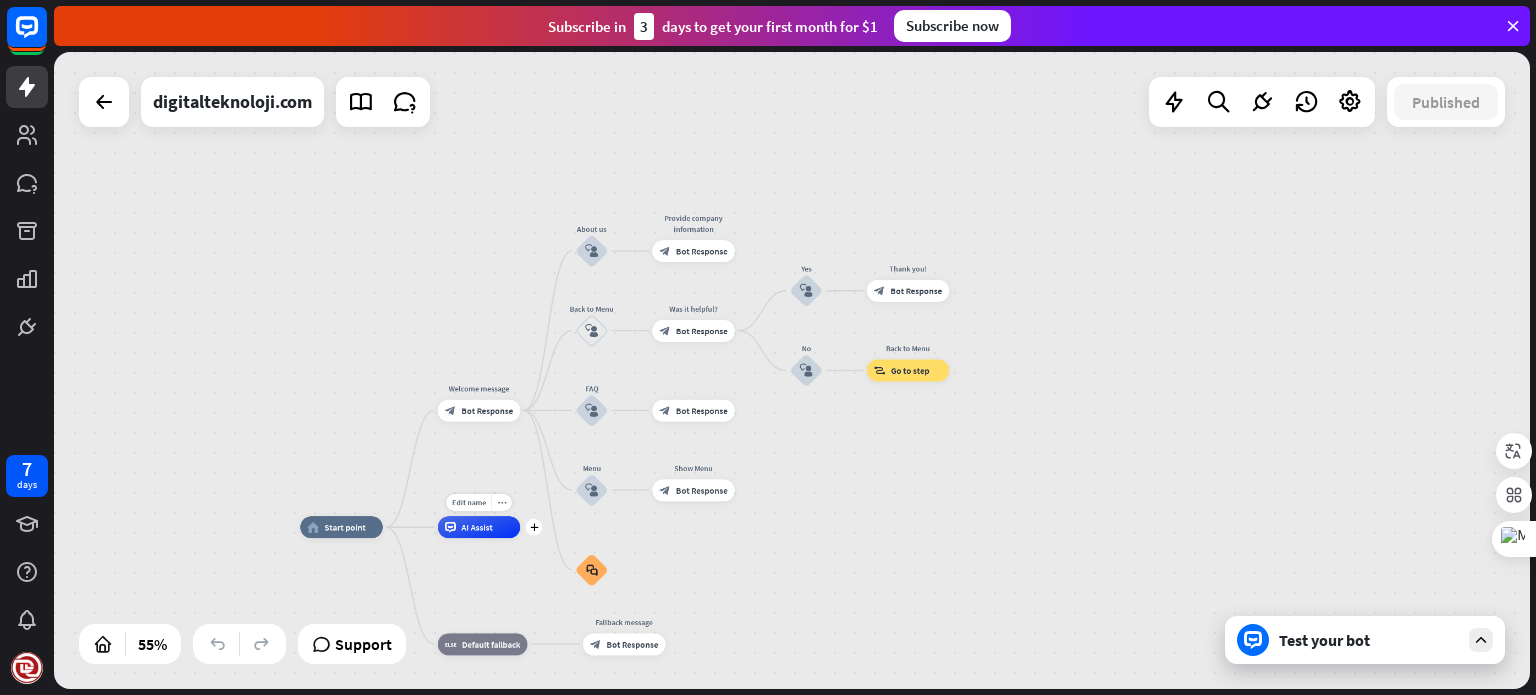 click on "AI Assist" at bounding box center [476, 527] 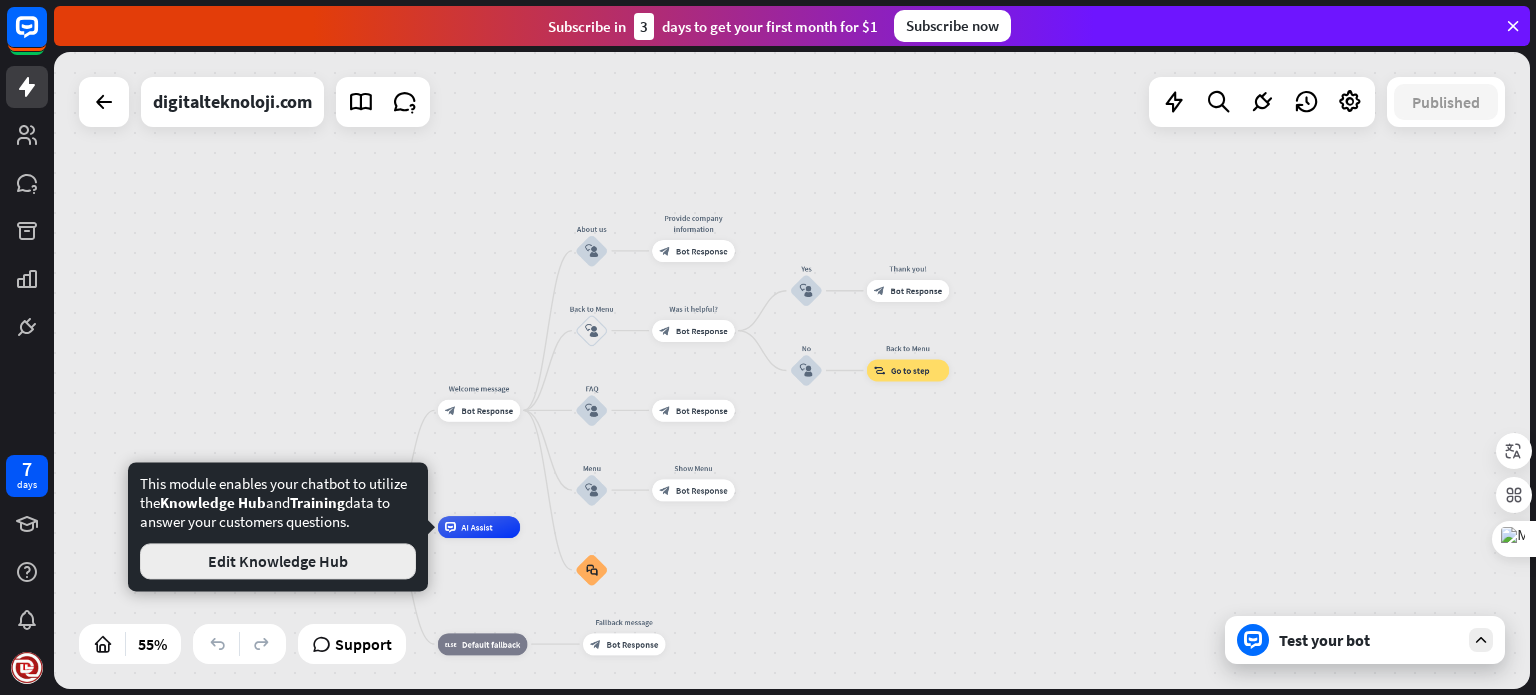 click on "Edit Knowledge Hub" at bounding box center (278, 561) 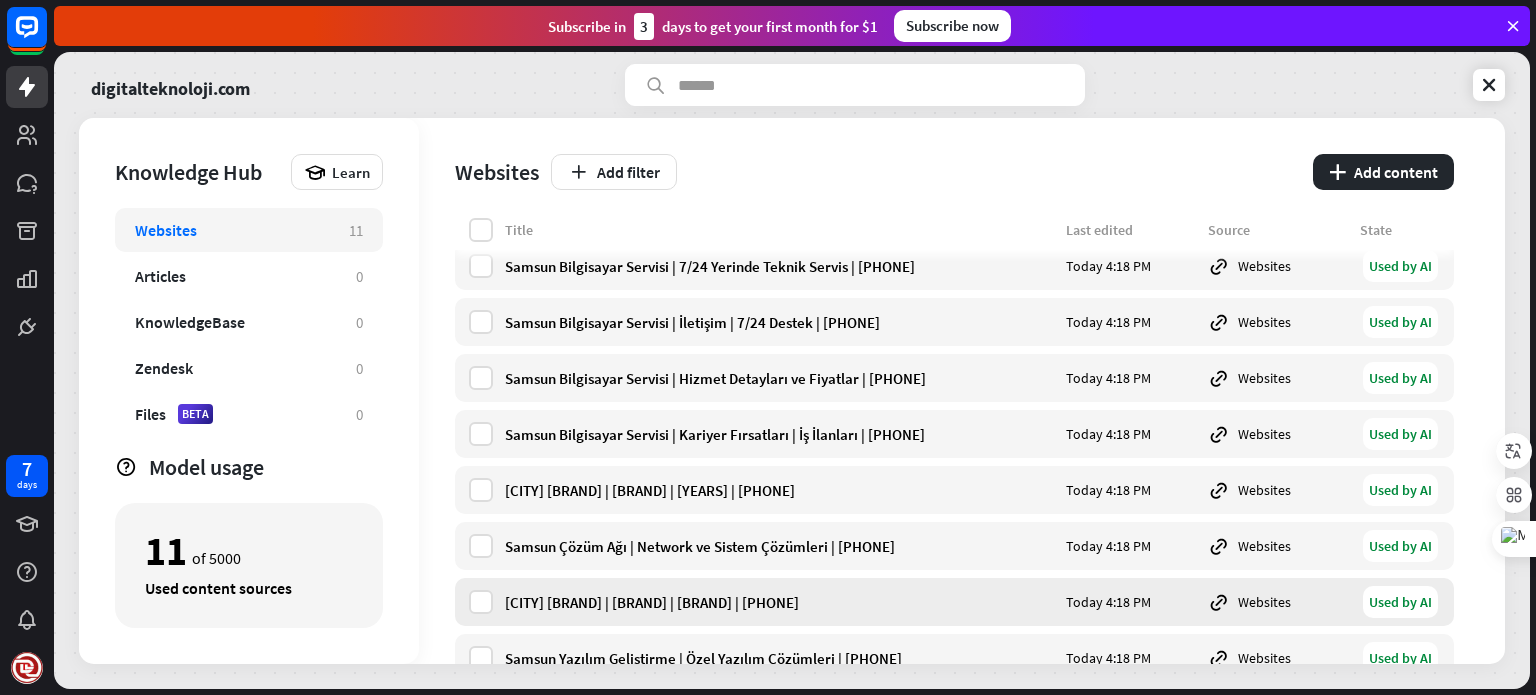scroll, scrollTop: 0, scrollLeft: 0, axis: both 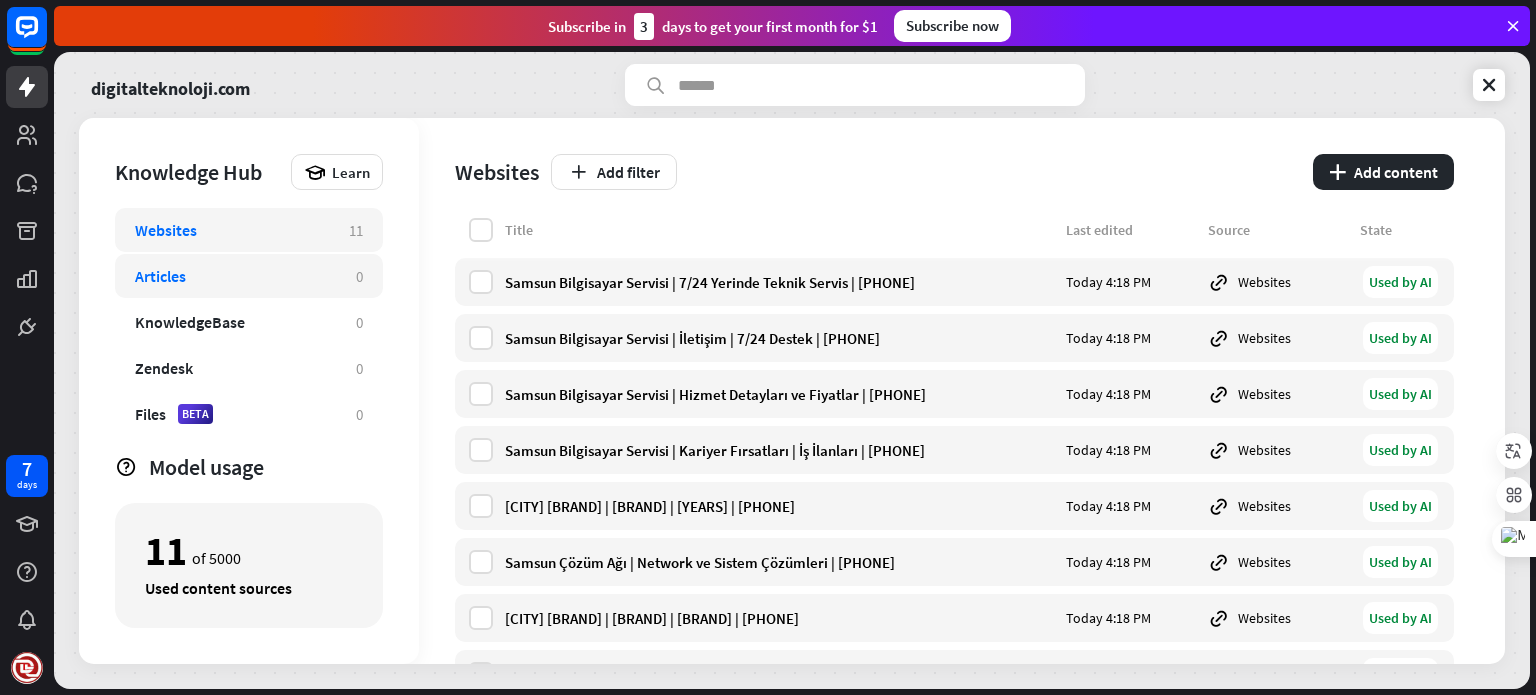 click on "Articles" at bounding box center (235, 276) 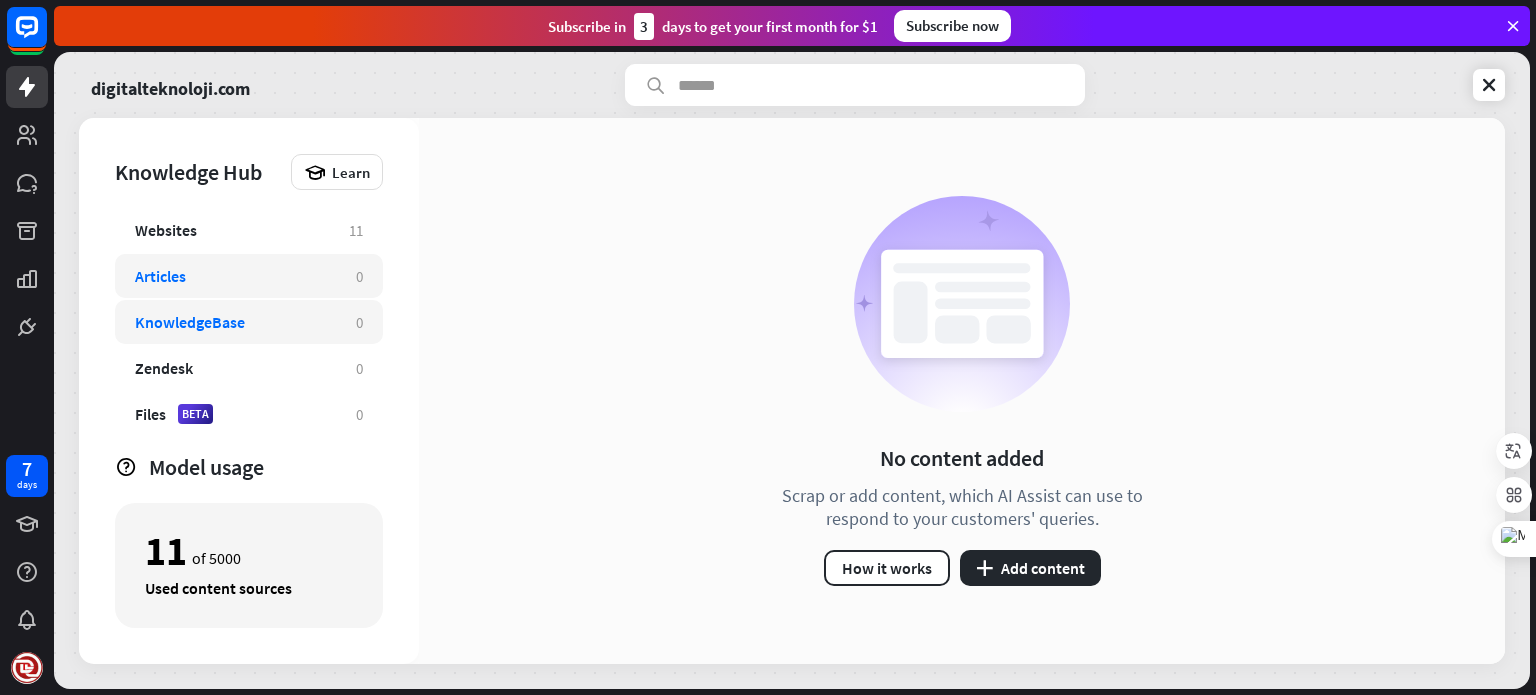 click on "KnowledgeBase" at bounding box center [190, 322] 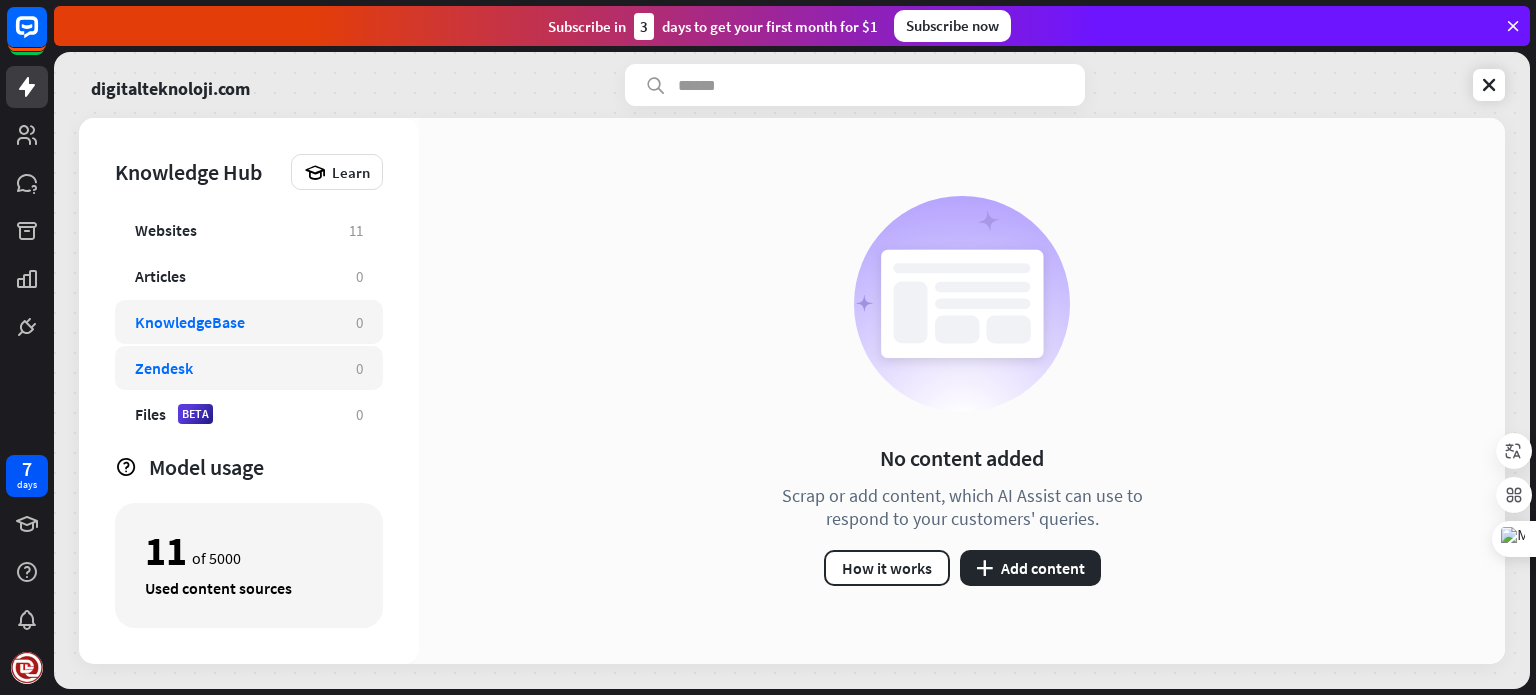 click on "Zendesk" at bounding box center [235, 368] 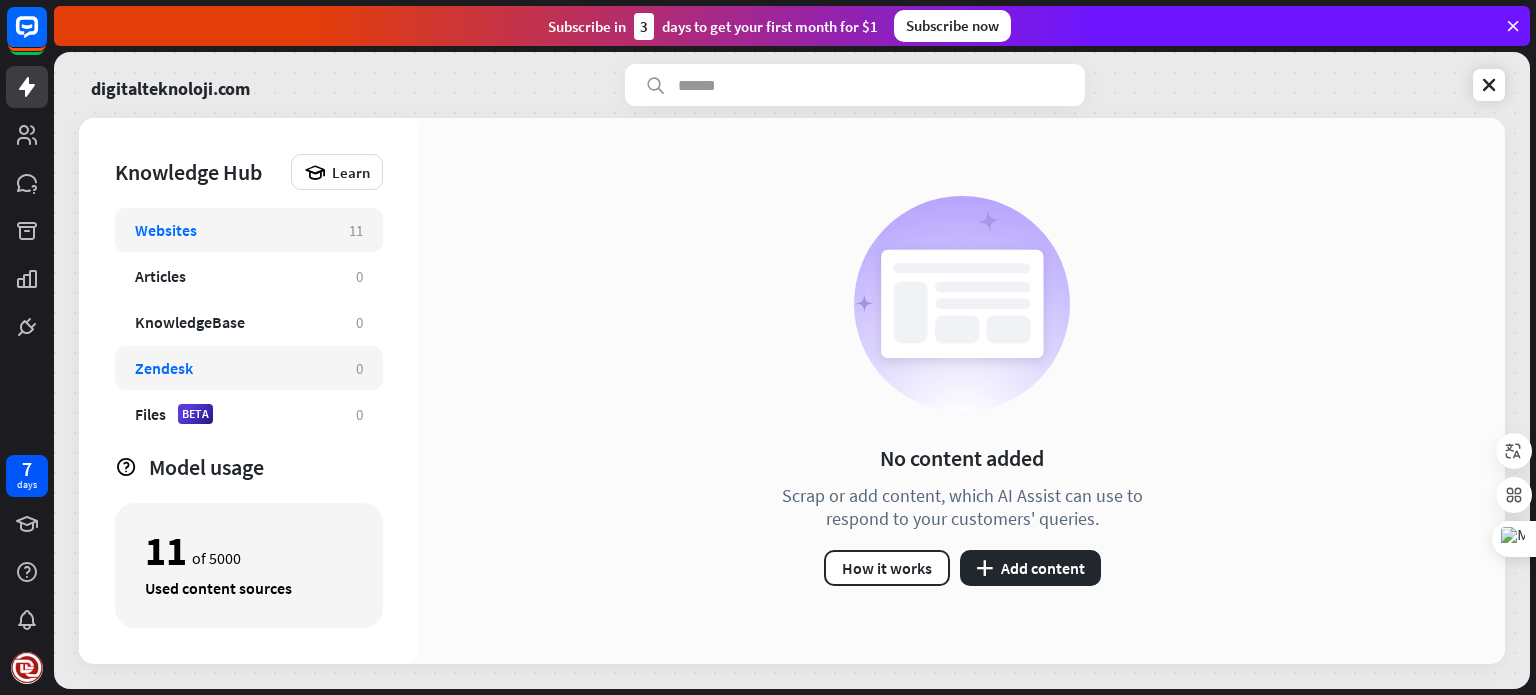 click on "Websites     11" at bounding box center (249, 230) 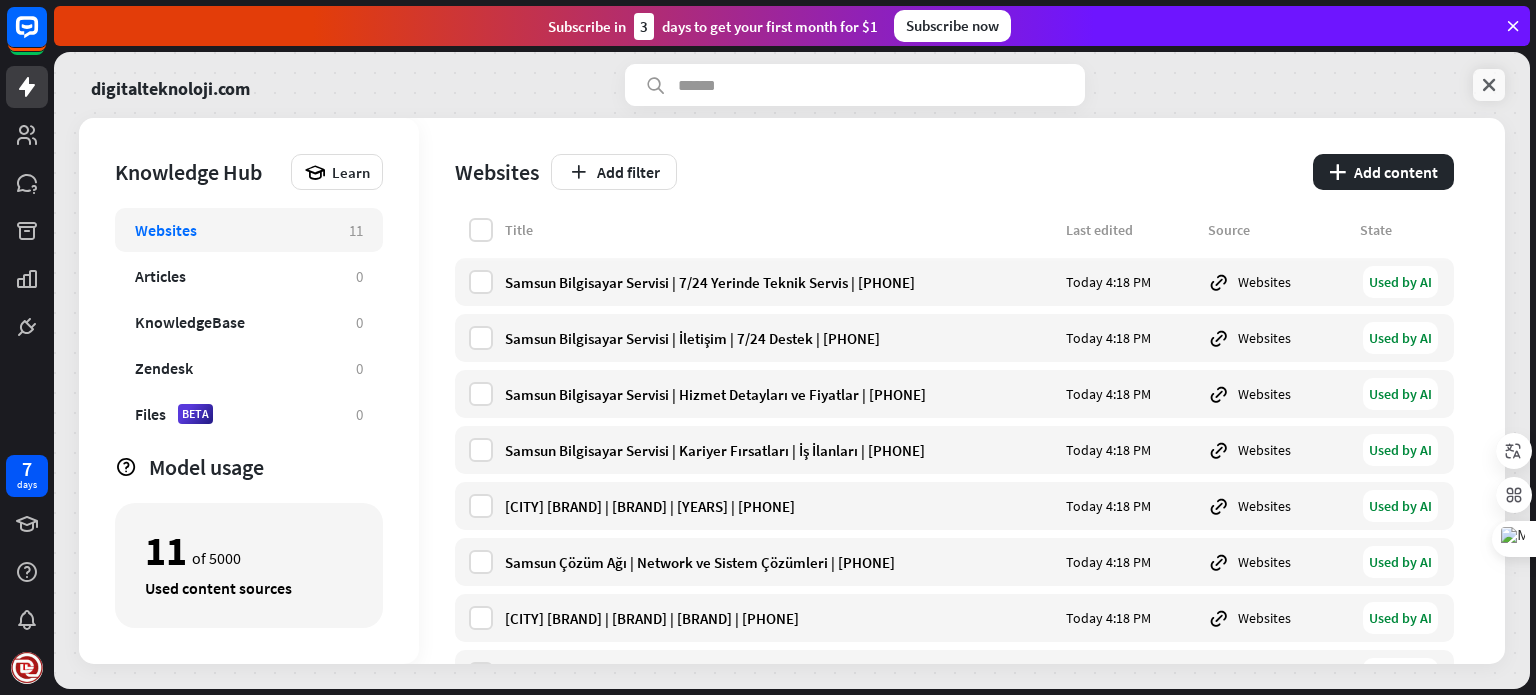 click at bounding box center [1489, 85] 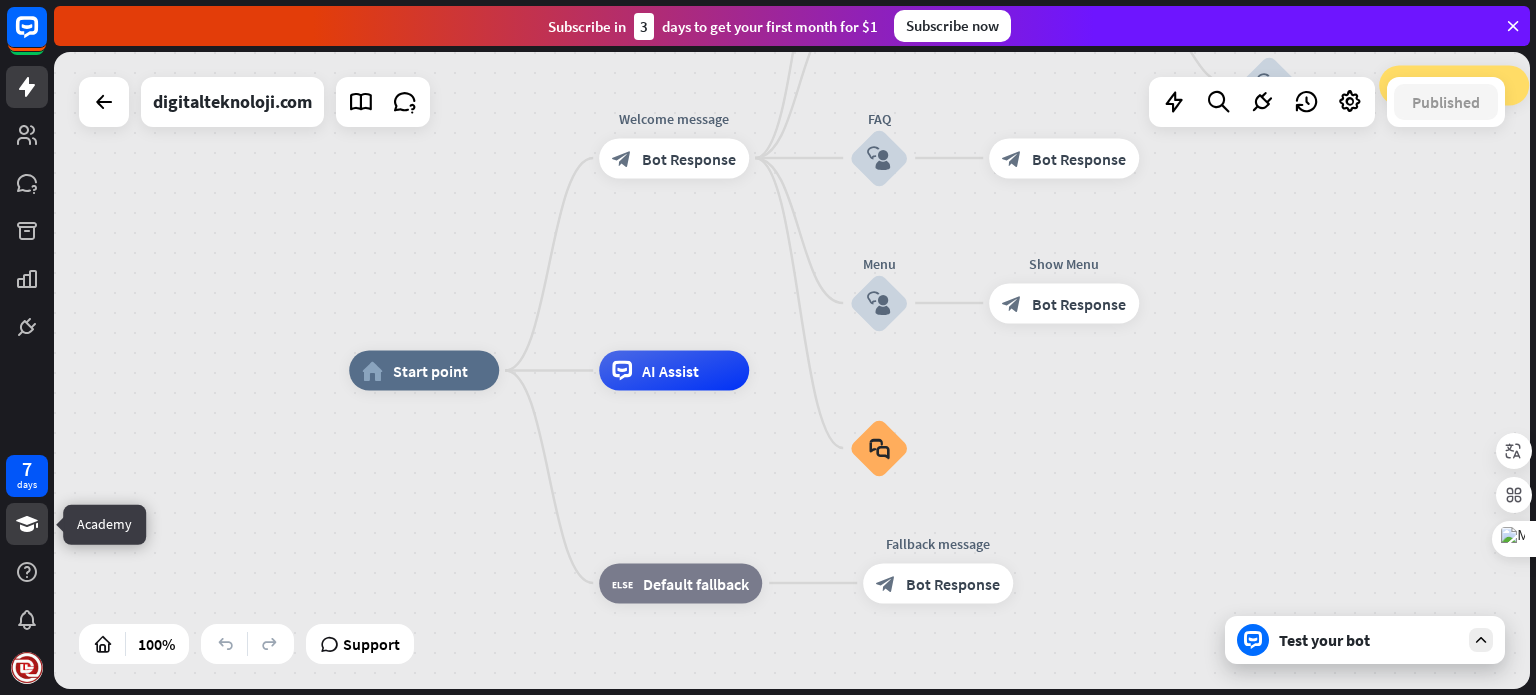 click 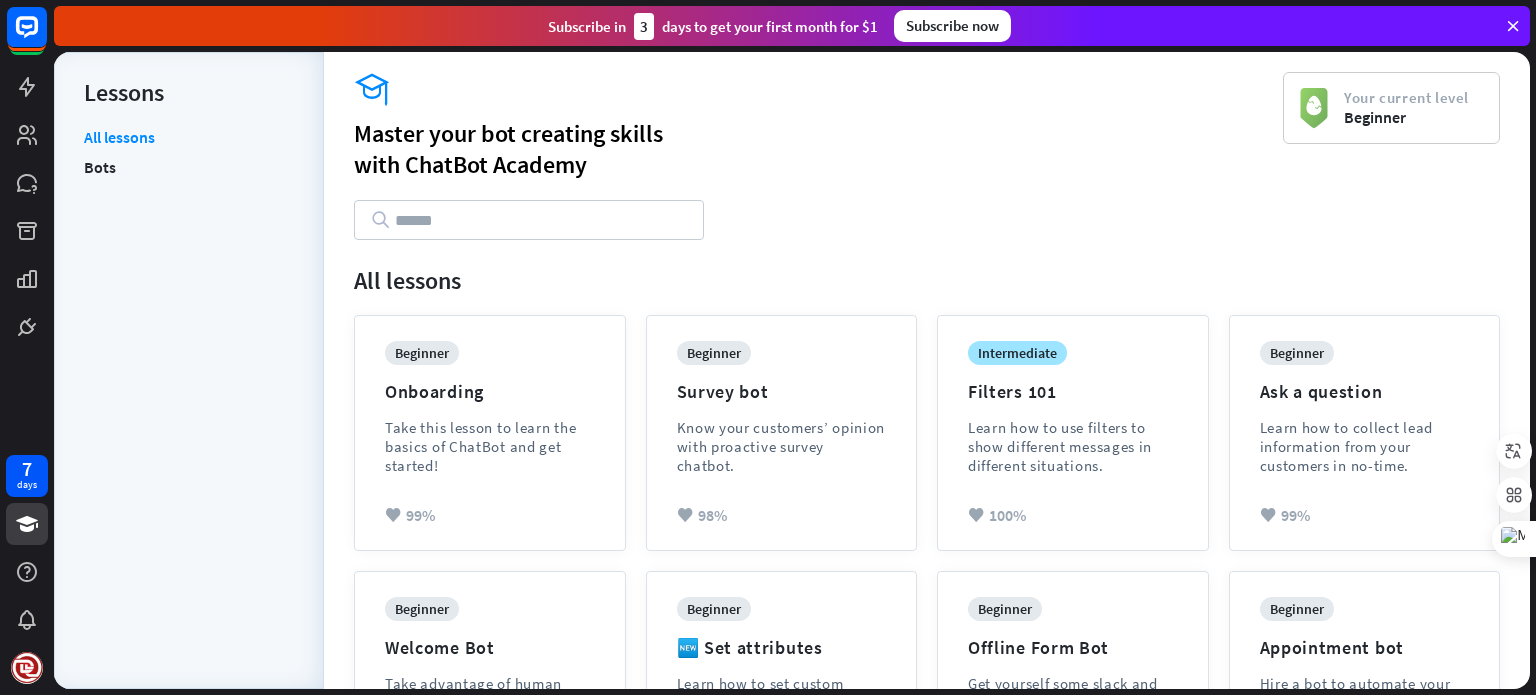 click 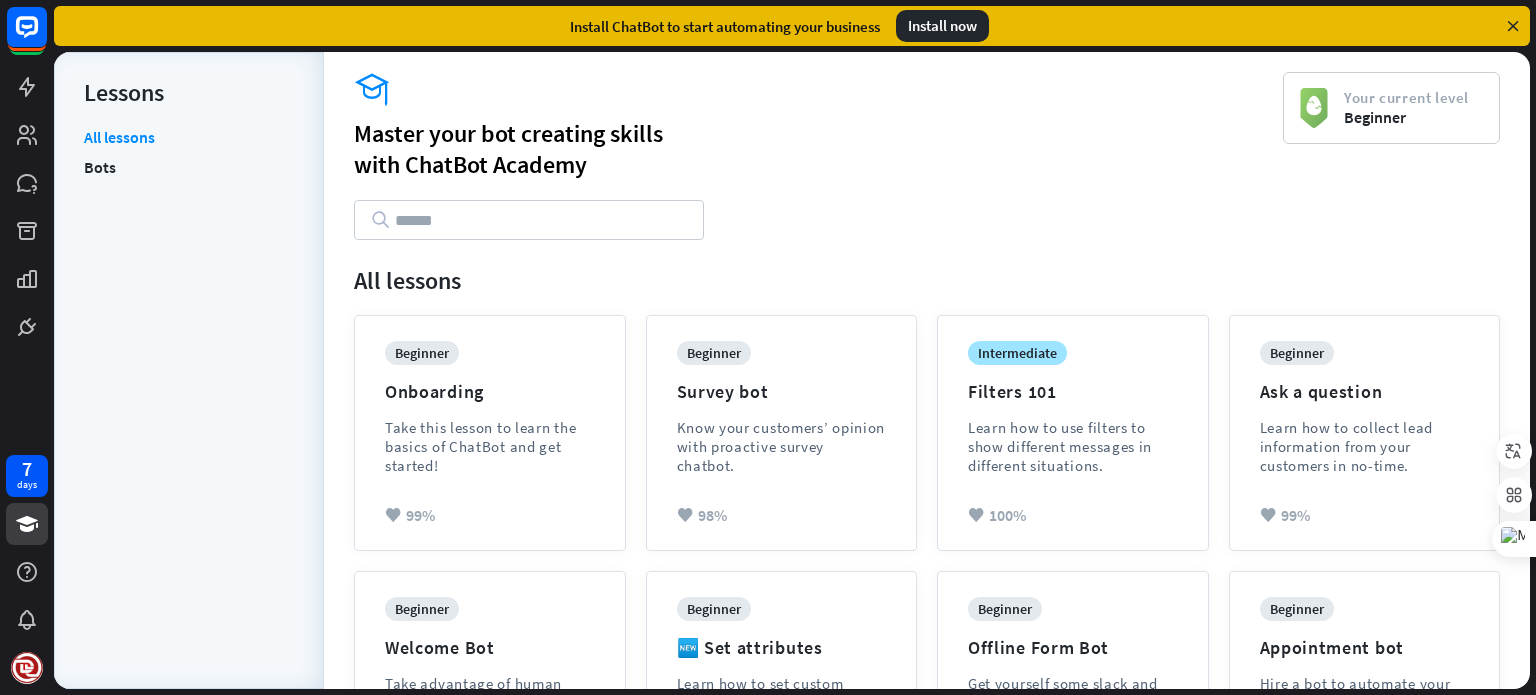 click at bounding box center (1513, 26) 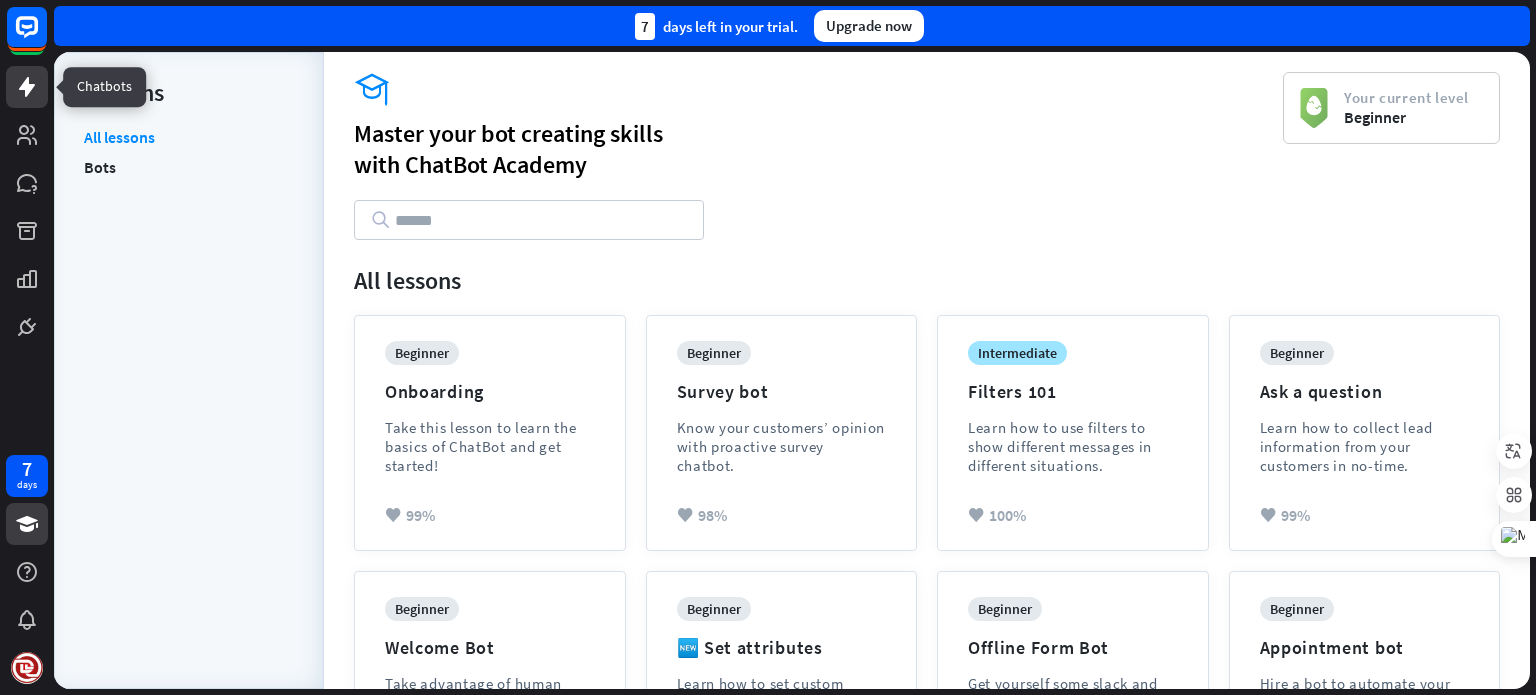 click 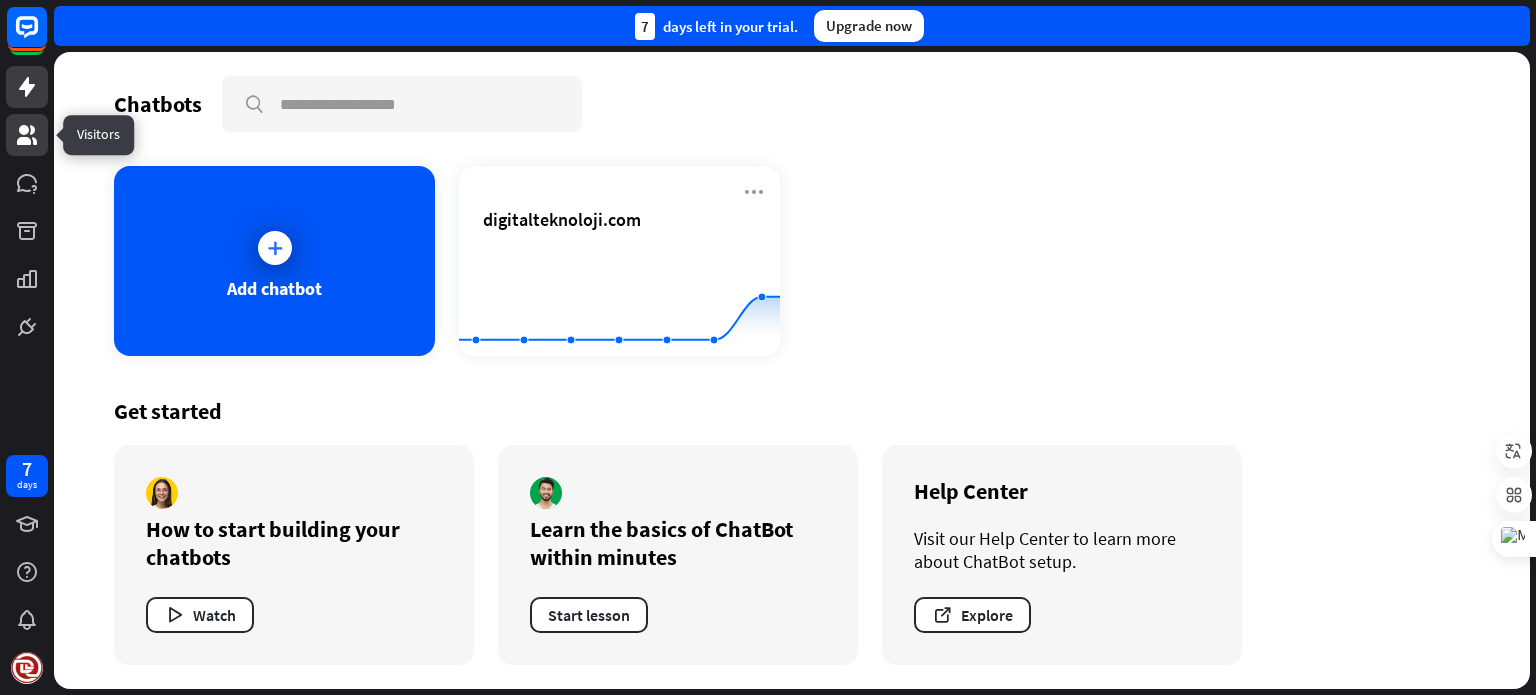 click 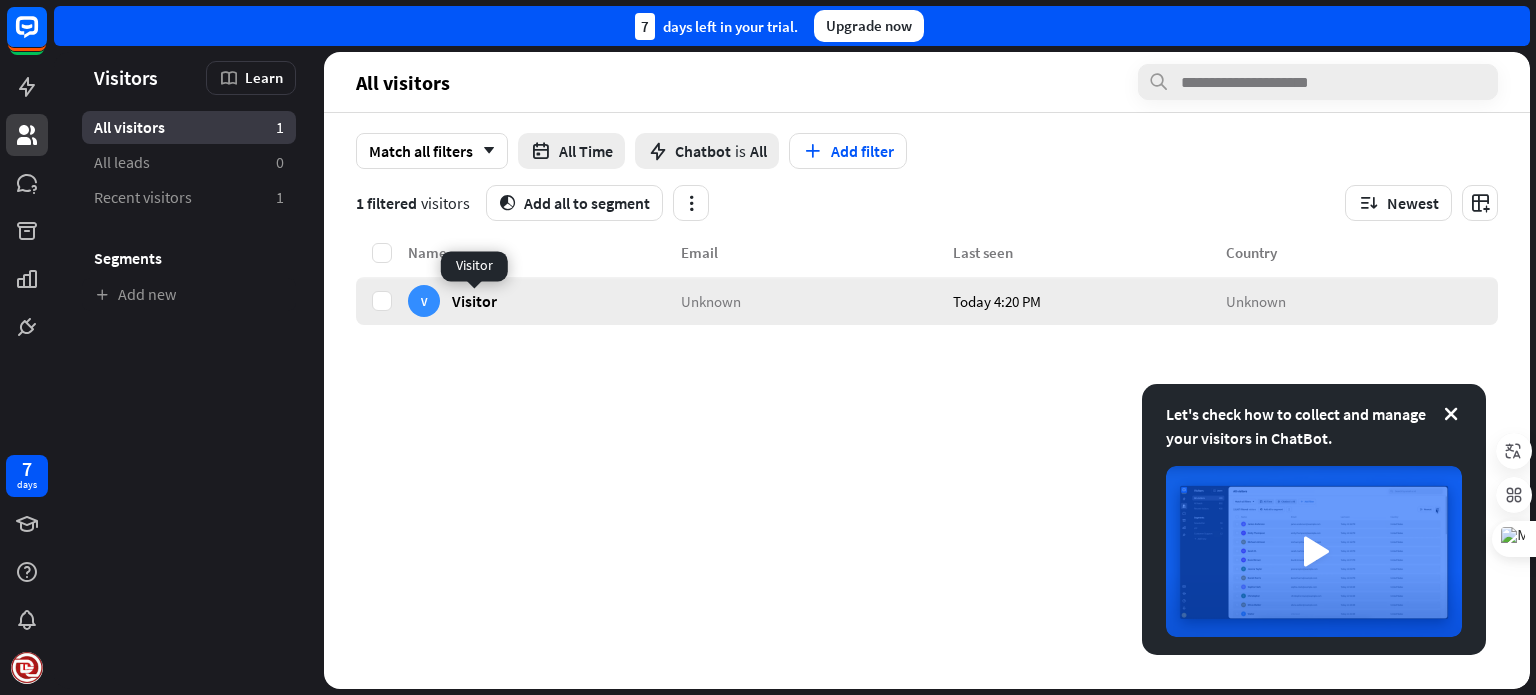 click on "Visitor" at bounding box center [474, 300] 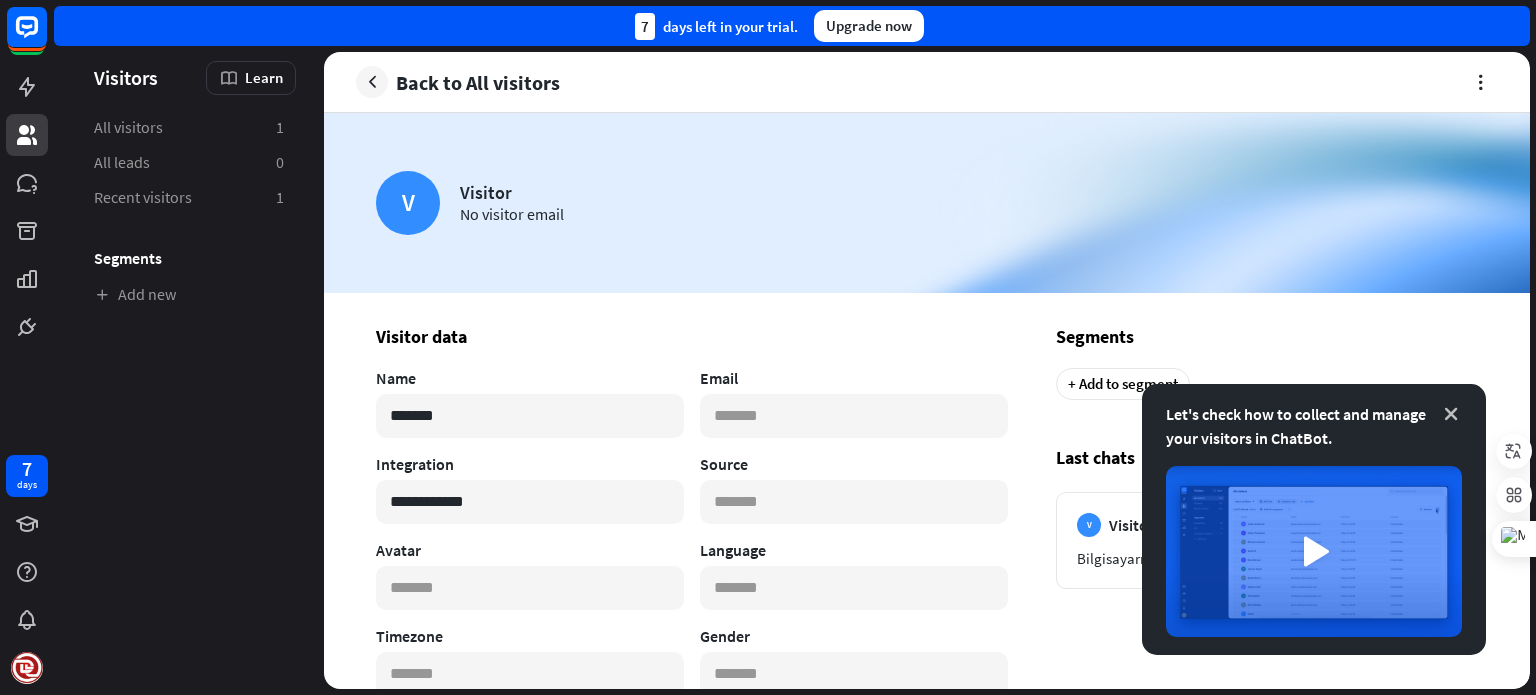 click at bounding box center (1451, 414) 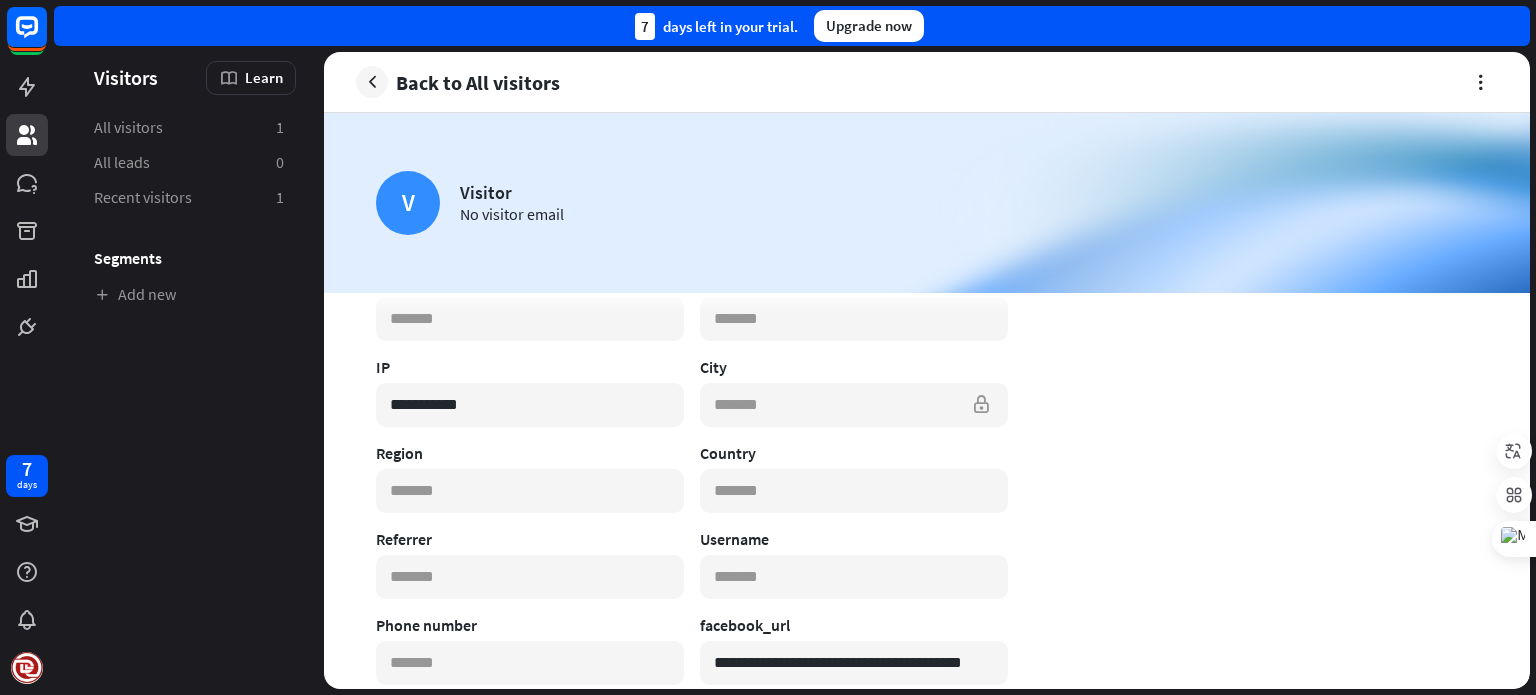 scroll, scrollTop: 284, scrollLeft: 0, axis: vertical 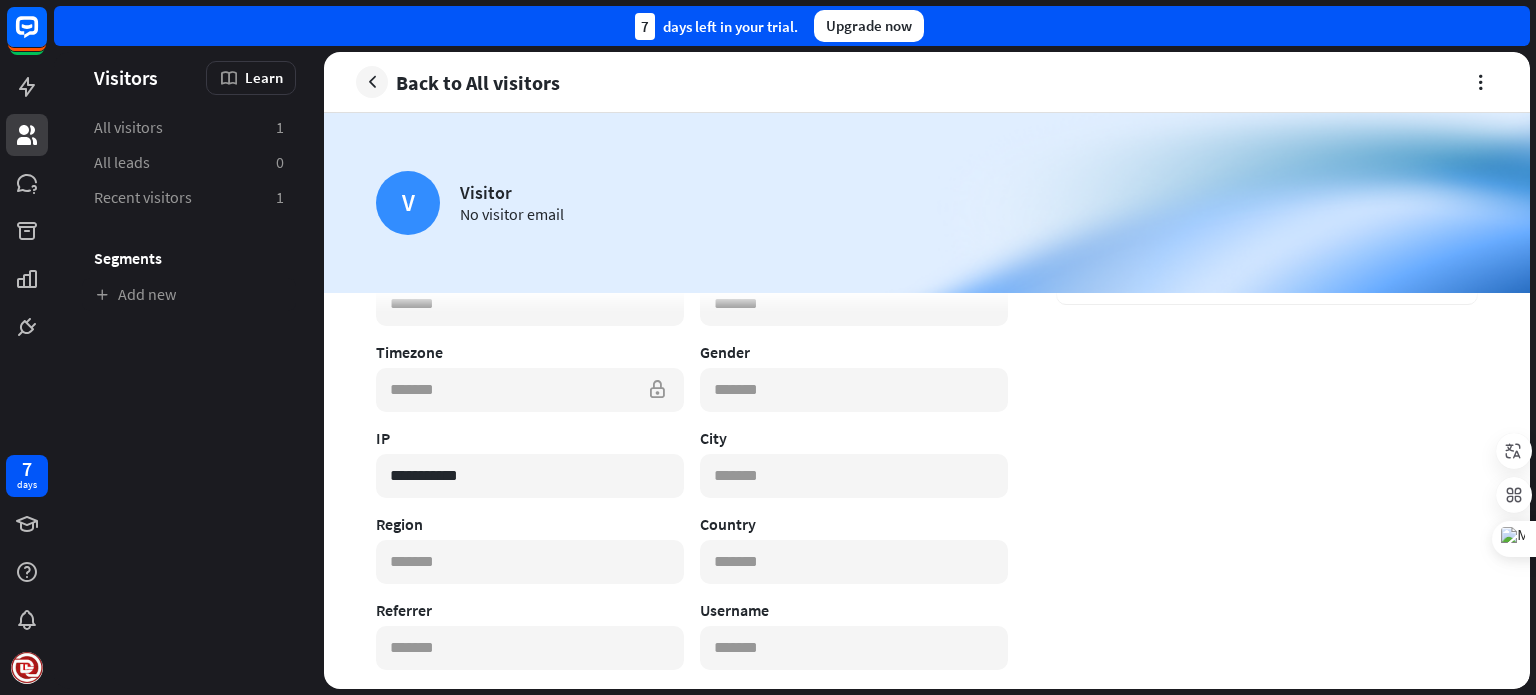 click at bounding box center [530, 390] 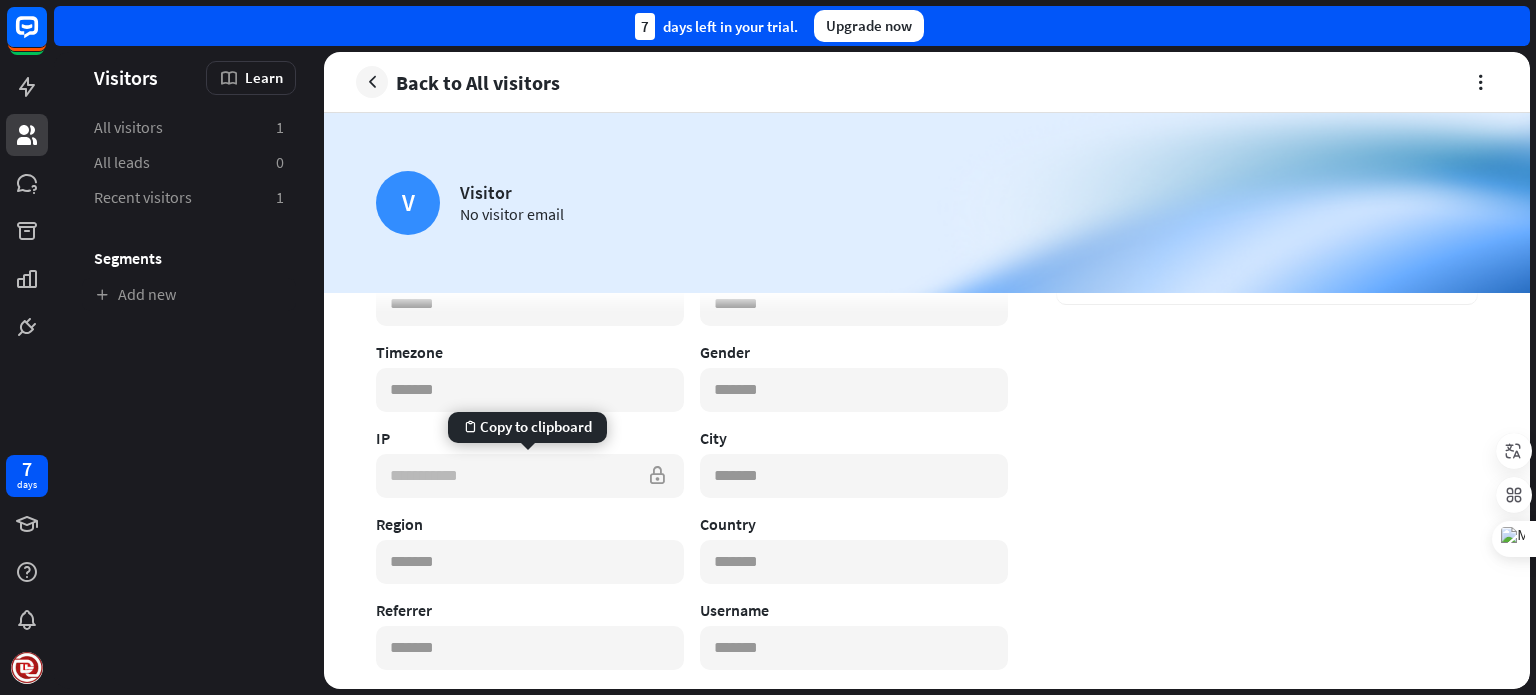 click on "**********" at bounding box center (530, 476) 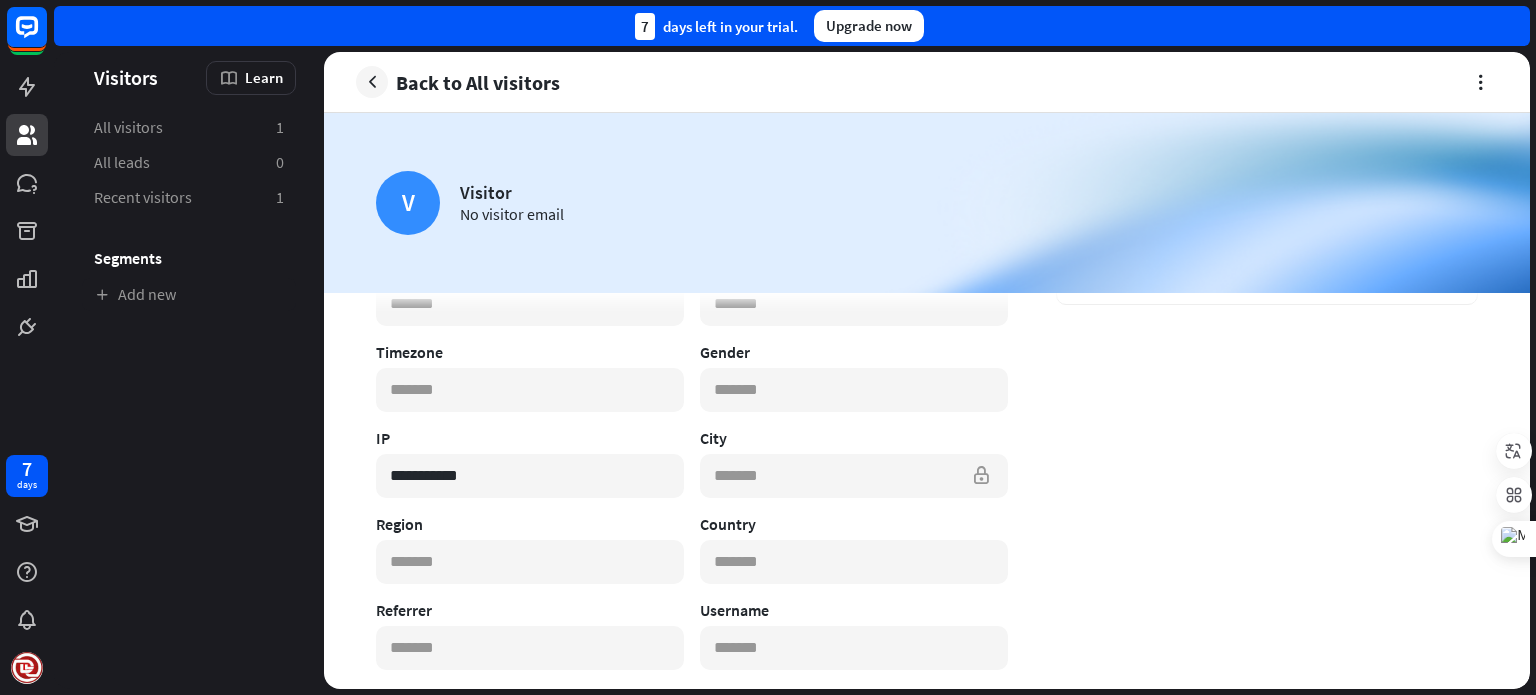 click at bounding box center [854, 476] 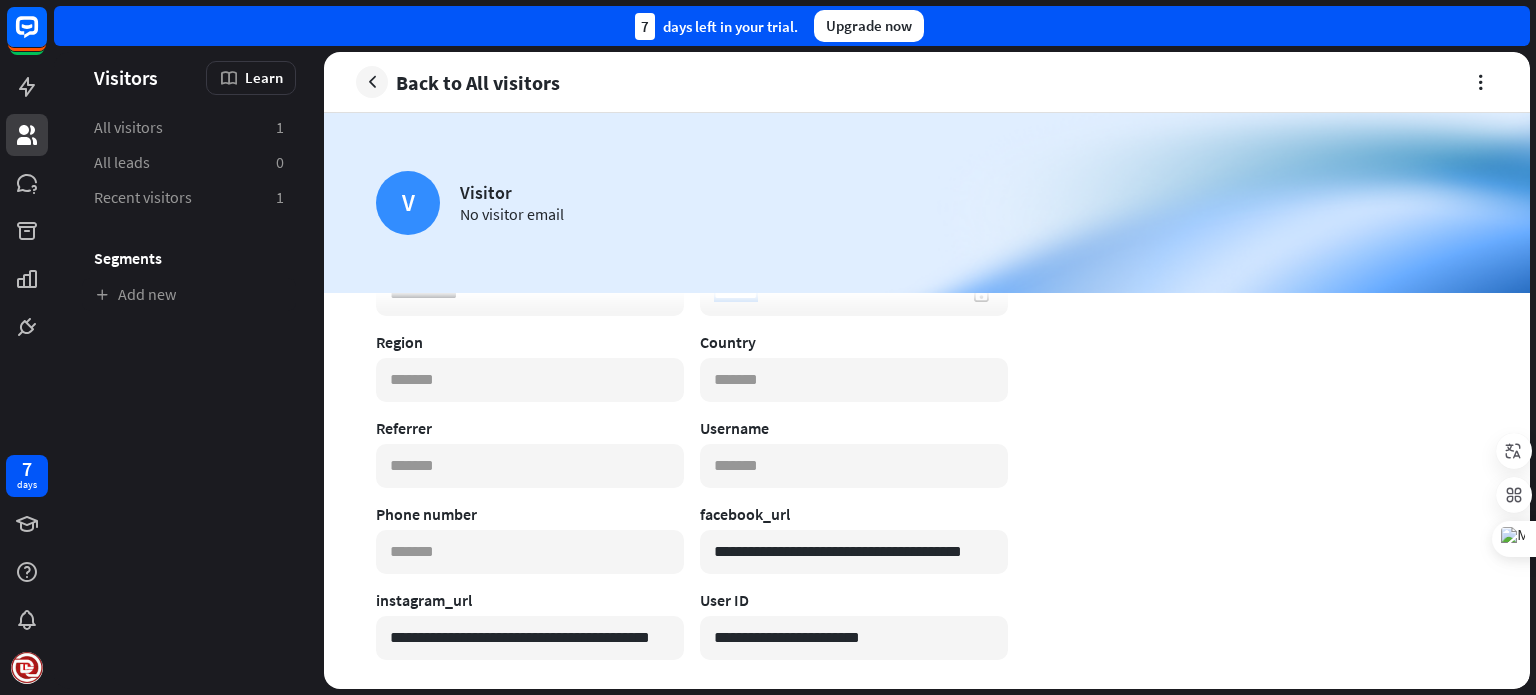 scroll, scrollTop: 484, scrollLeft: 0, axis: vertical 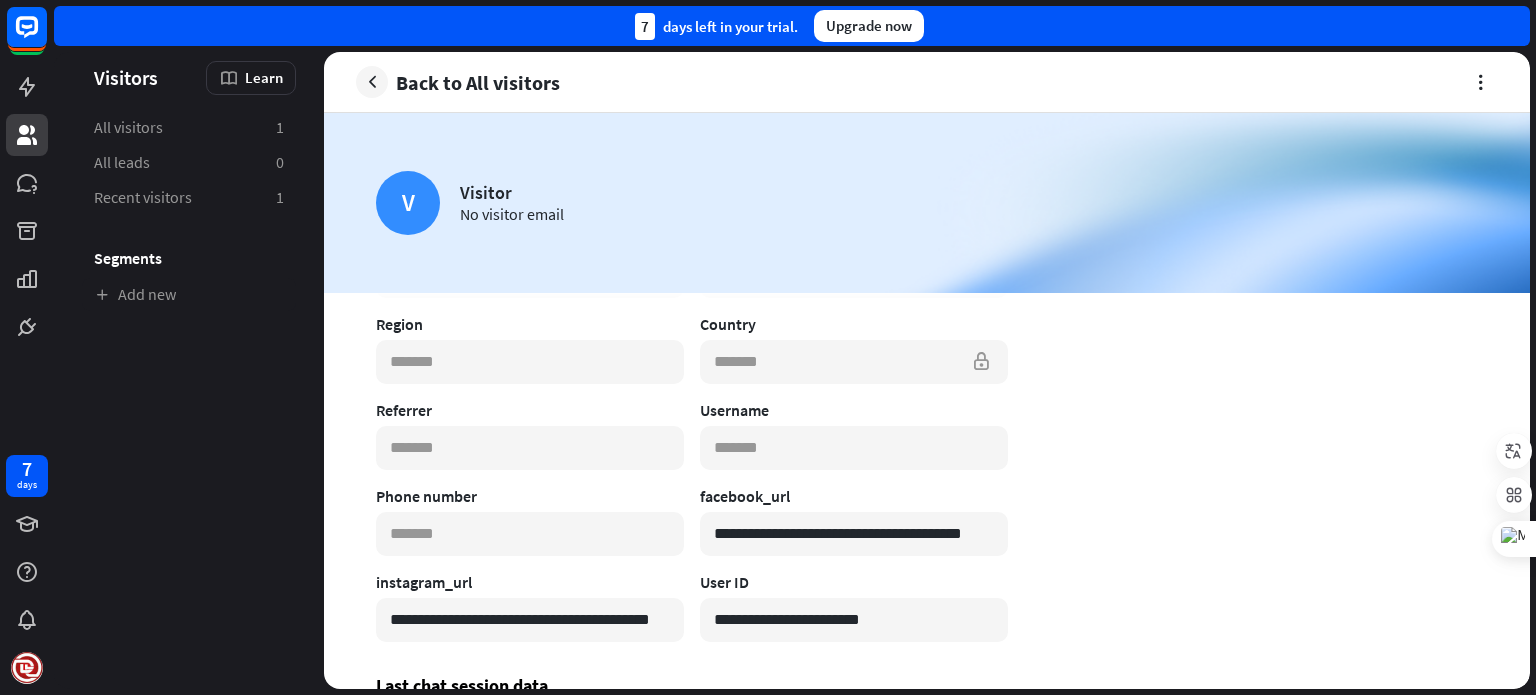 click at bounding box center (854, 362) 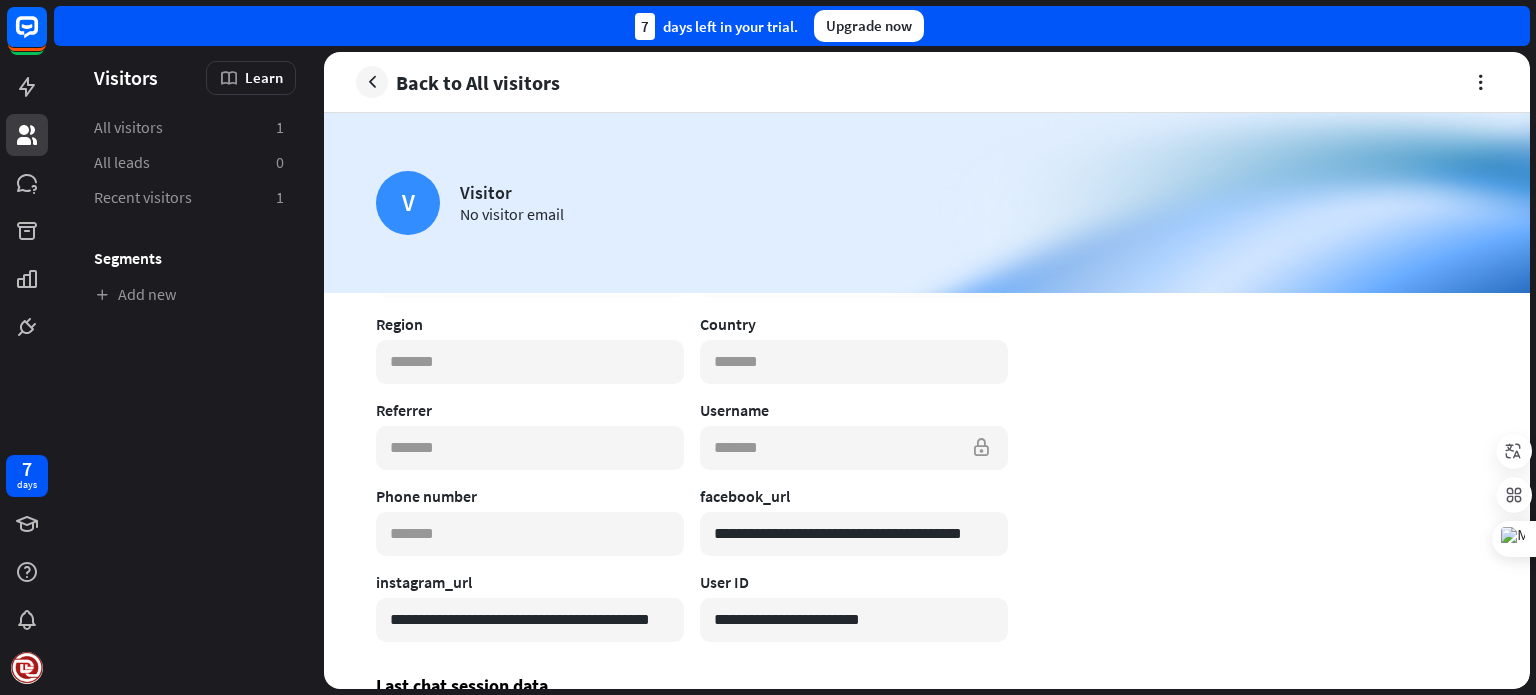 click at bounding box center (854, 448) 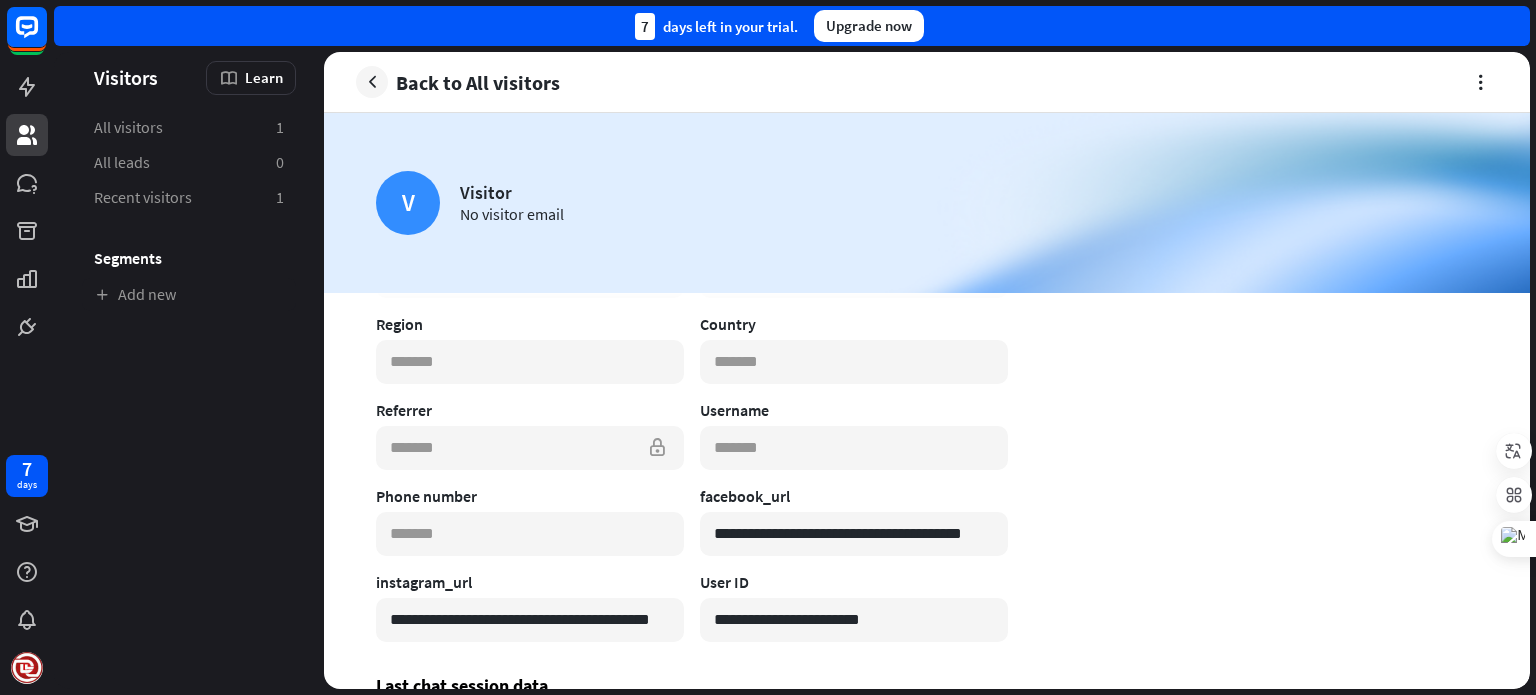 click at bounding box center [530, 448] 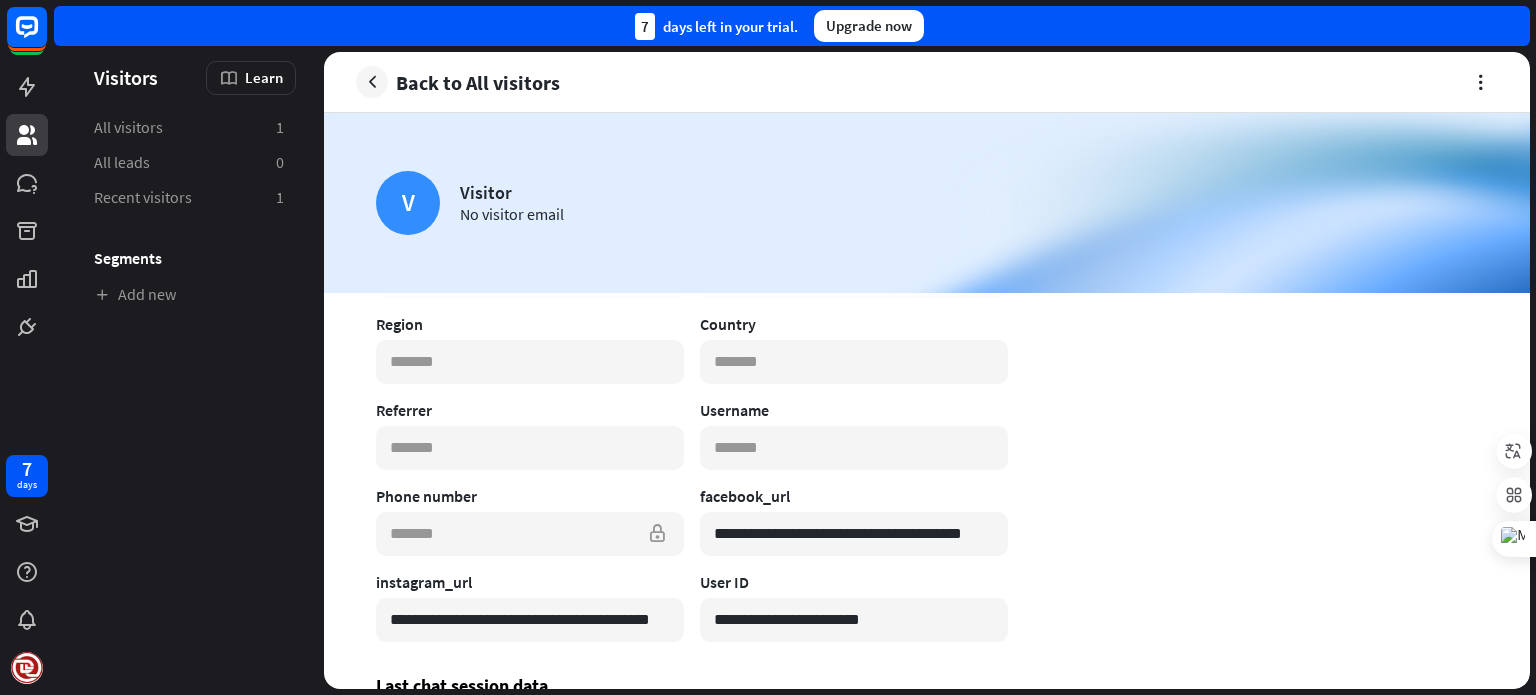 click at bounding box center (530, 534) 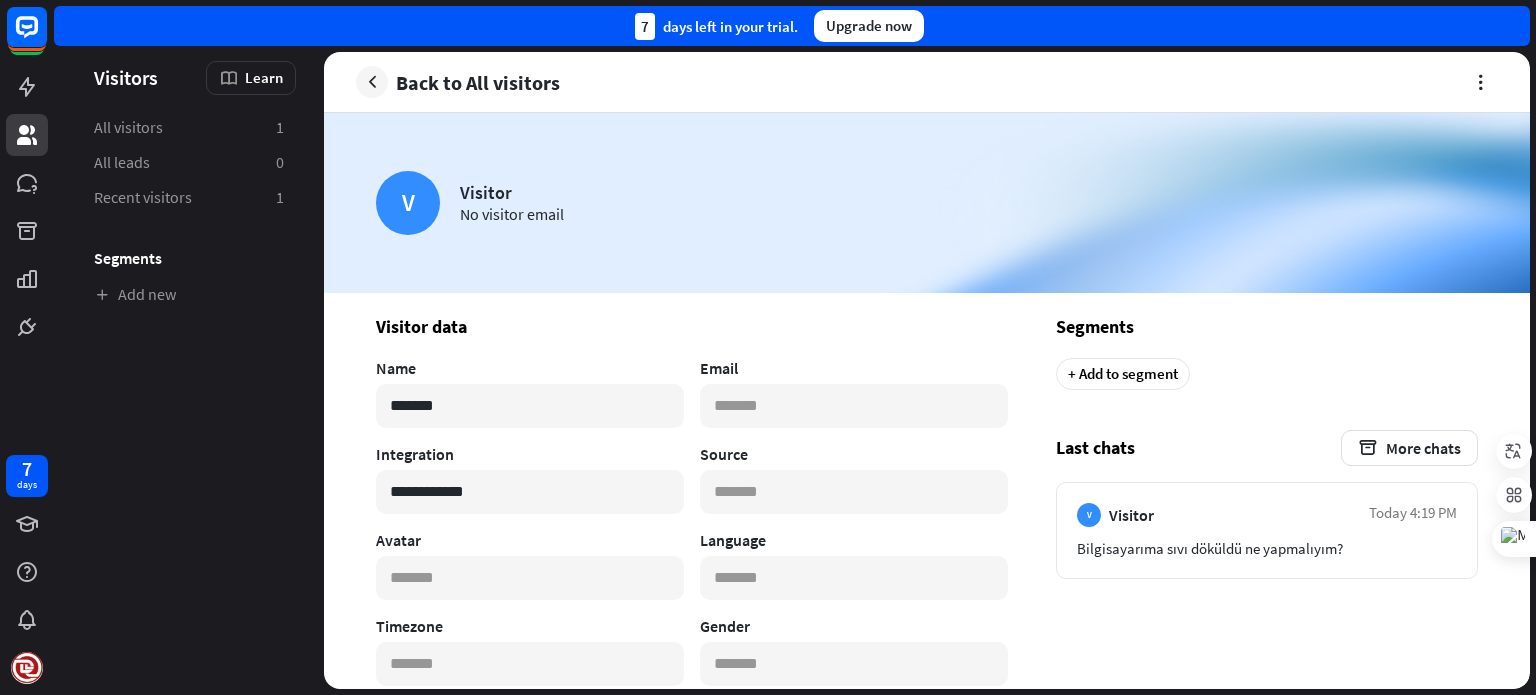 scroll, scrollTop: 0, scrollLeft: 0, axis: both 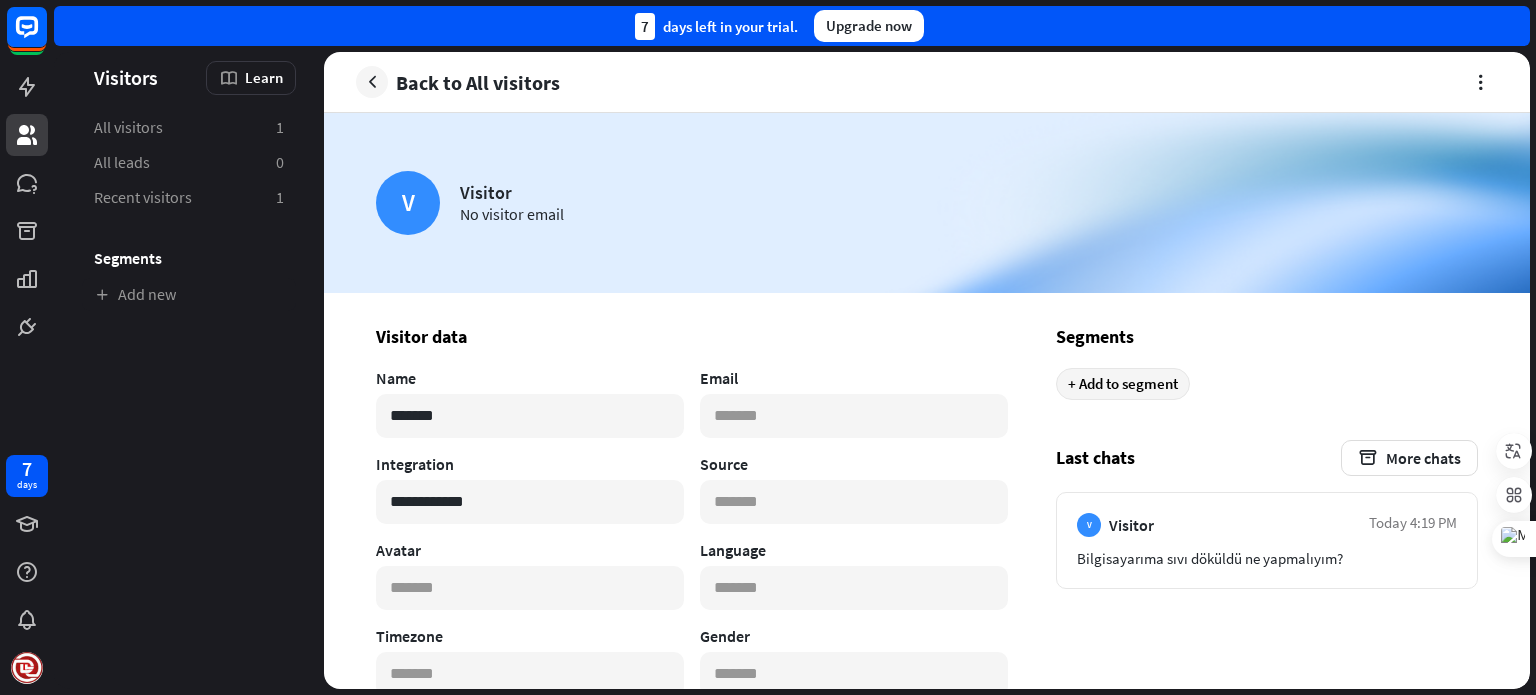 click on "+ Add to segment" at bounding box center (1123, 384) 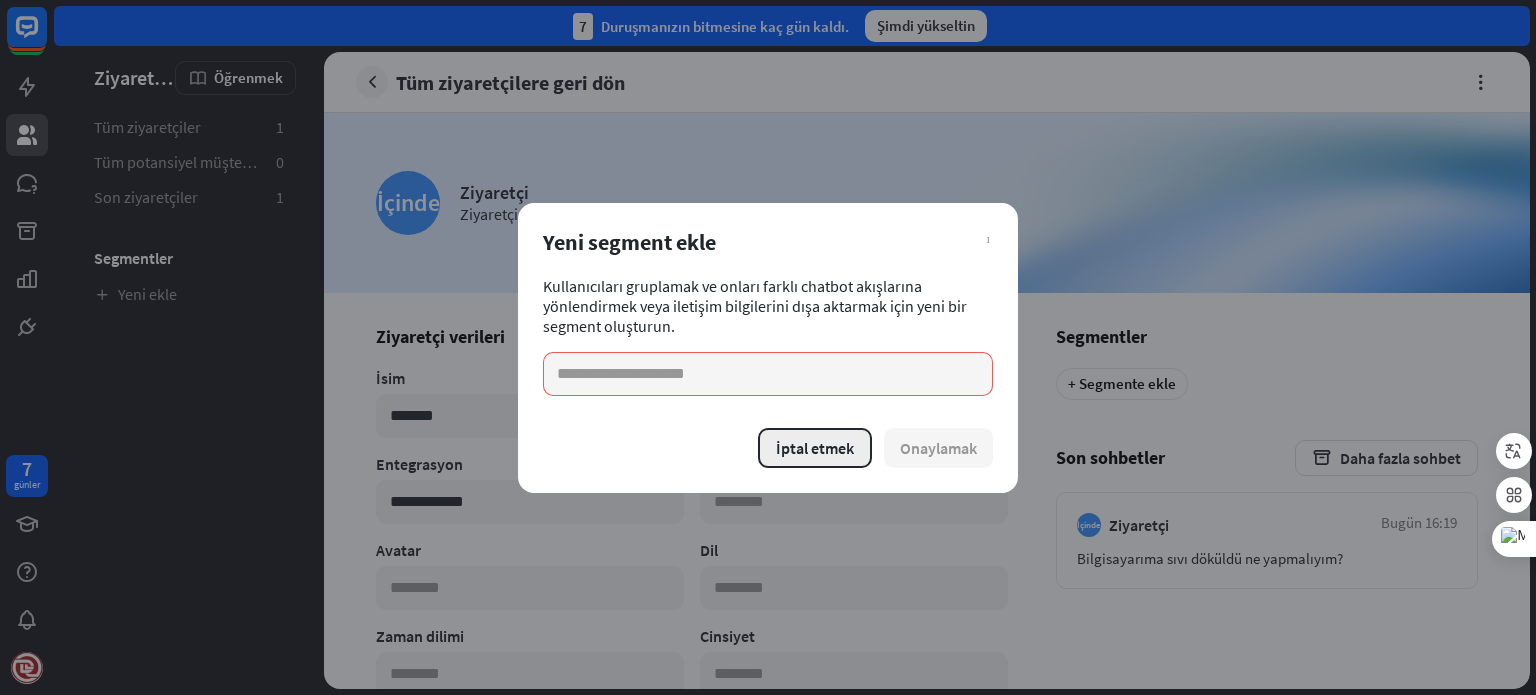 click on "İptal etmek" at bounding box center (815, 448) 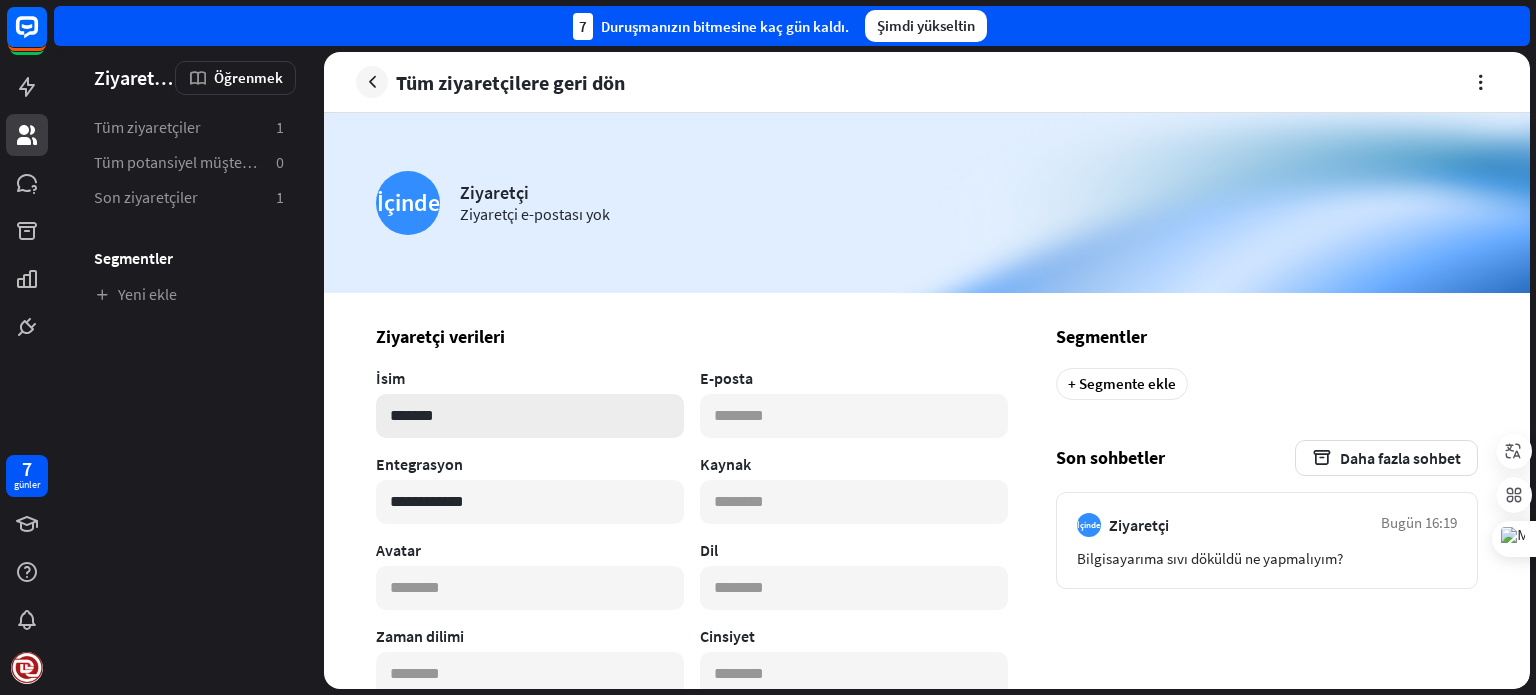 click on "*******" at bounding box center [530, 416] 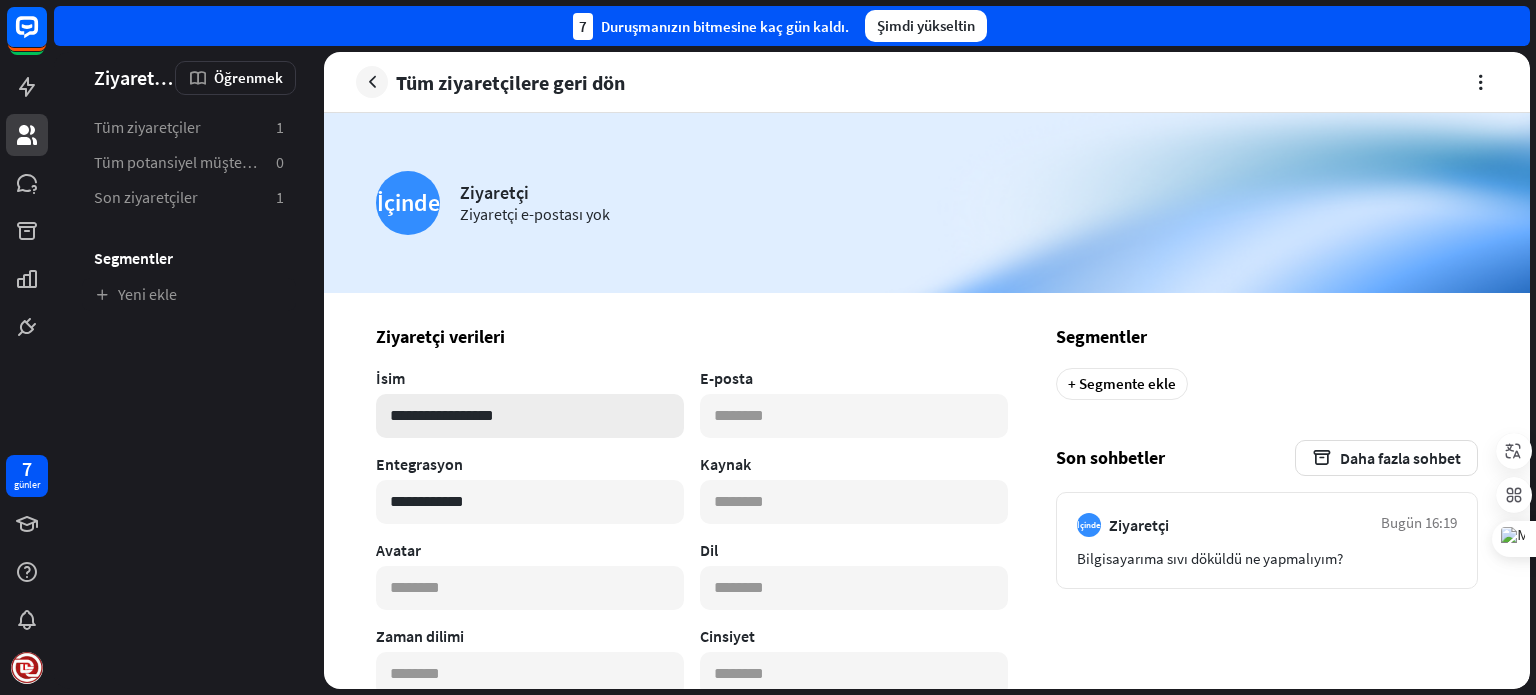 type on "**********" 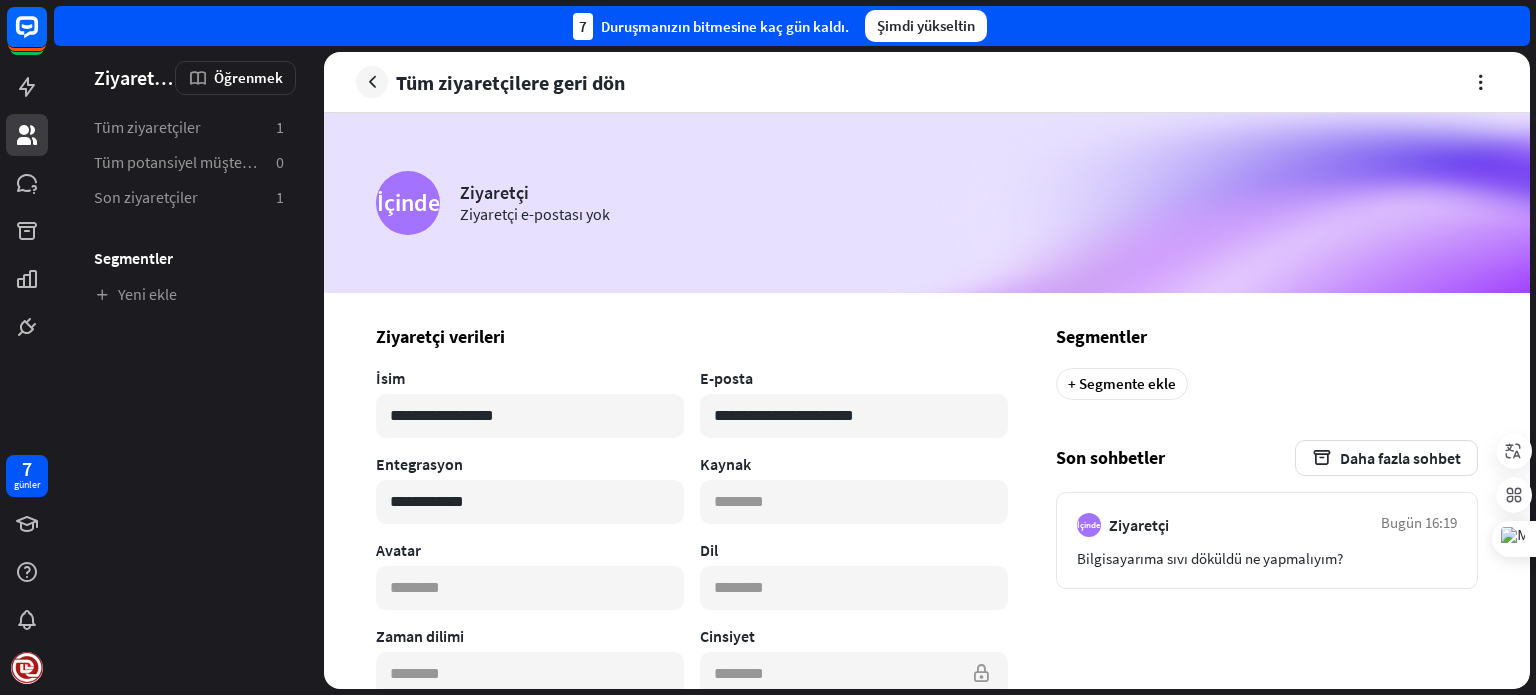 type on "**********" 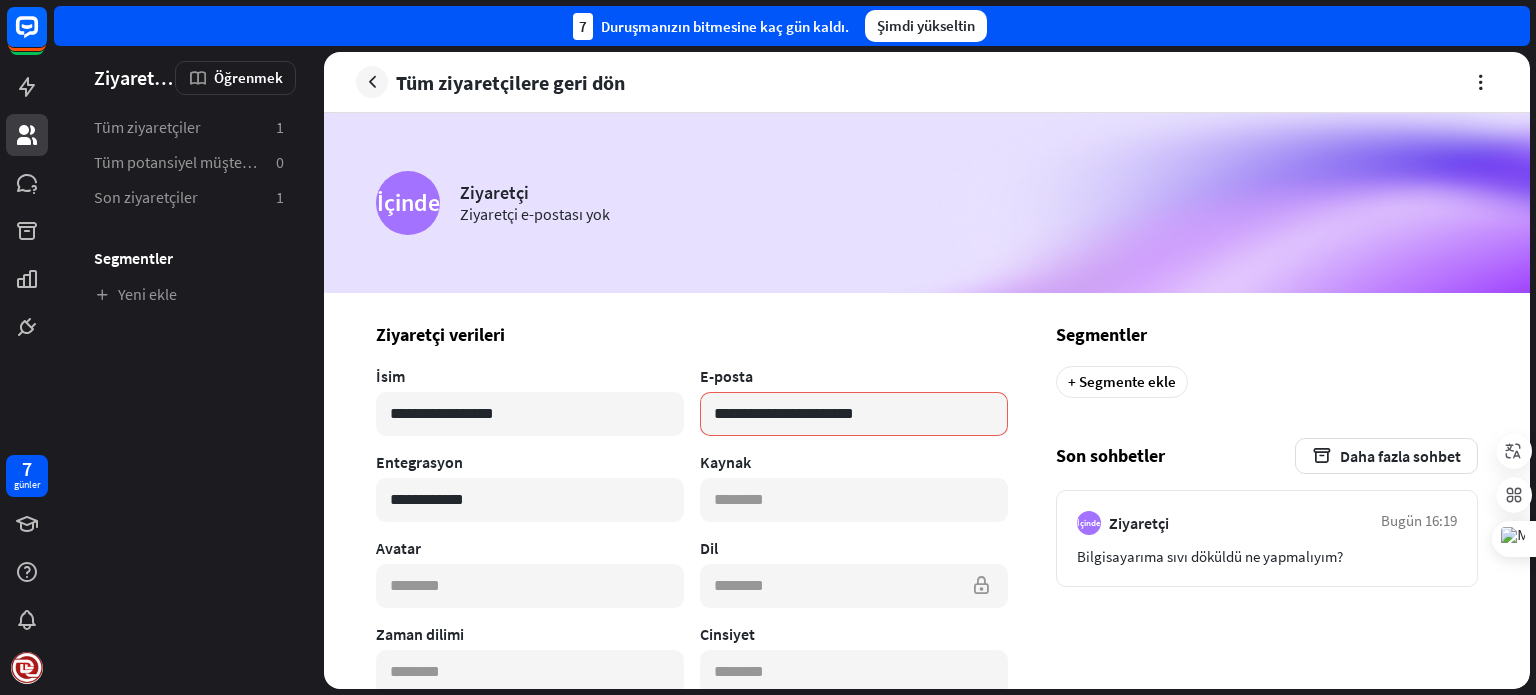 scroll, scrollTop: 0, scrollLeft: 0, axis: both 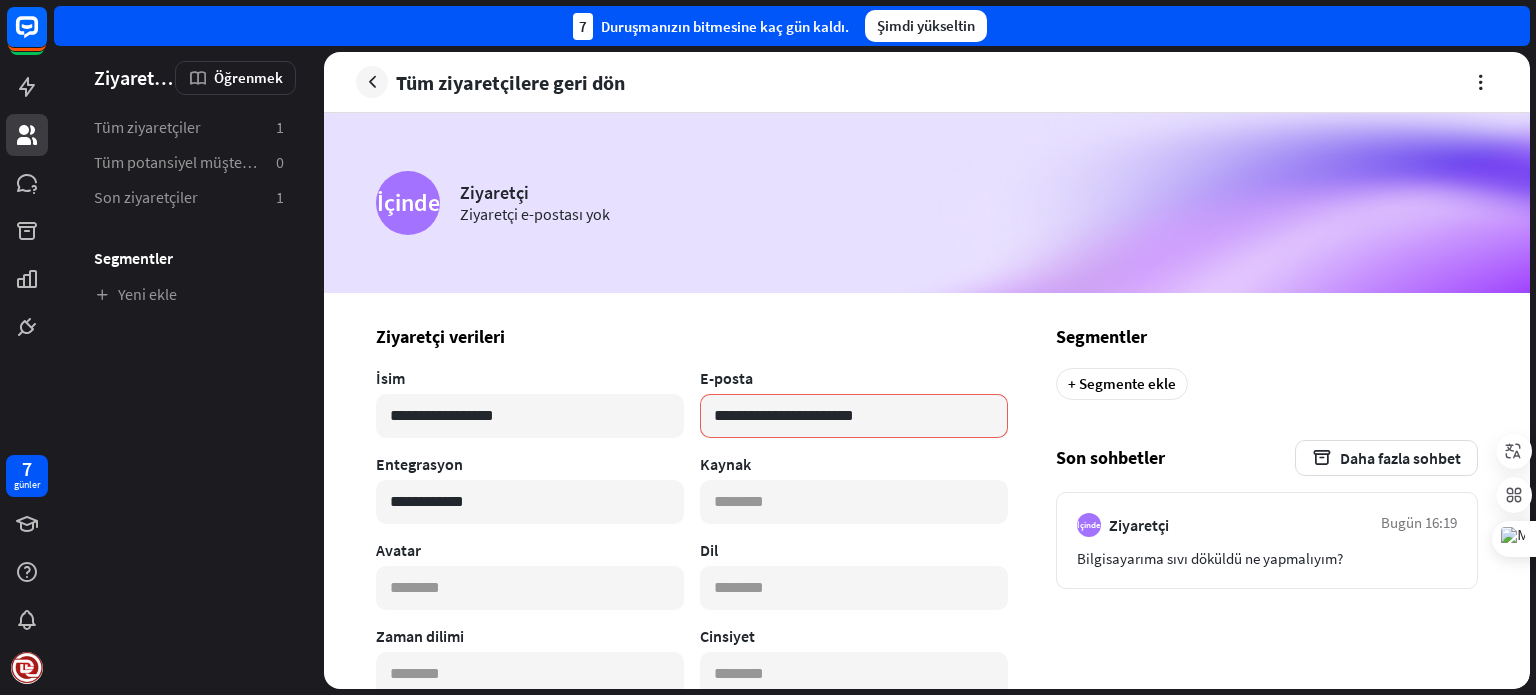 drag, startPoint x: 506, startPoint y: 415, endPoint x: 315, endPoint y: 410, distance: 191.06543 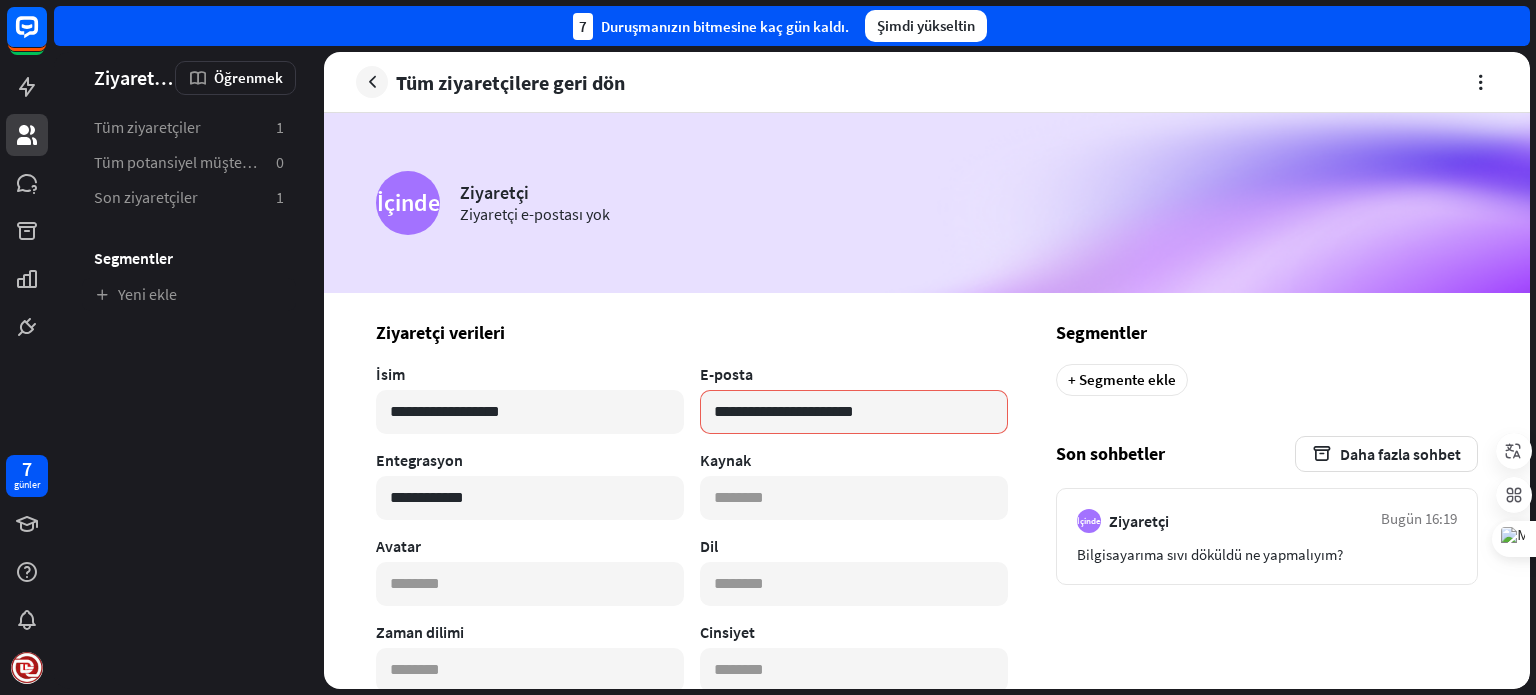 scroll, scrollTop: 0, scrollLeft: 0, axis: both 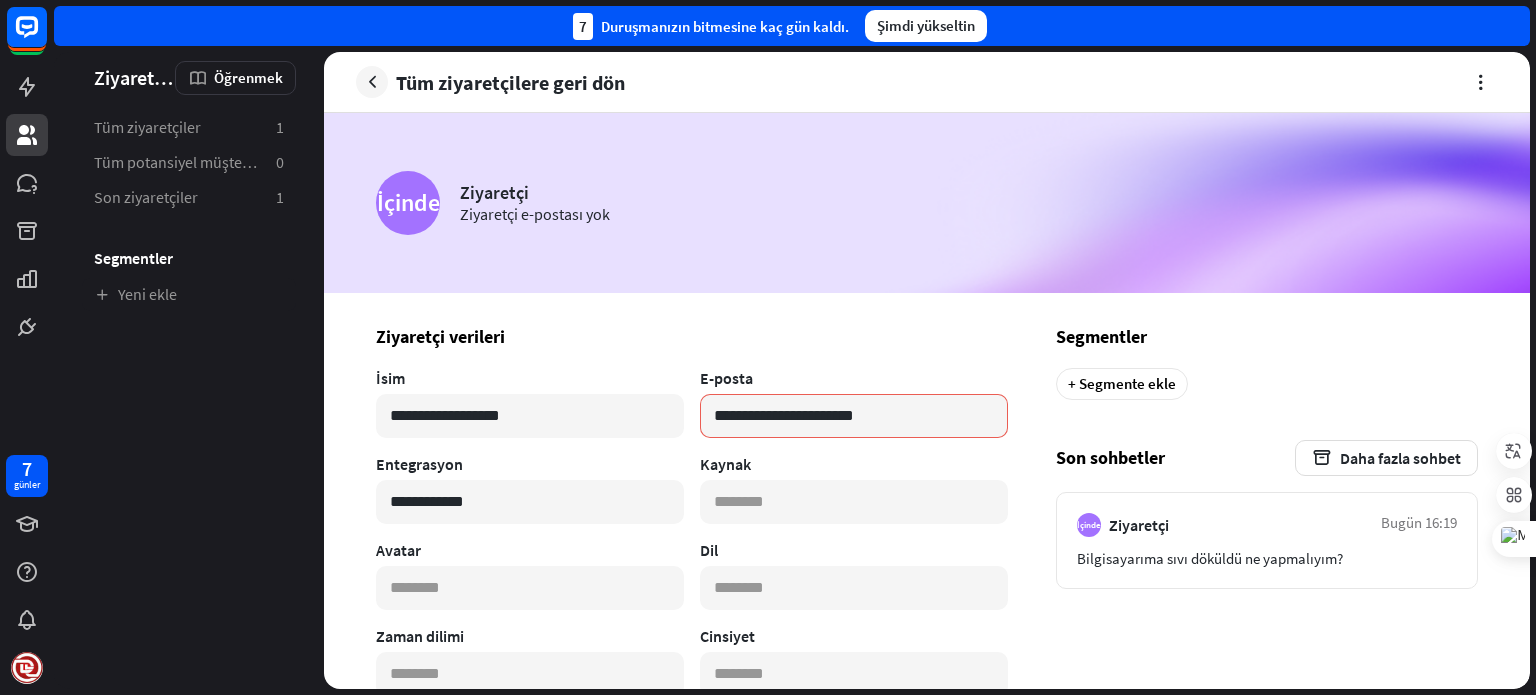 type on "**********" 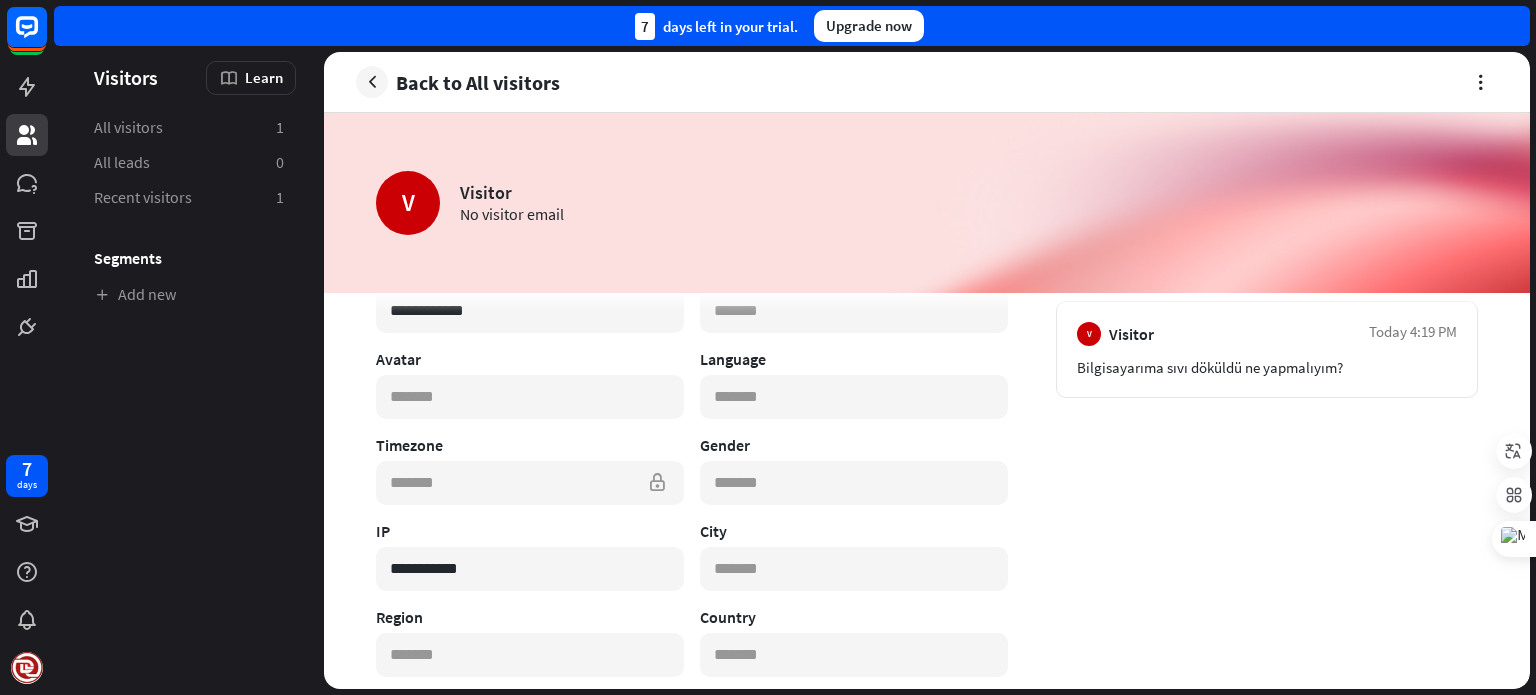 scroll, scrollTop: 184, scrollLeft: 0, axis: vertical 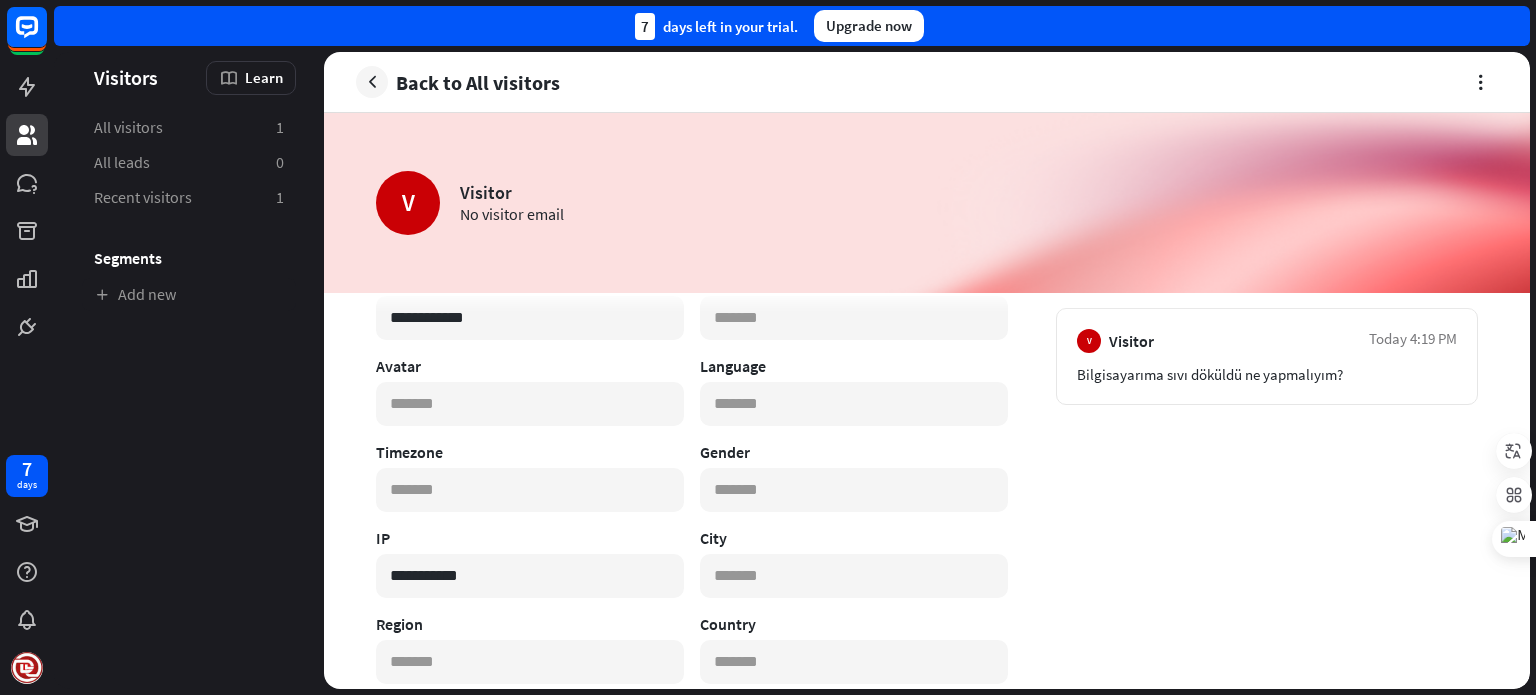 click on "V
Visitor
No visitor email" at bounding box center (927, 203) 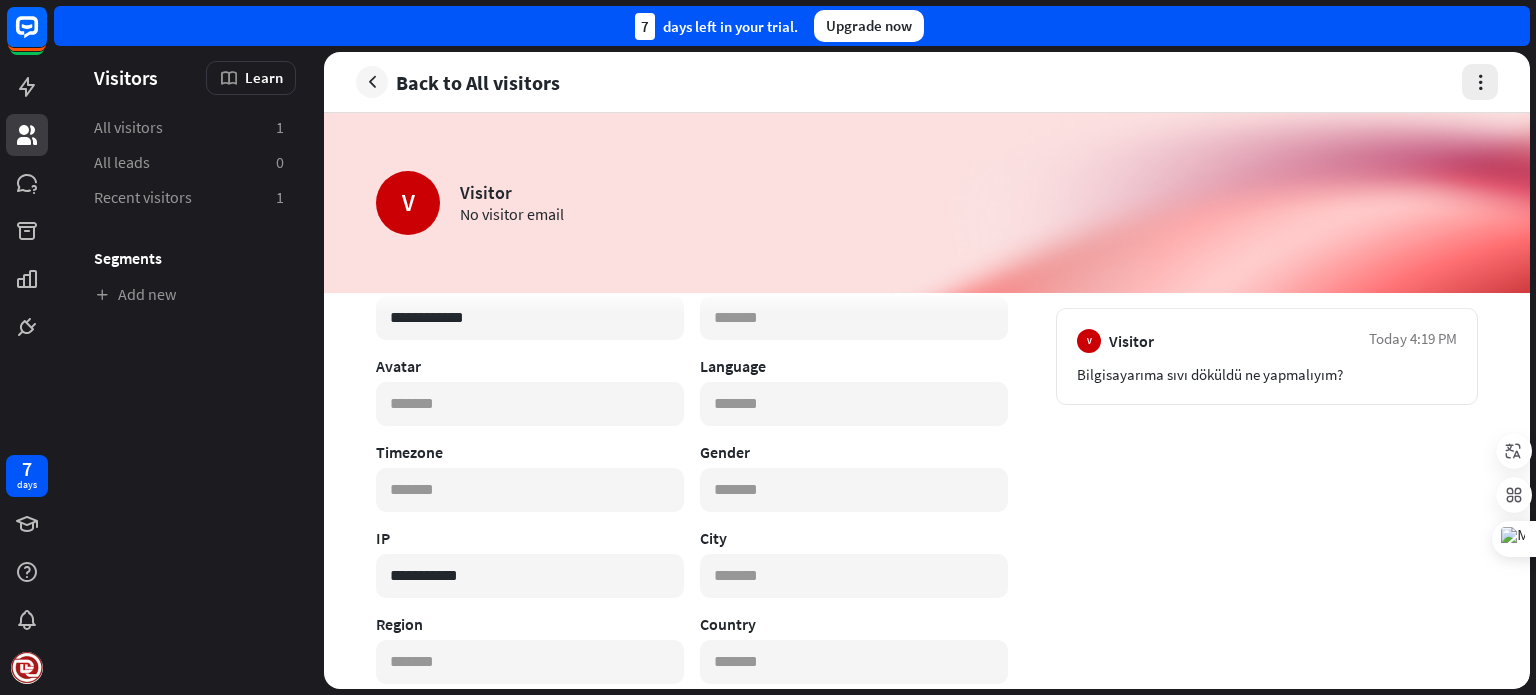 click at bounding box center [1480, 82] 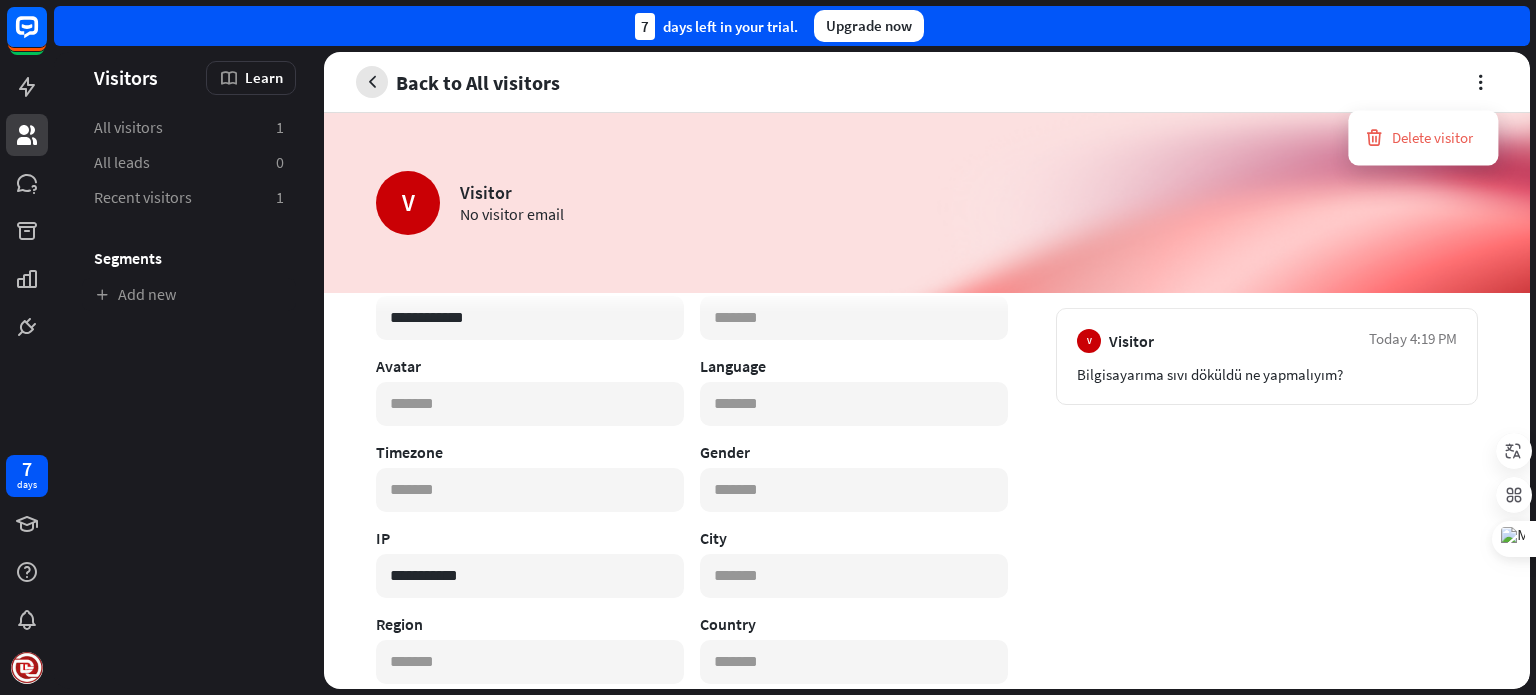 click at bounding box center (372, 82) 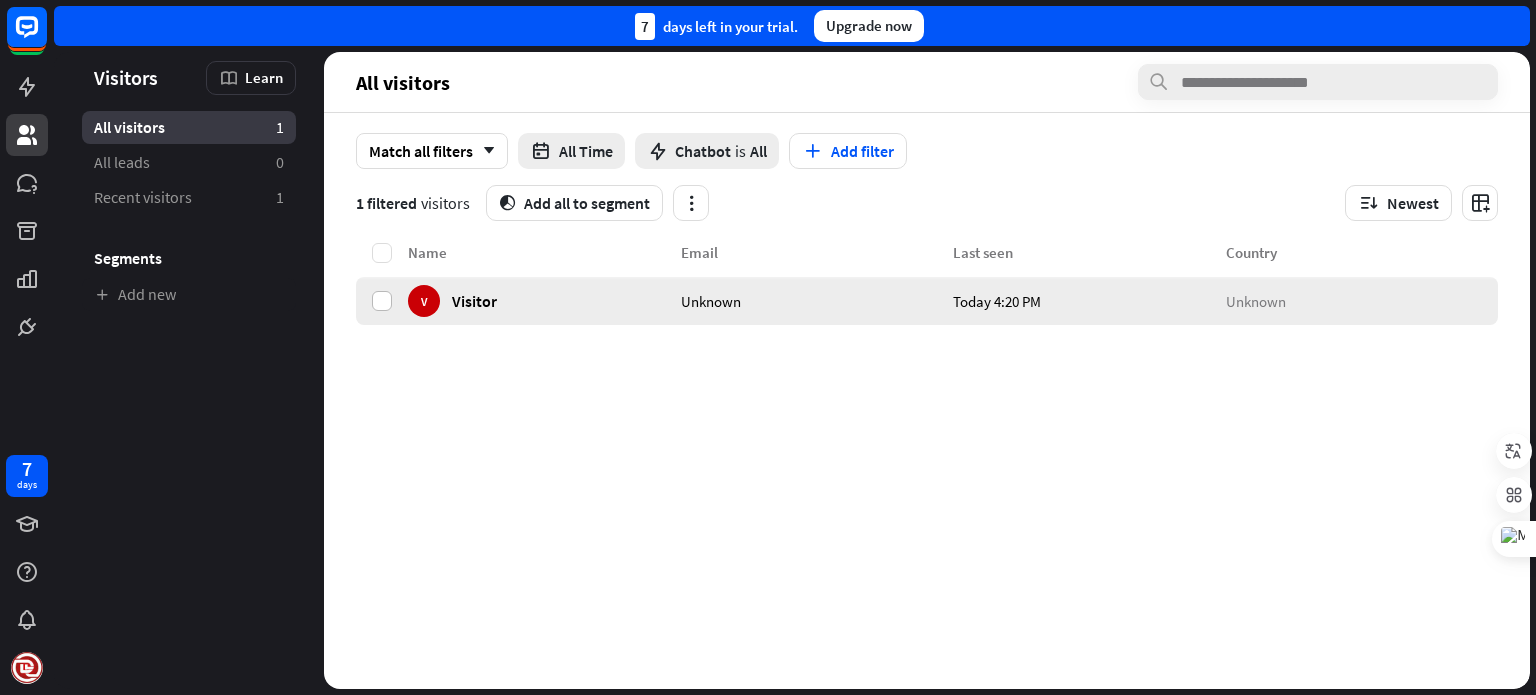 click at bounding box center [382, 301] 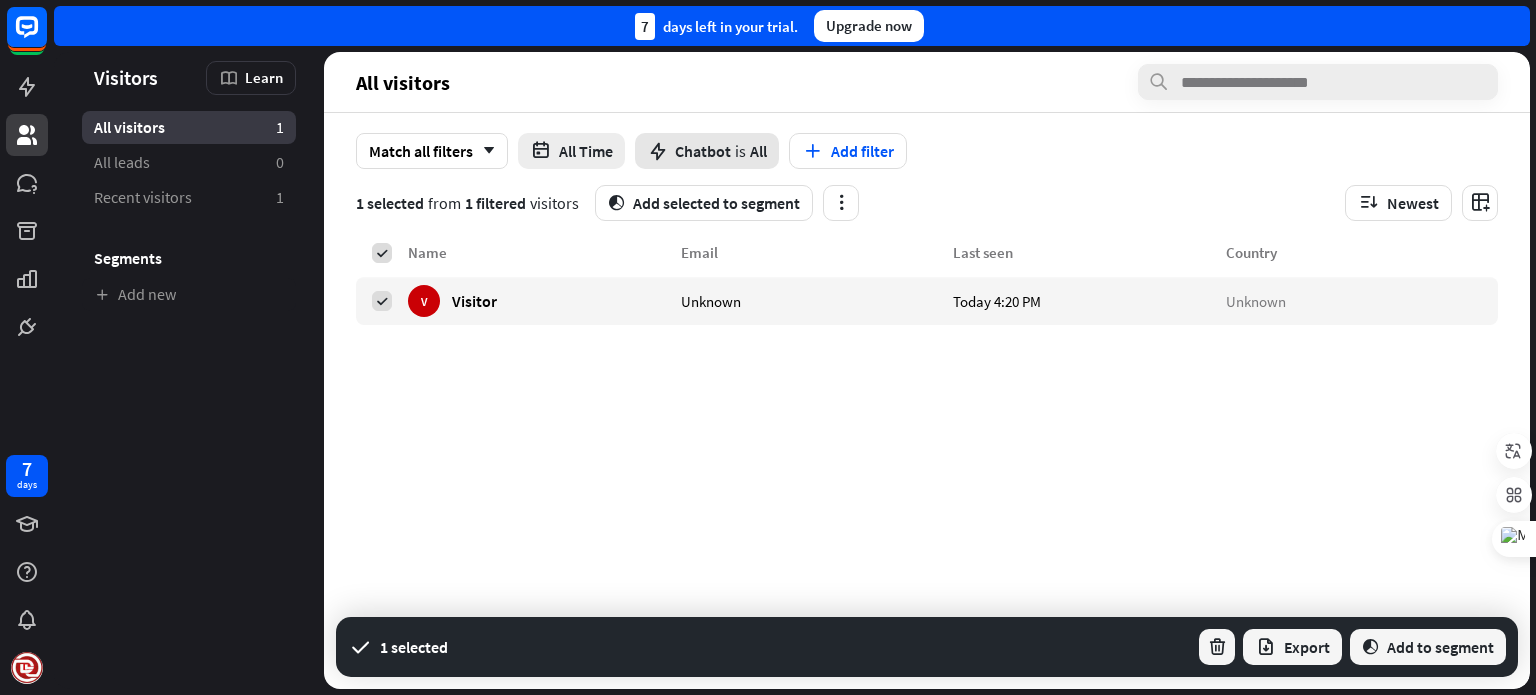 click on "Chatbot" at bounding box center [703, 151] 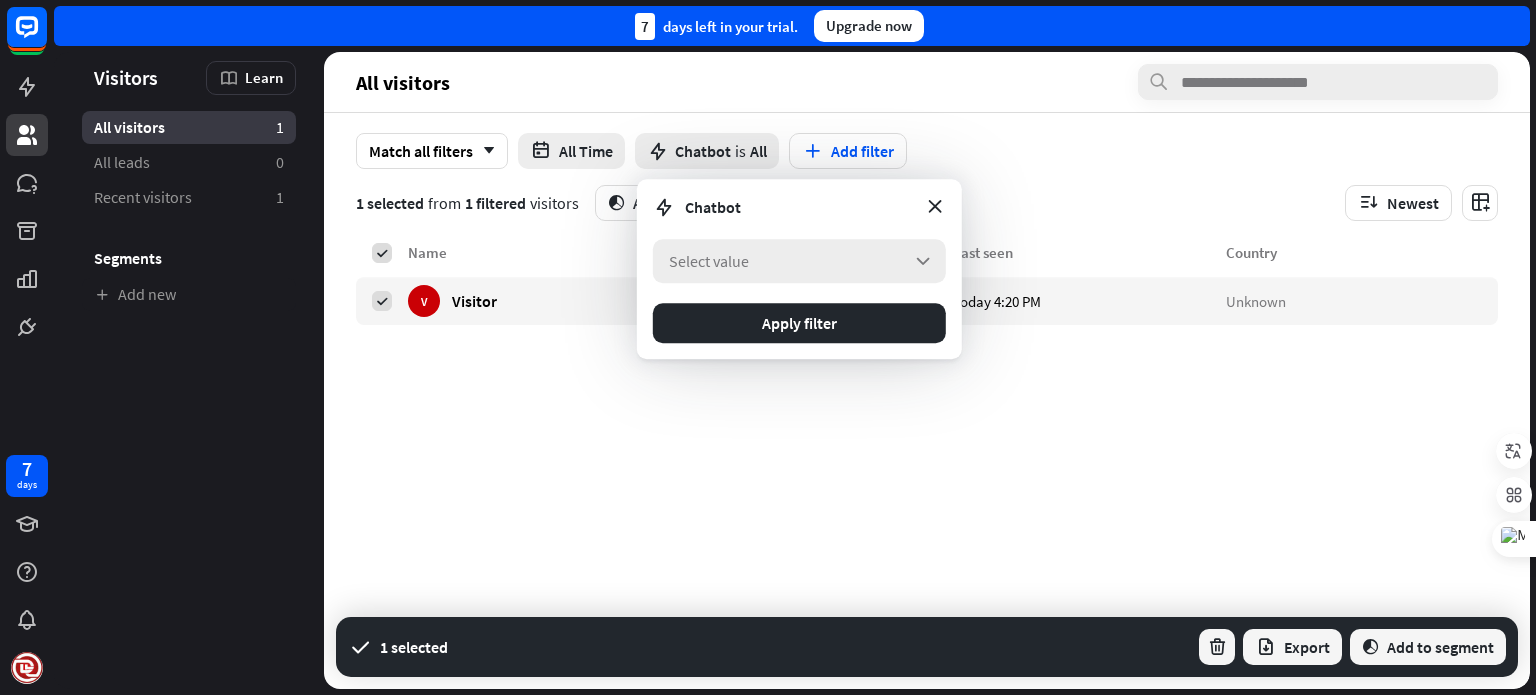 click on "Select value" at bounding box center [709, 261] 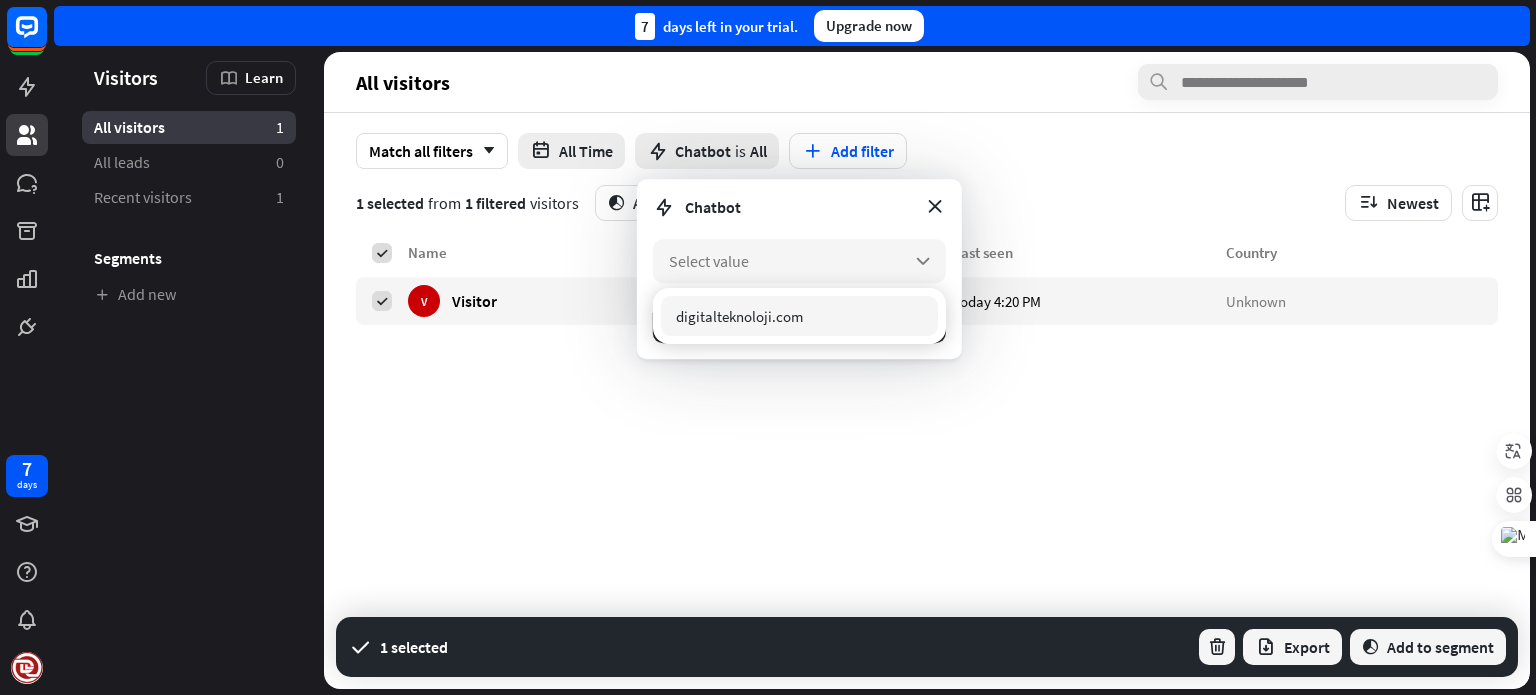 click on "digitalteknoloji.com" at bounding box center (739, 316) 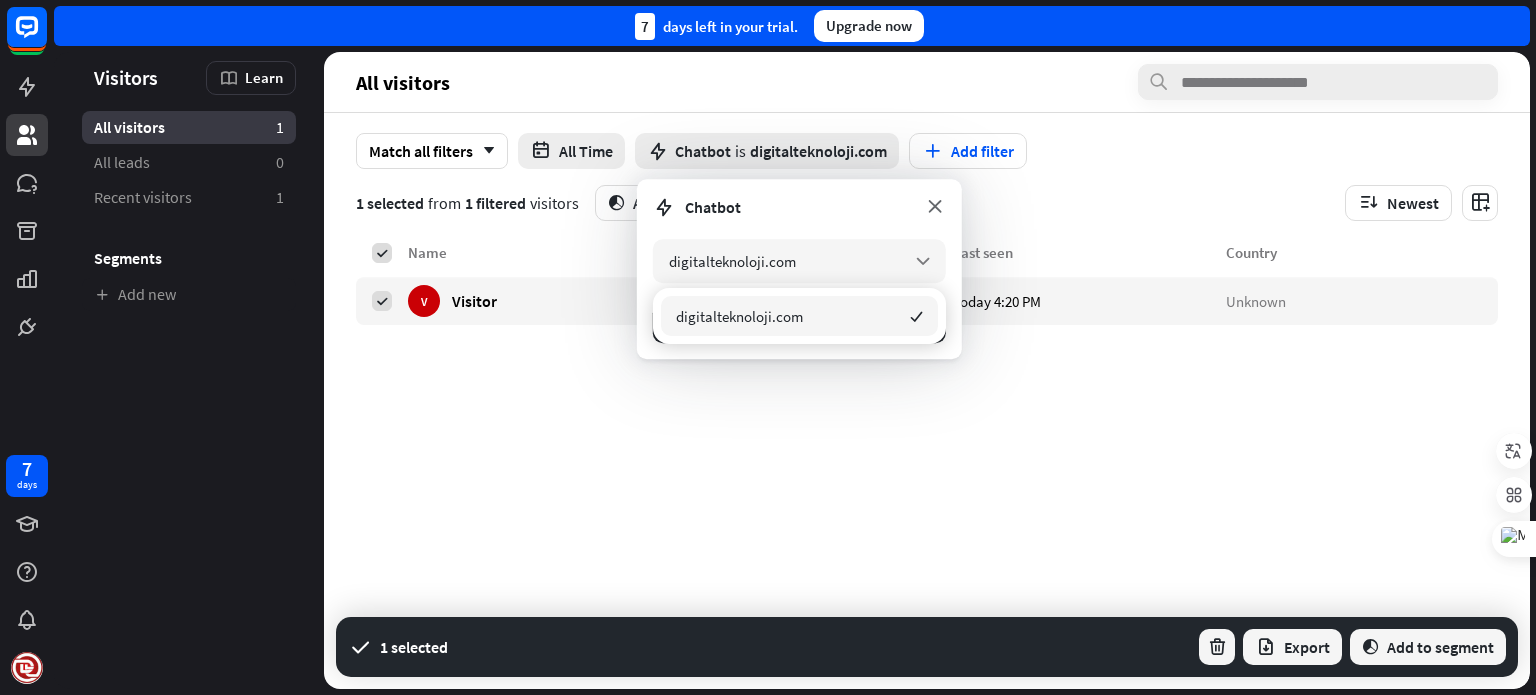 click at bounding box center [935, 206] 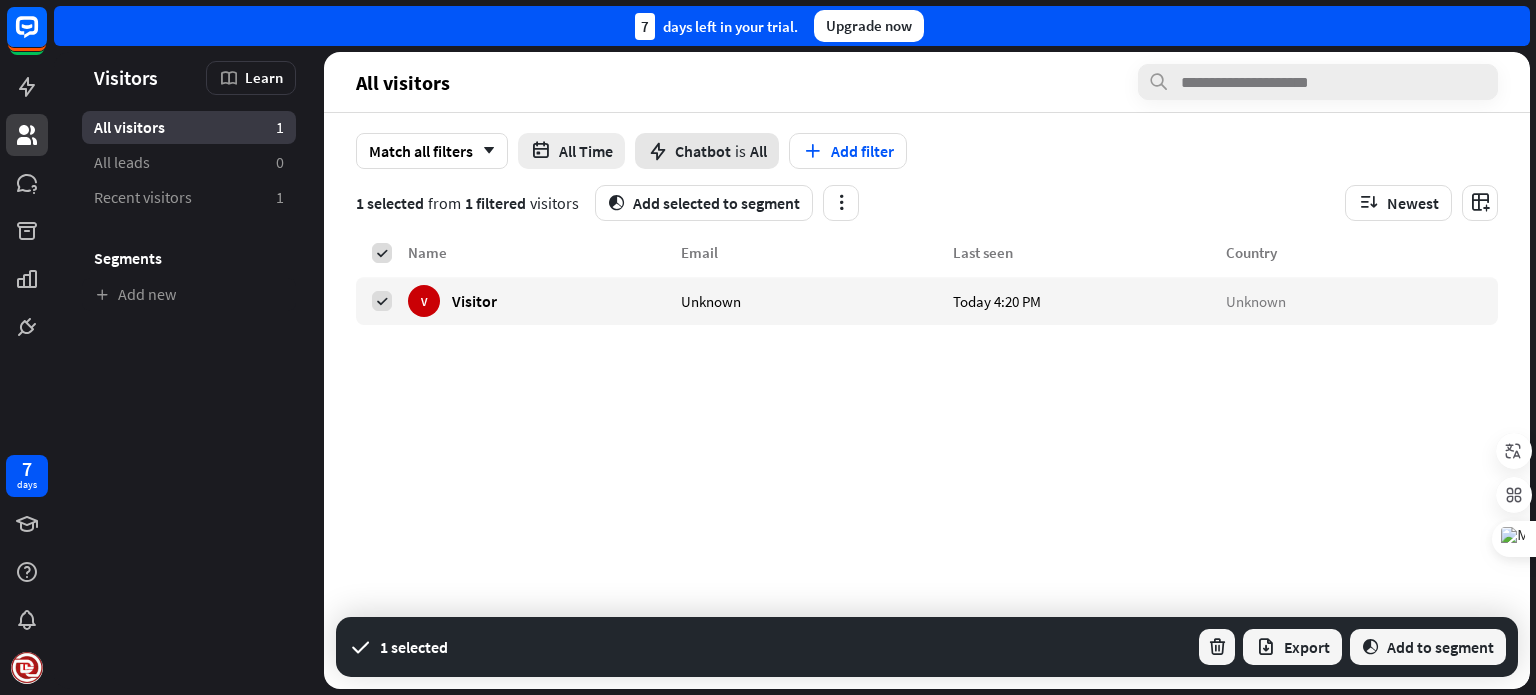 click on "Chatbot" at bounding box center (703, 151) 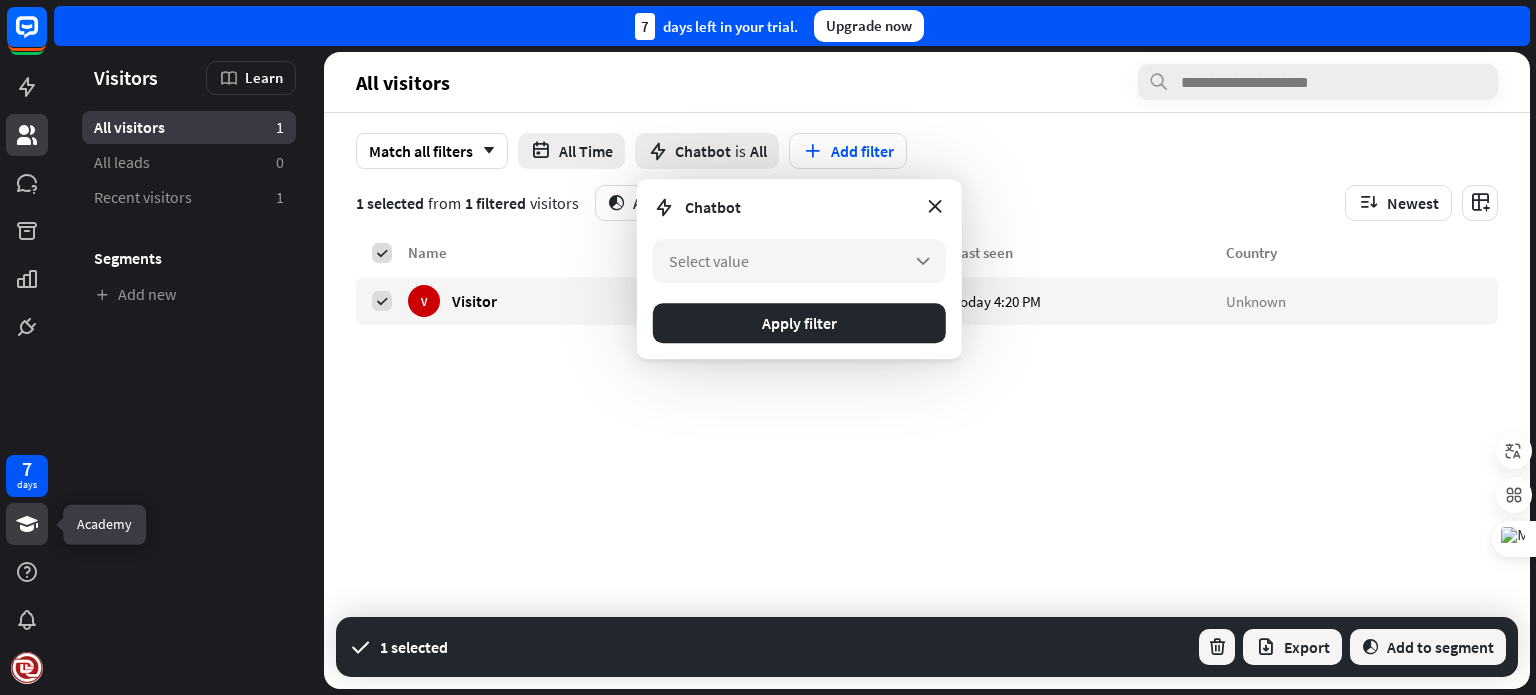 click 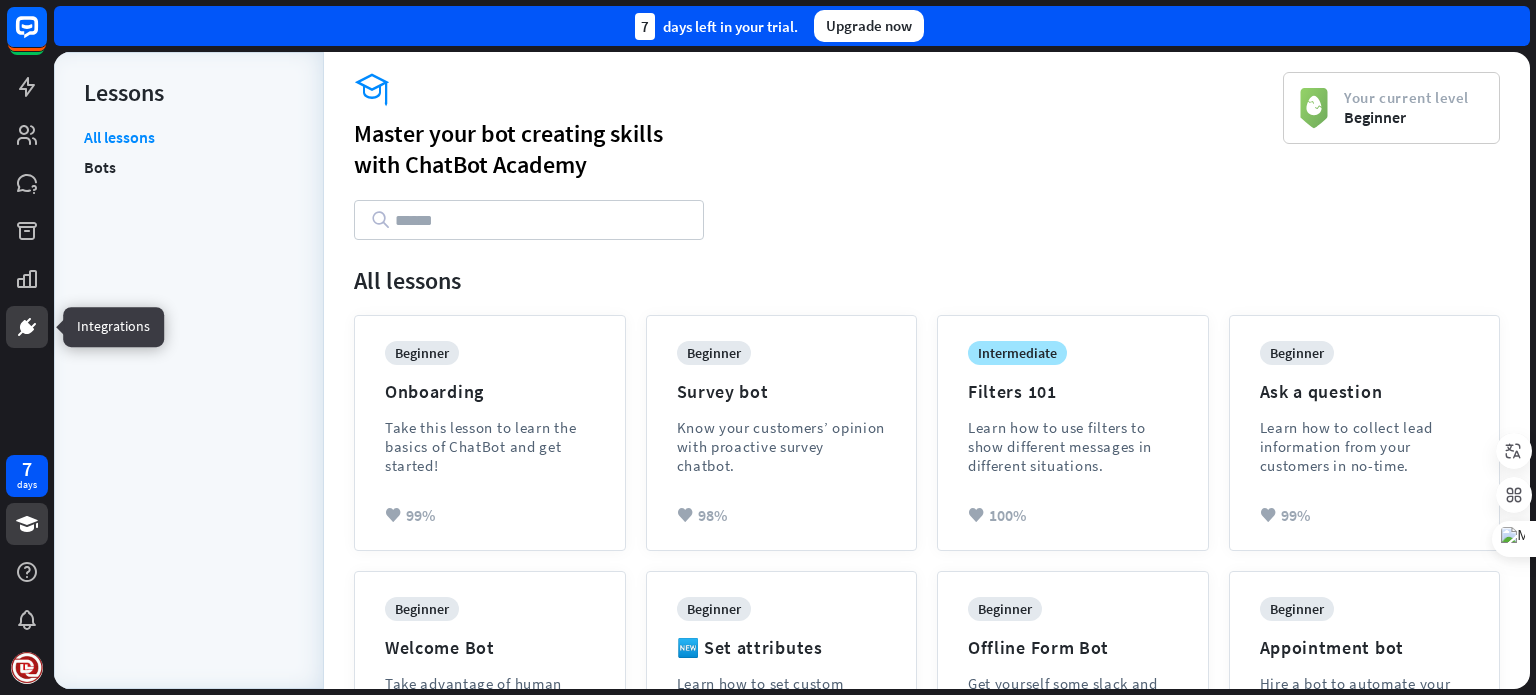 click 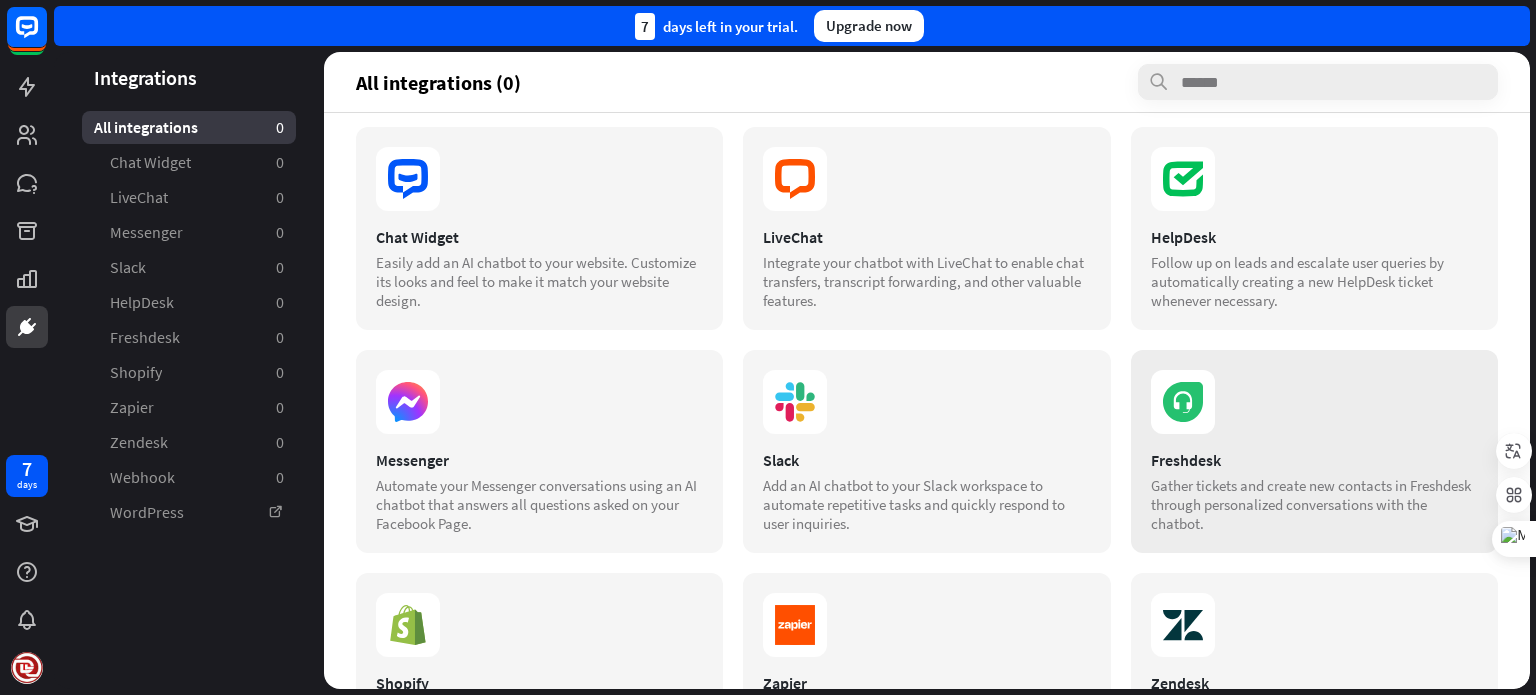 scroll, scrollTop: 0, scrollLeft: 0, axis: both 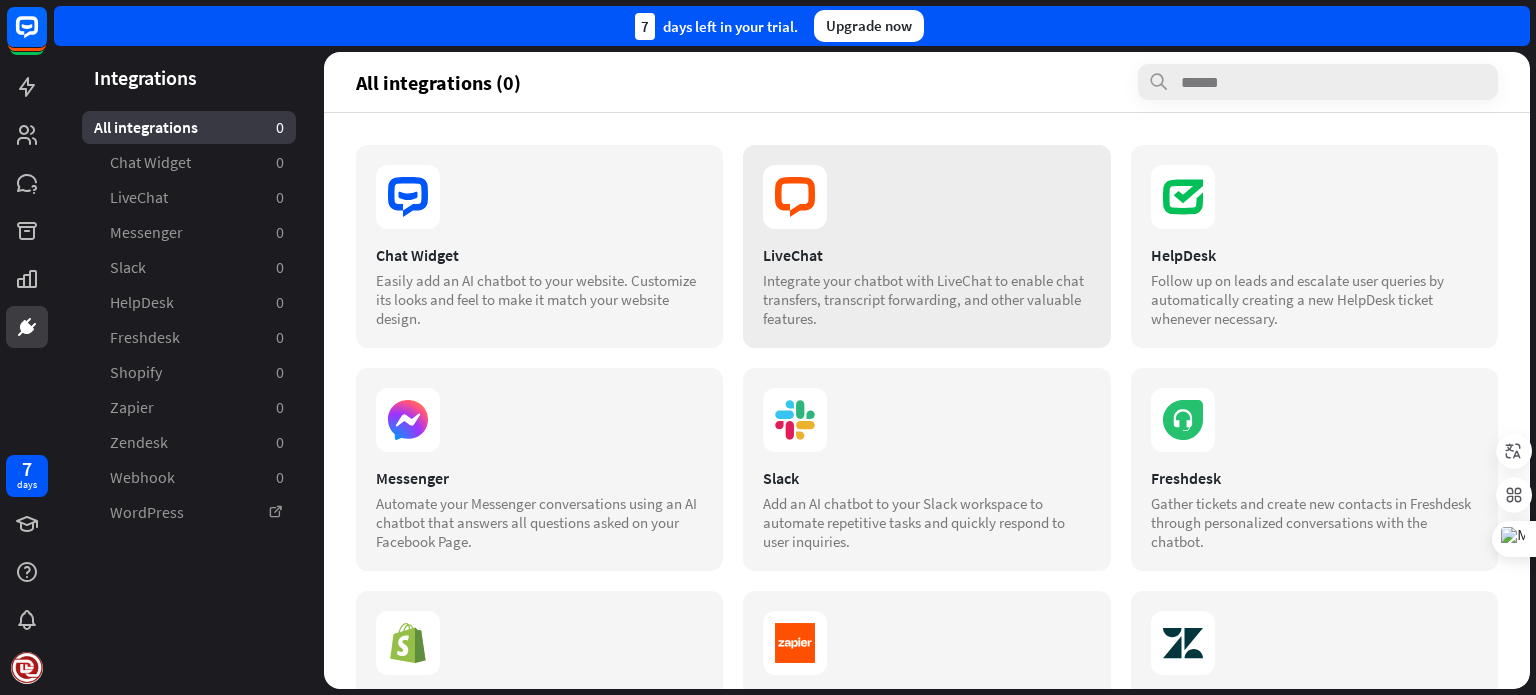 click on "Integrate your chatbot with LiveChat to enable chat transfers, transcript forwarding, and other valuable features." at bounding box center [926, 299] 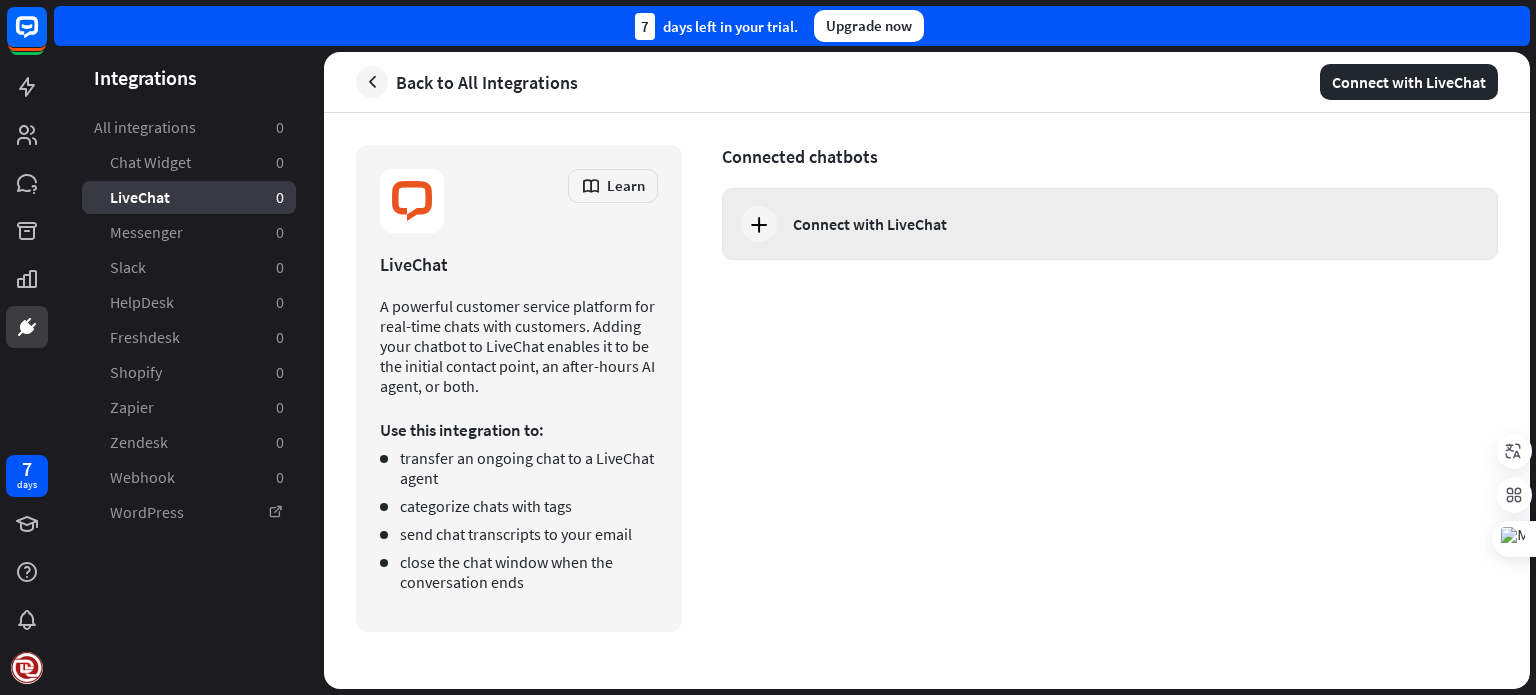 click on "Connect with LiveChat" at bounding box center (1110, 224) 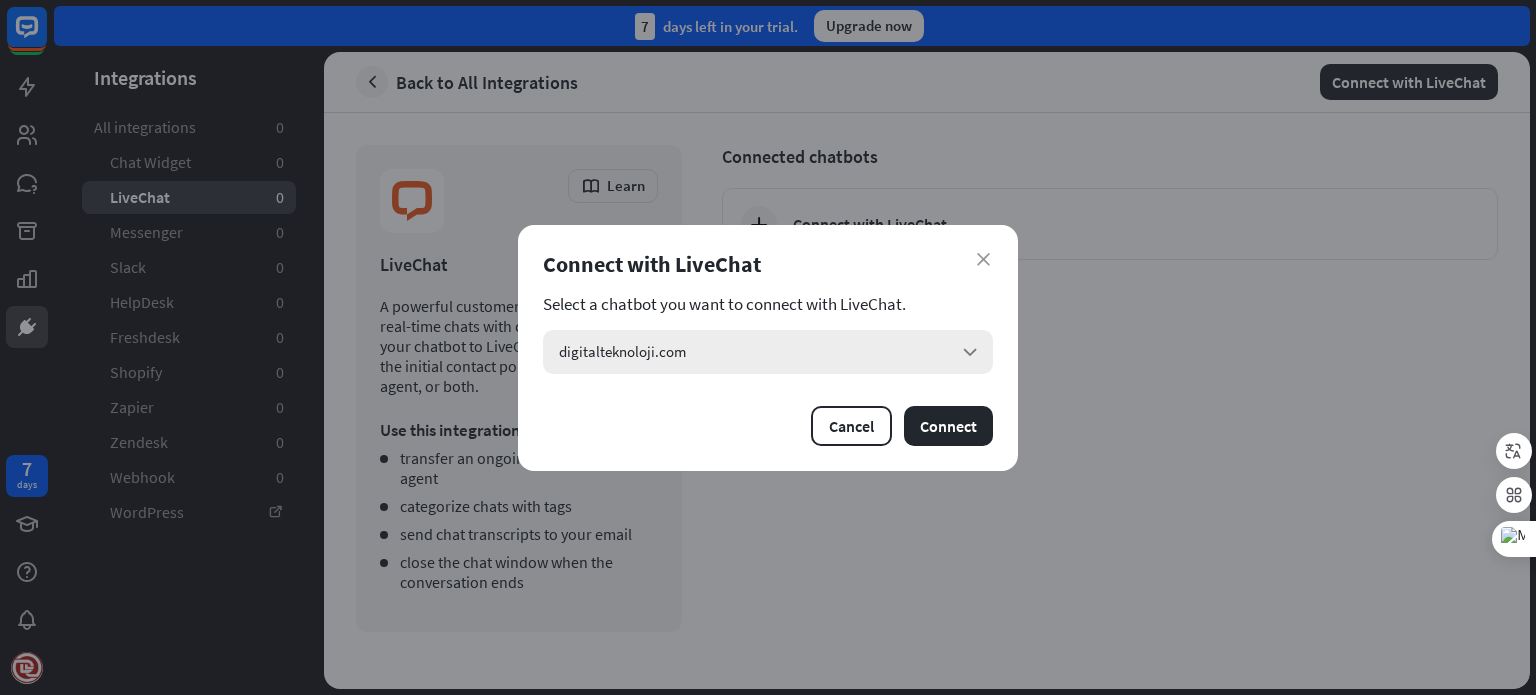 click on "digitalteknoloji.com
arrow_down" at bounding box center (768, 352) 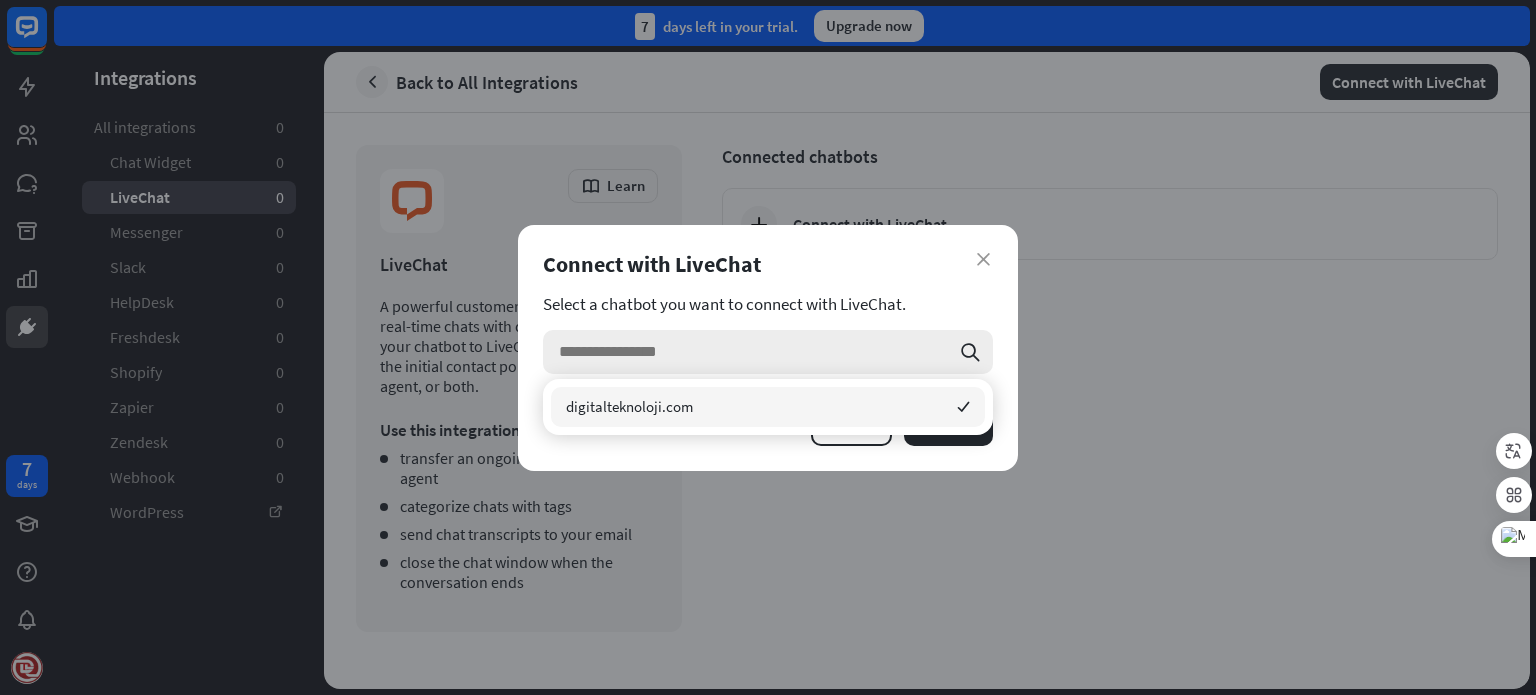 click at bounding box center [754, 352] 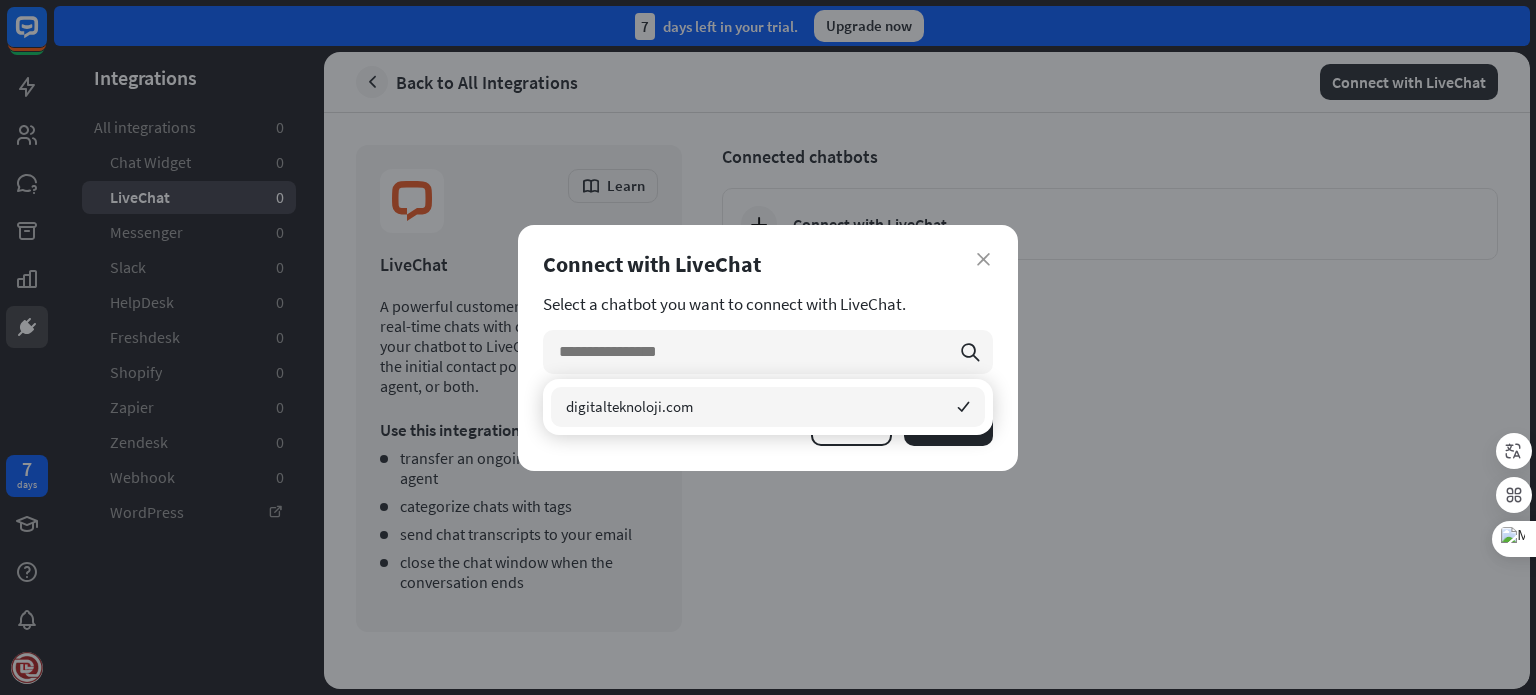 click on "digitalteknoloji.com
checked" at bounding box center [768, 407] 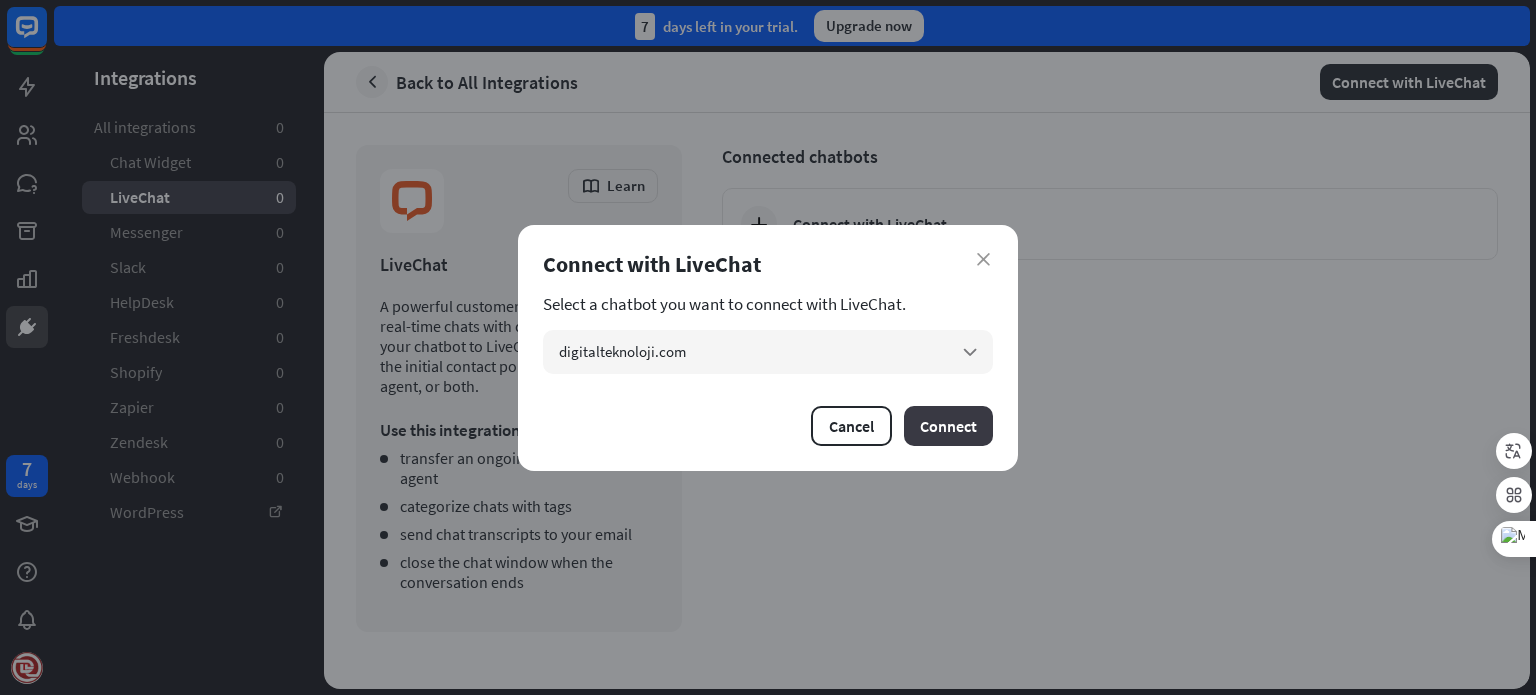 click on "Connect" at bounding box center [948, 426] 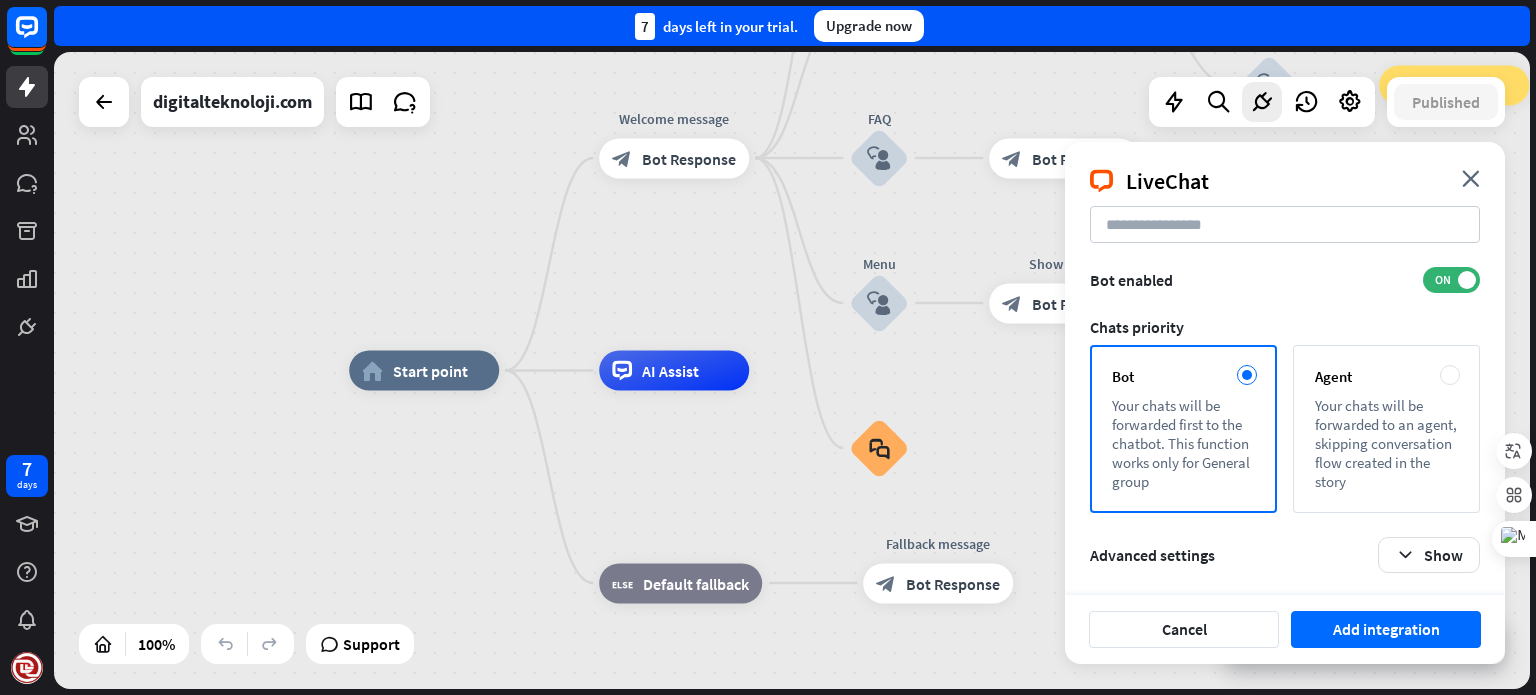 scroll, scrollTop: 140, scrollLeft: 0, axis: vertical 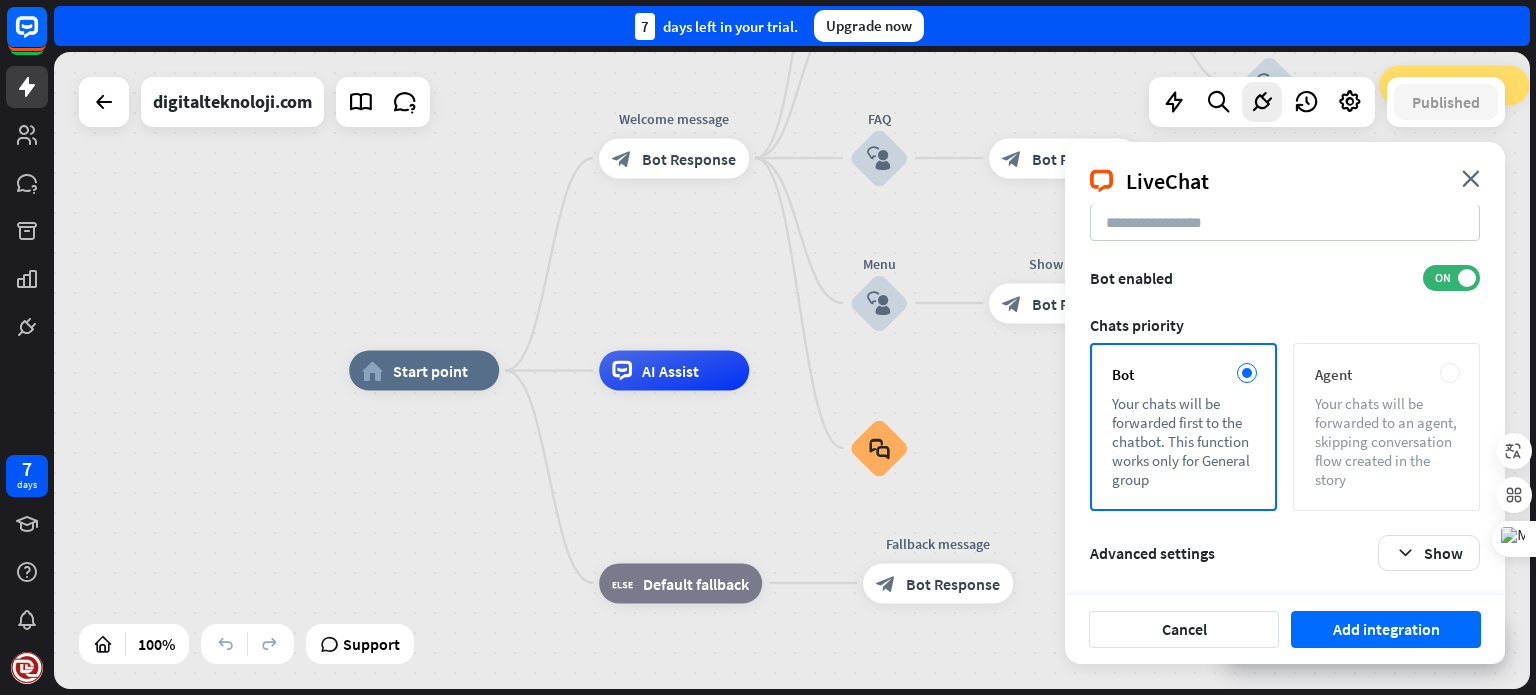 click on "Your chats will be forwarded to an agent,
skipping conversation flow created in the
story" at bounding box center [1386, 441] 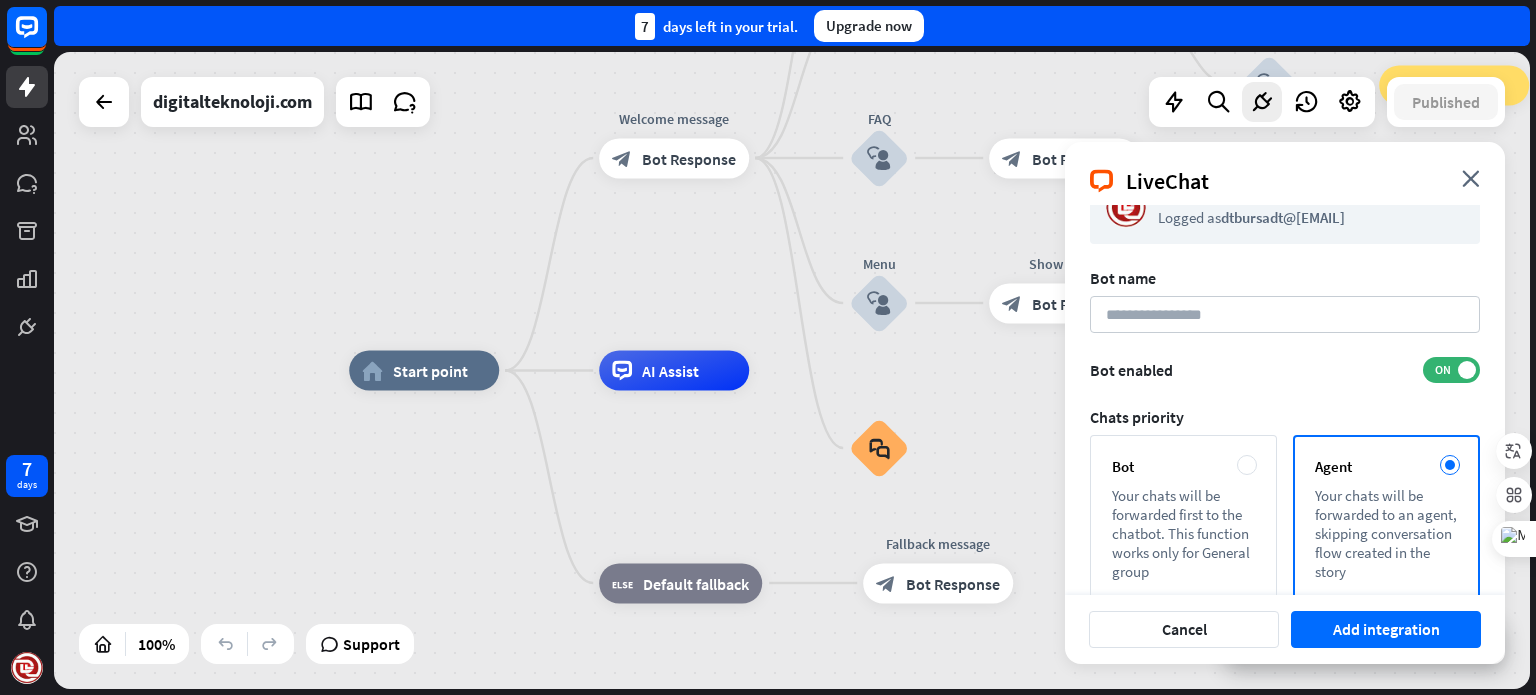 scroll, scrollTop: 140, scrollLeft: 0, axis: vertical 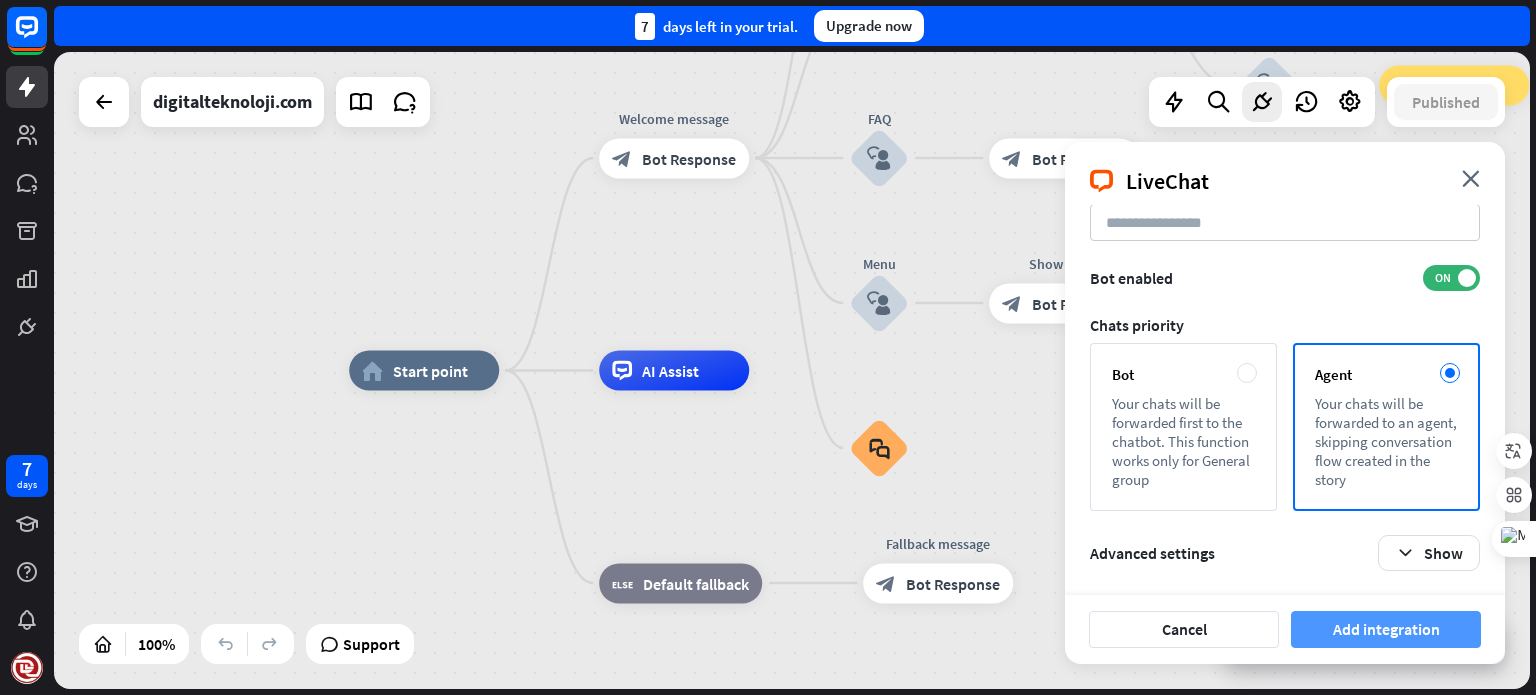 click on "Add integration" at bounding box center (1386, 629) 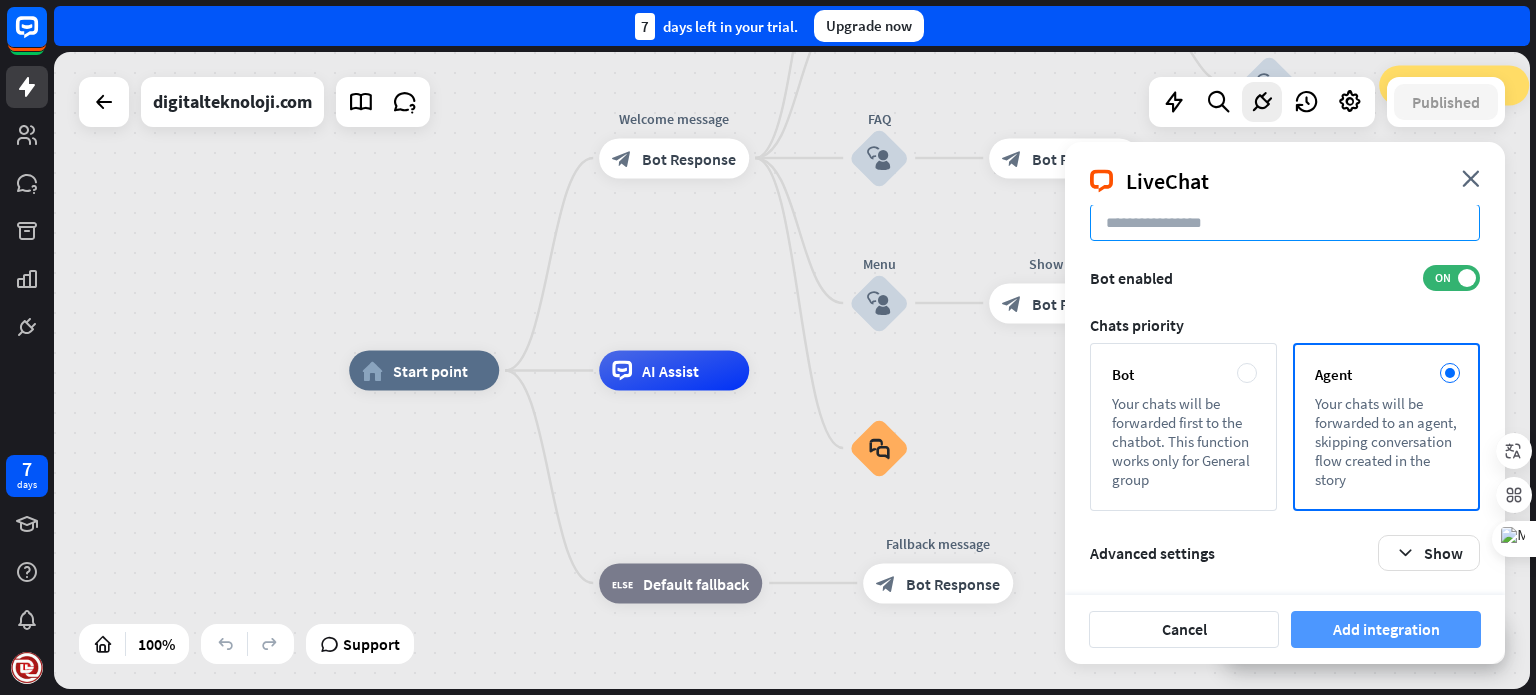 scroll, scrollTop: 139, scrollLeft: 0, axis: vertical 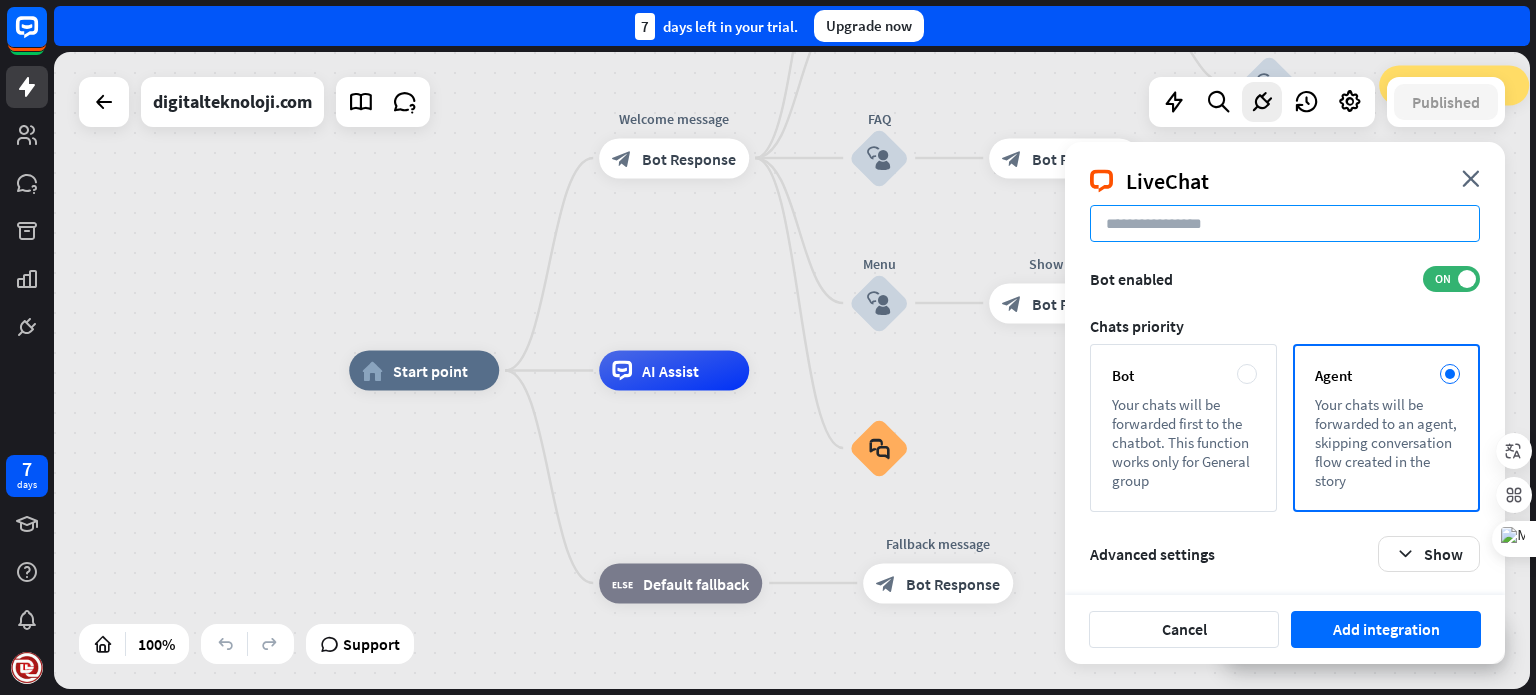 click at bounding box center [1285, 223] 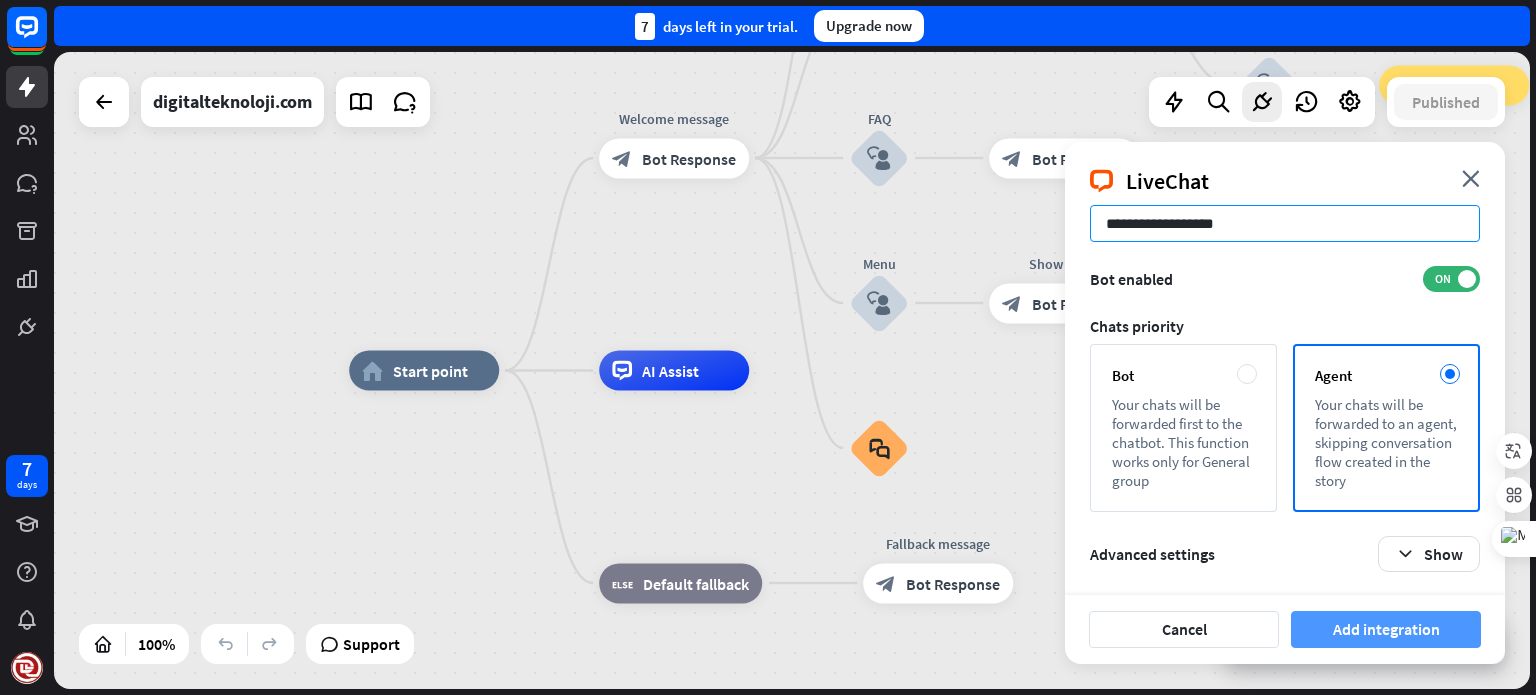 type on "**********" 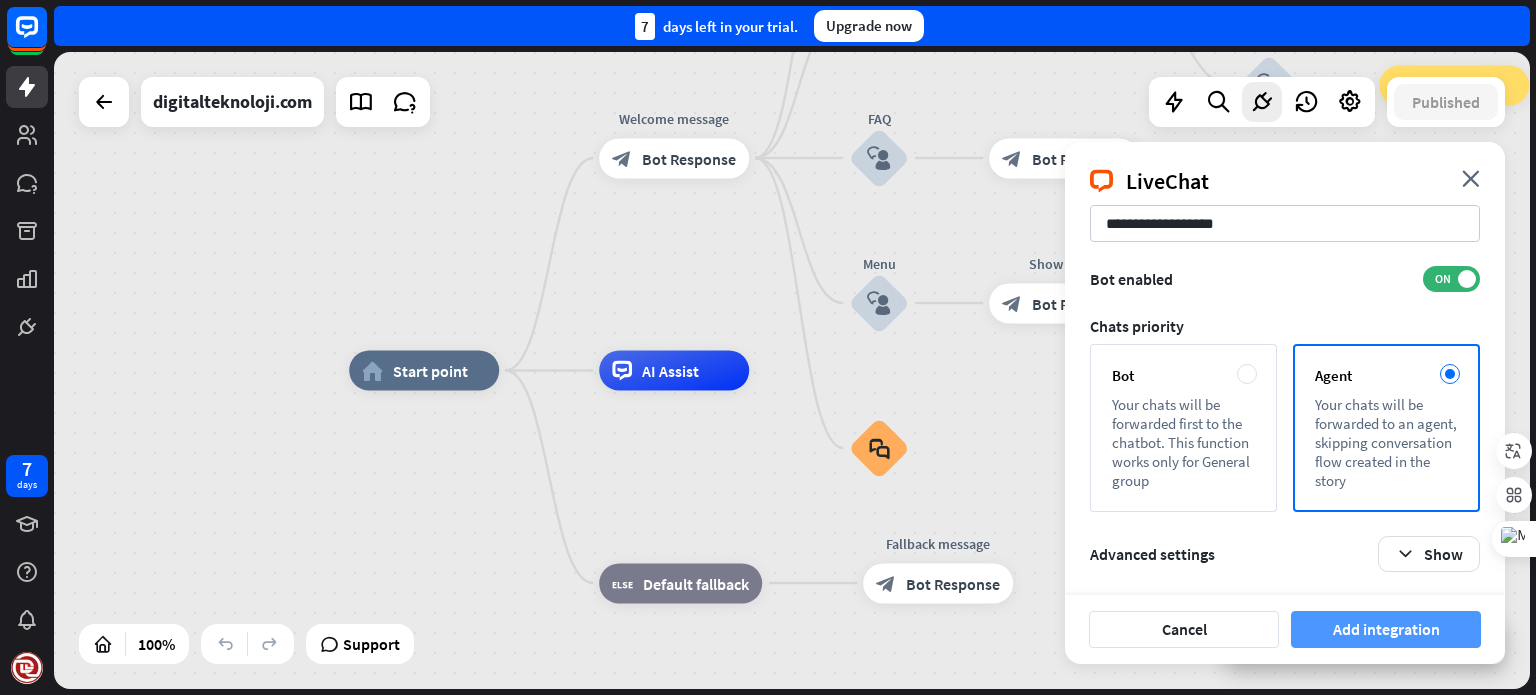 click on "Add integration" at bounding box center (1386, 629) 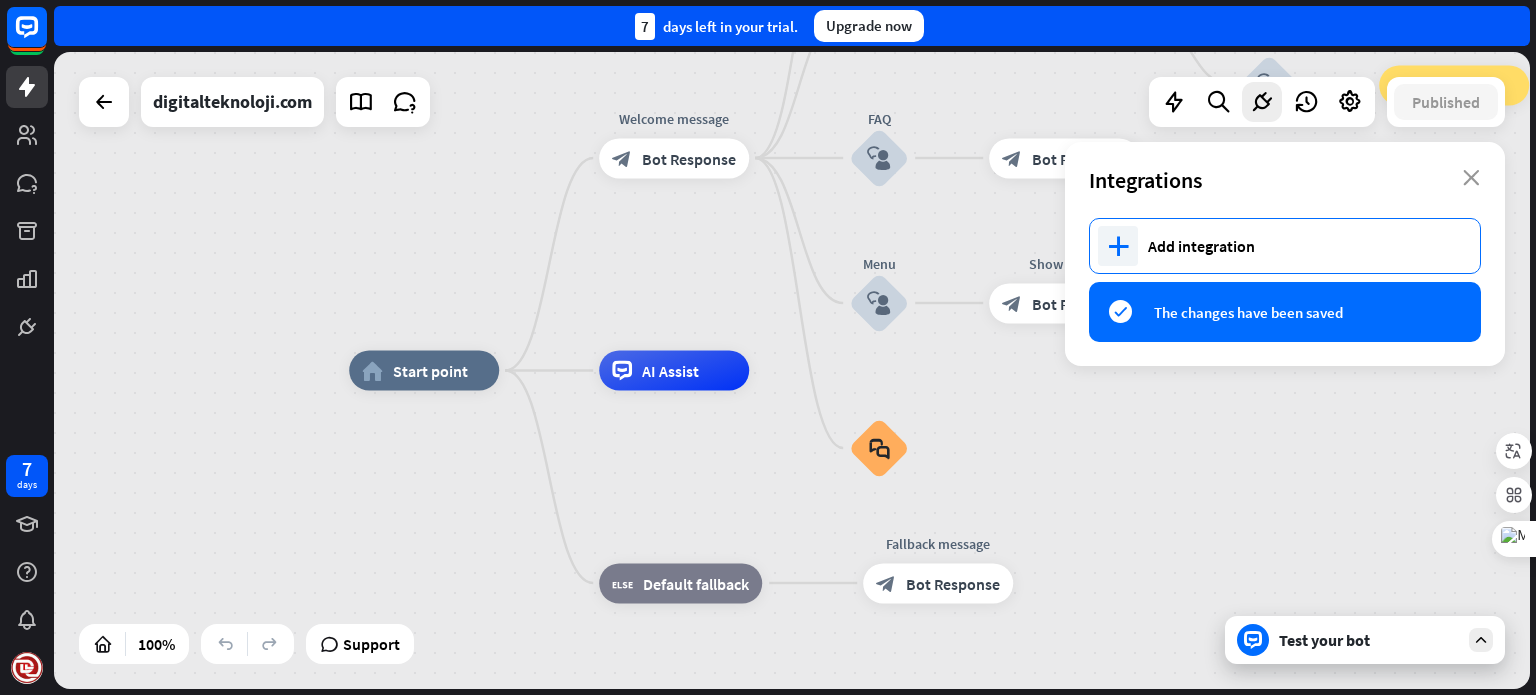 click on "Add integration" at bounding box center [1304, 246] 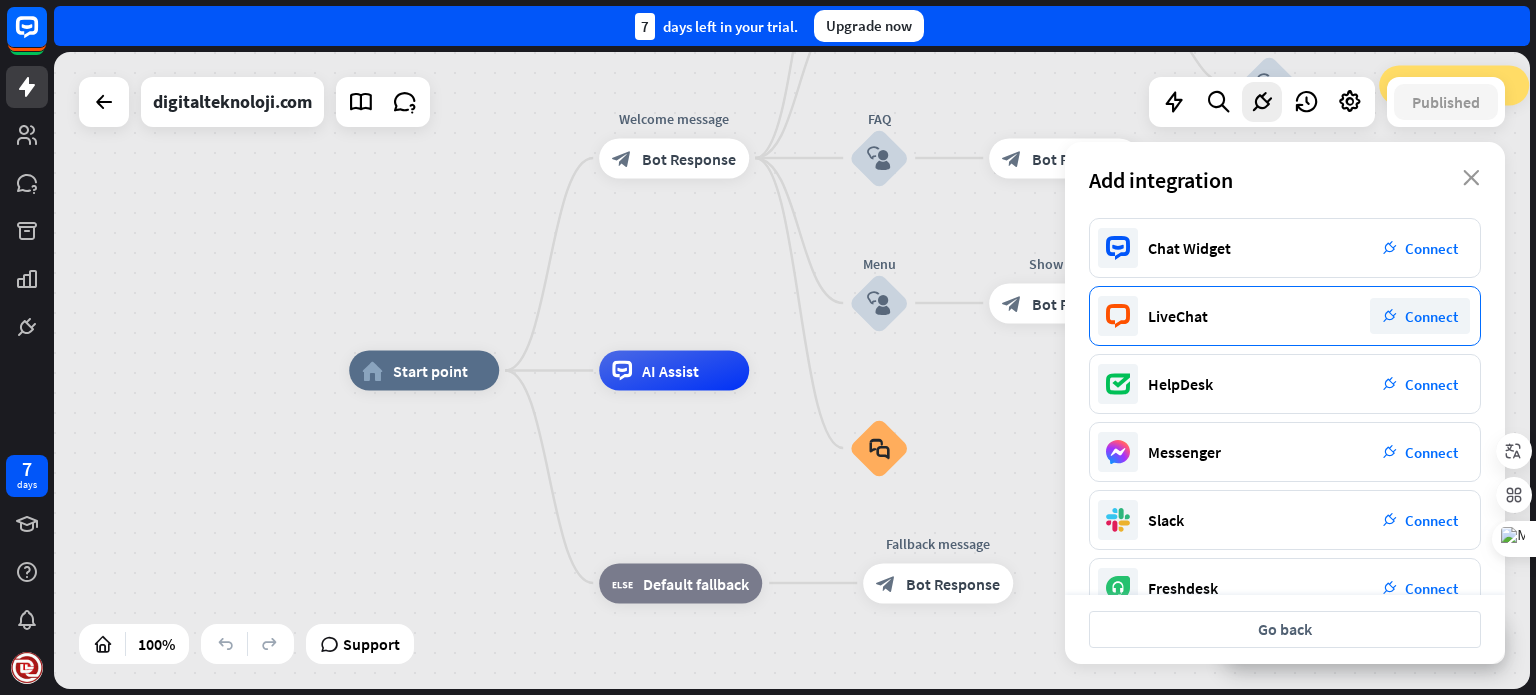 click on "Connect" at bounding box center [1431, 316] 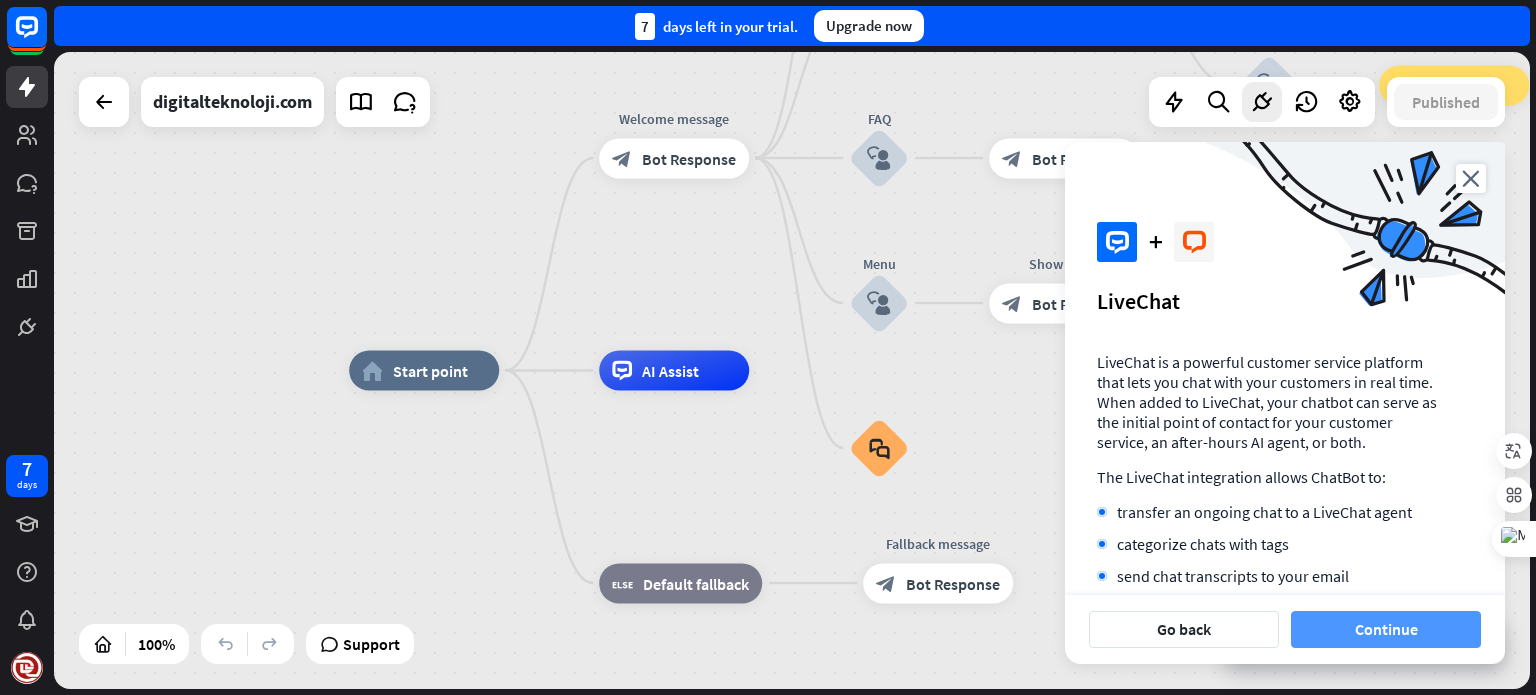 click on "Continue" at bounding box center (1386, 629) 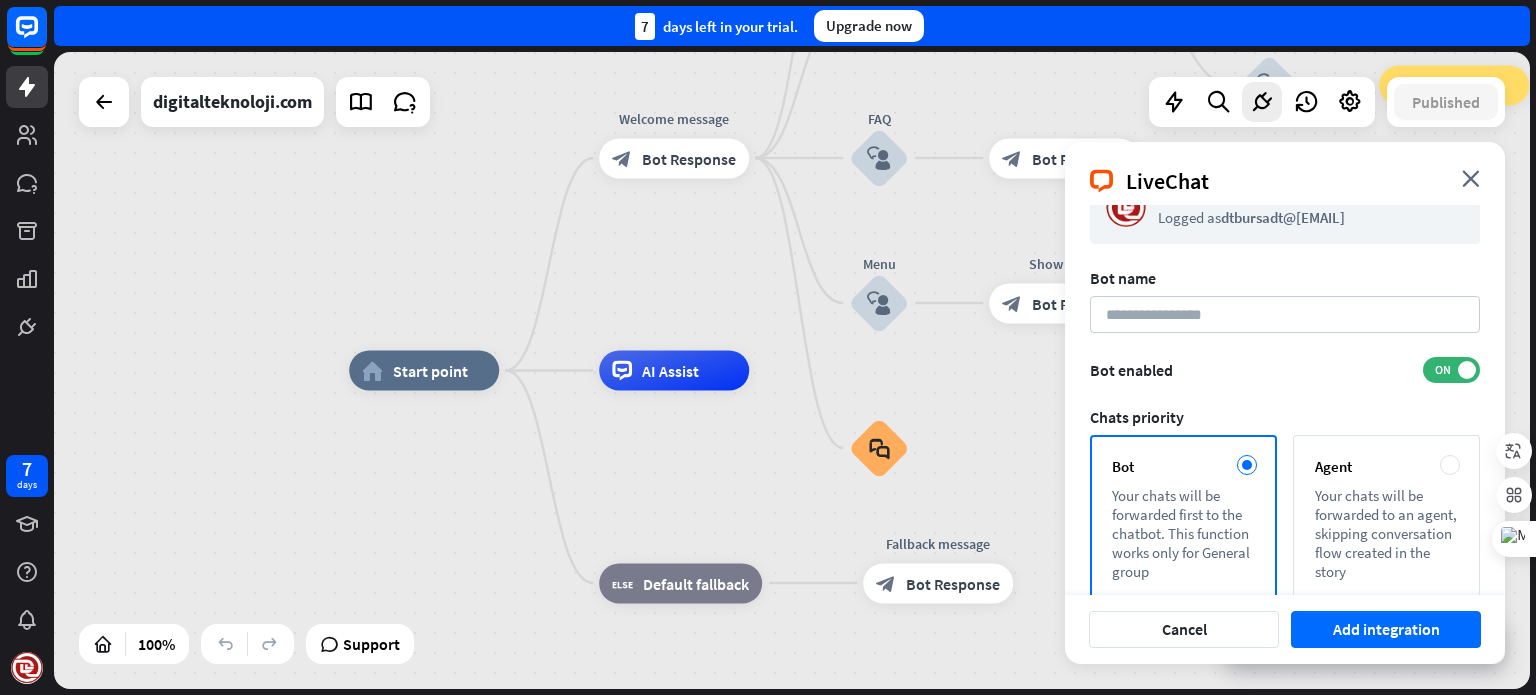 scroll, scrollTop: 40, scrollLeft: 0, axis: vertical 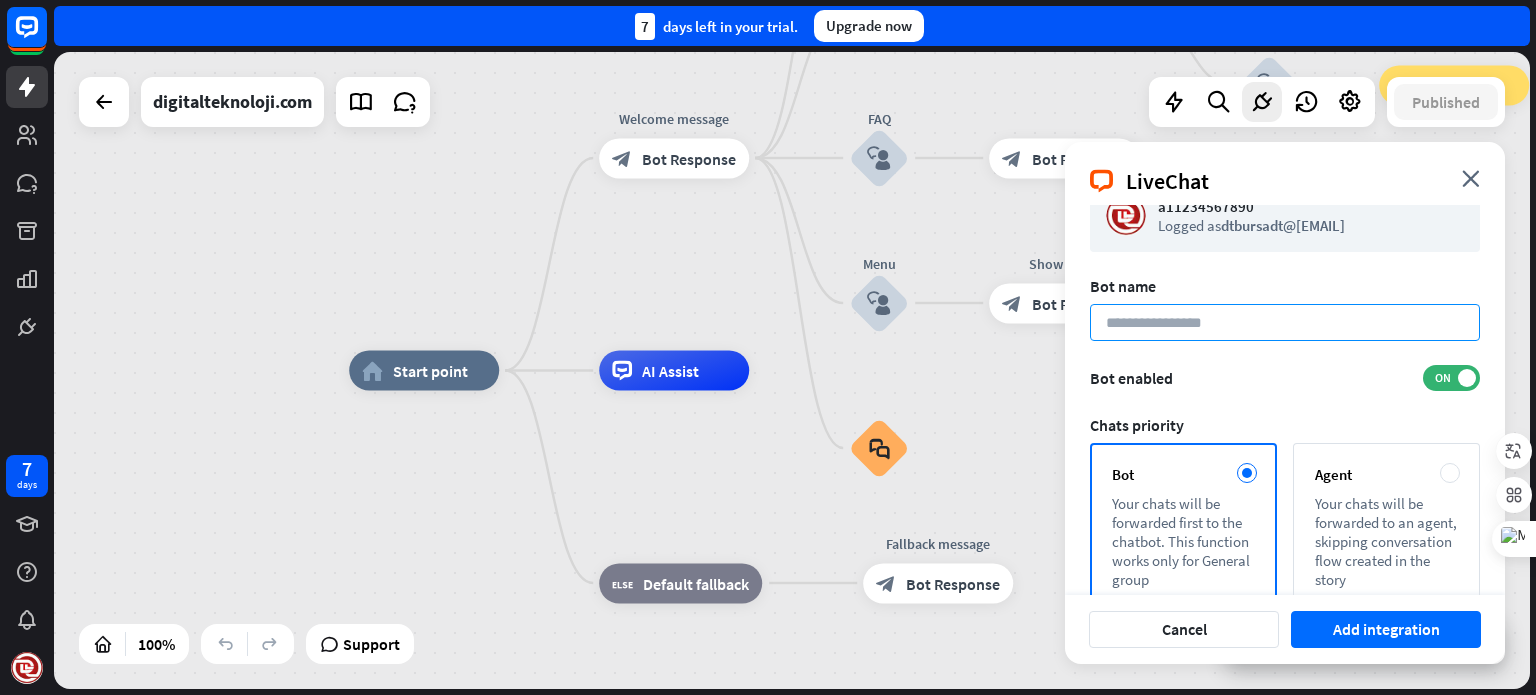 click at bounding box center [1285, 322] 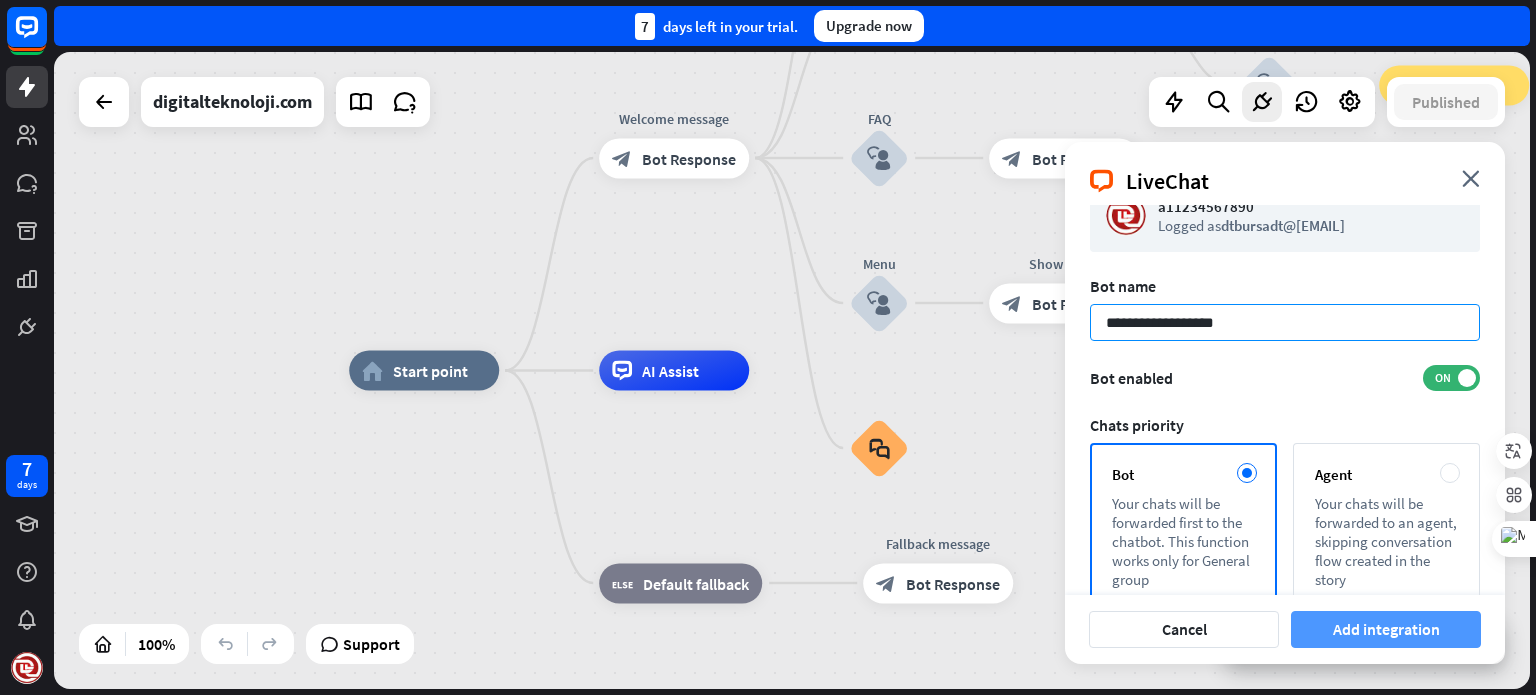 type on "**********" 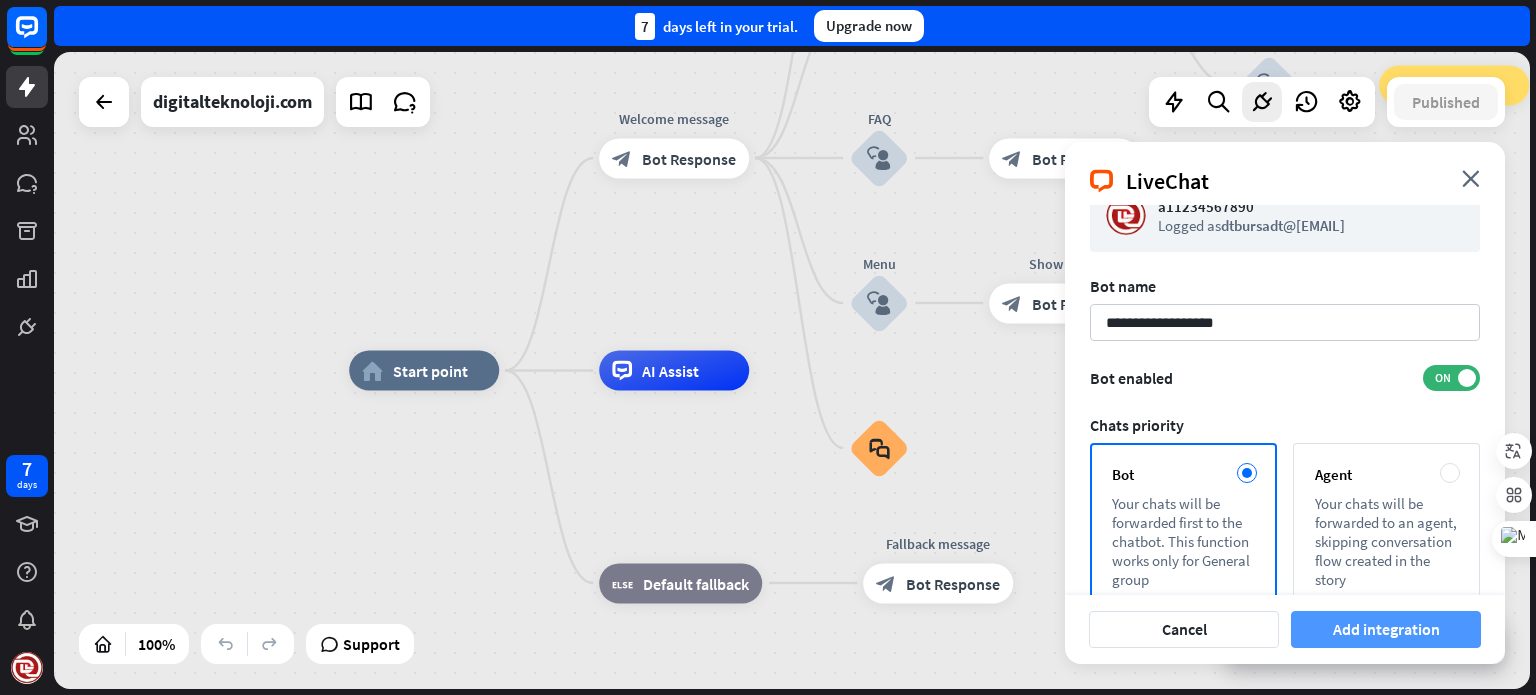 click on "Add integration" at bounding box center (1386, 629) 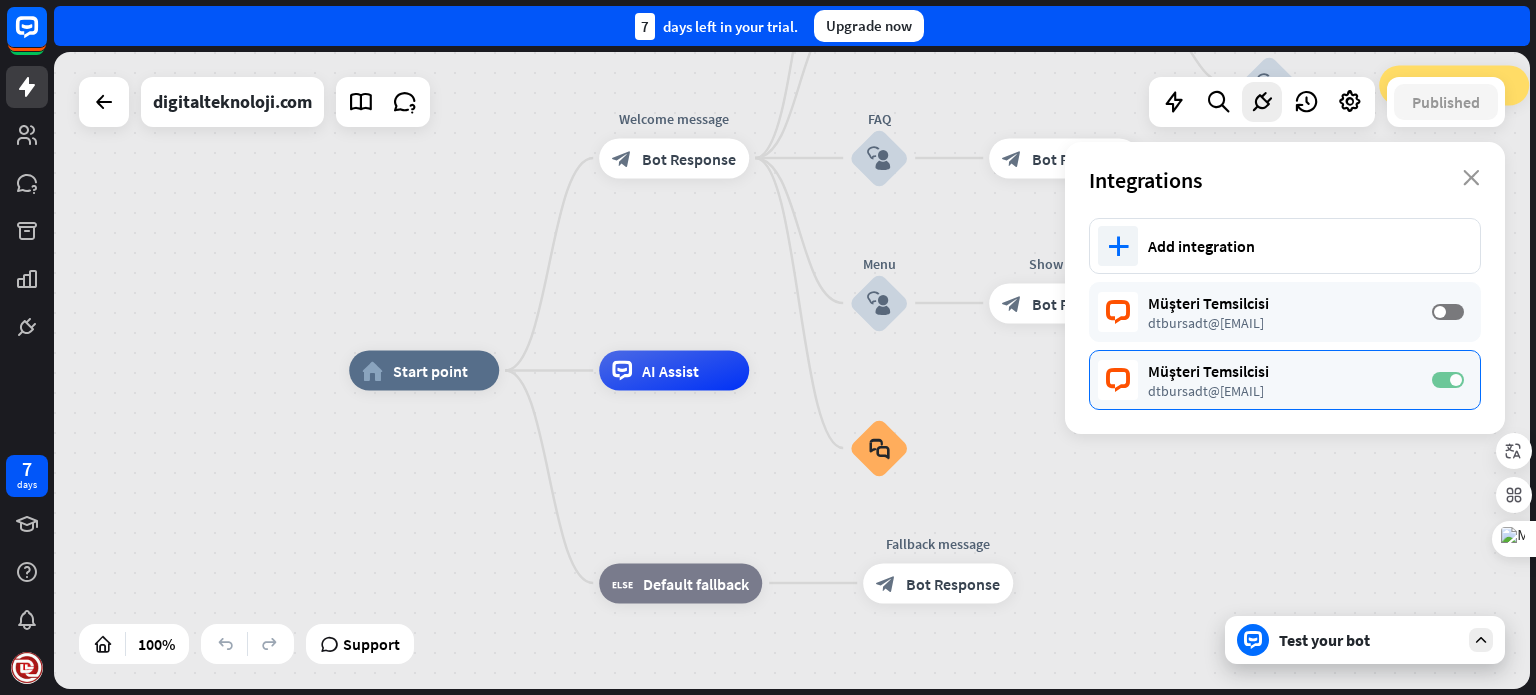 click on "ON" at bounding box center (1448, 380) 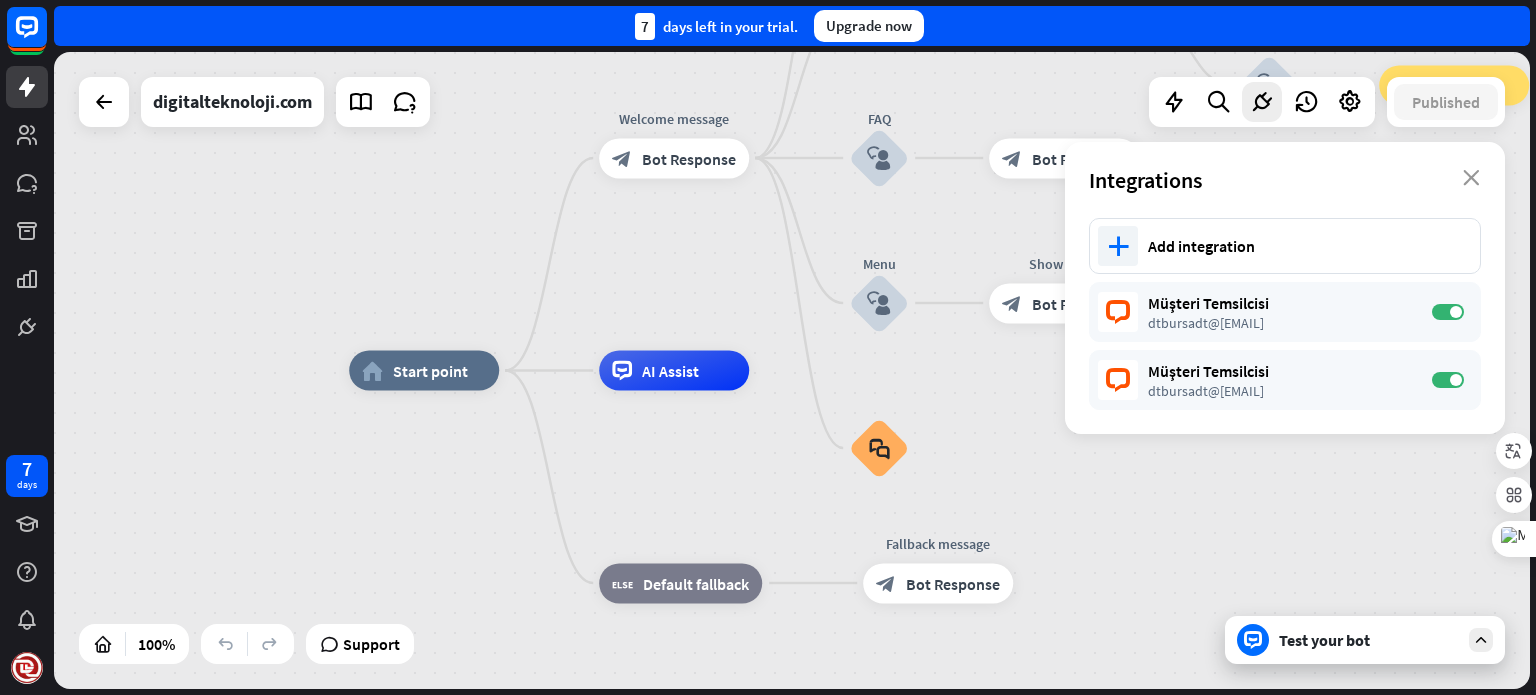 click on "Test your bot" at bounding box center [1369, 640] 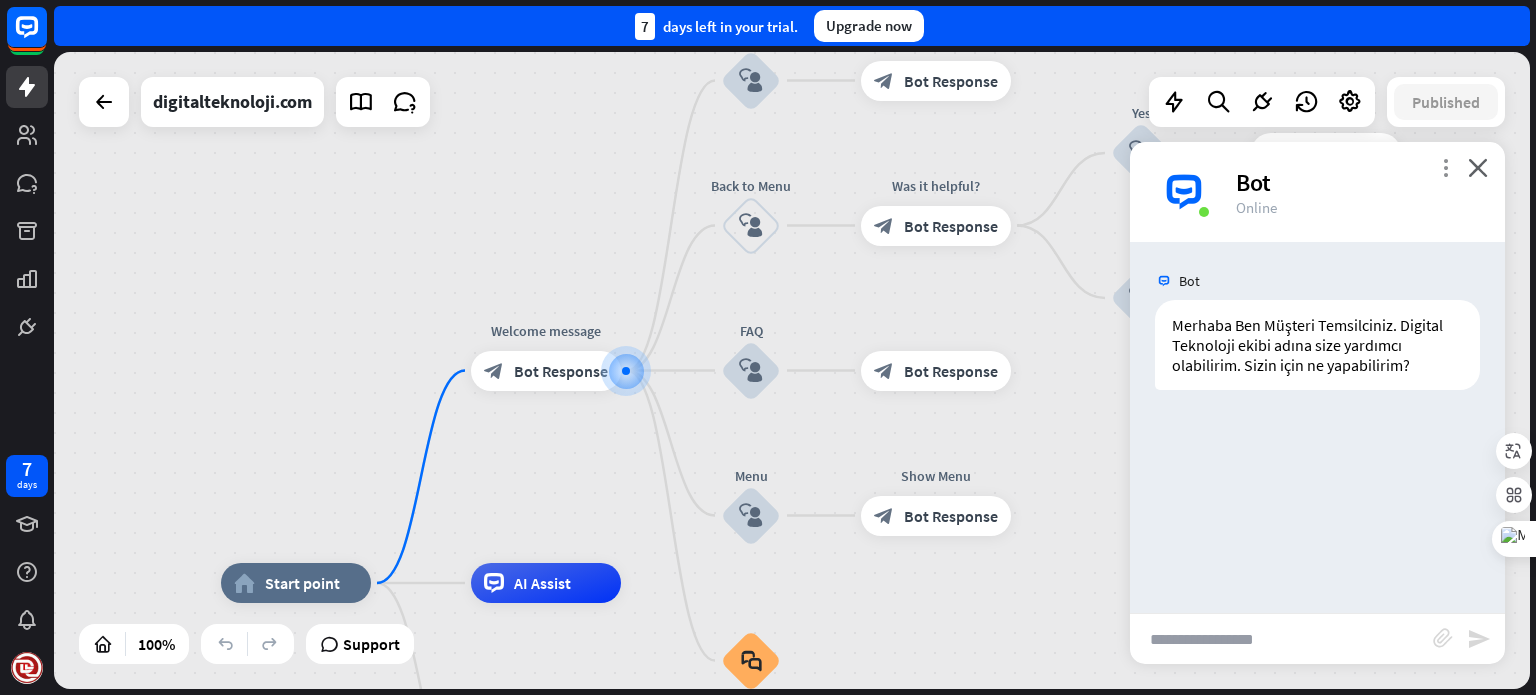 click on "more_vert" at bounding box center (1445, 167) 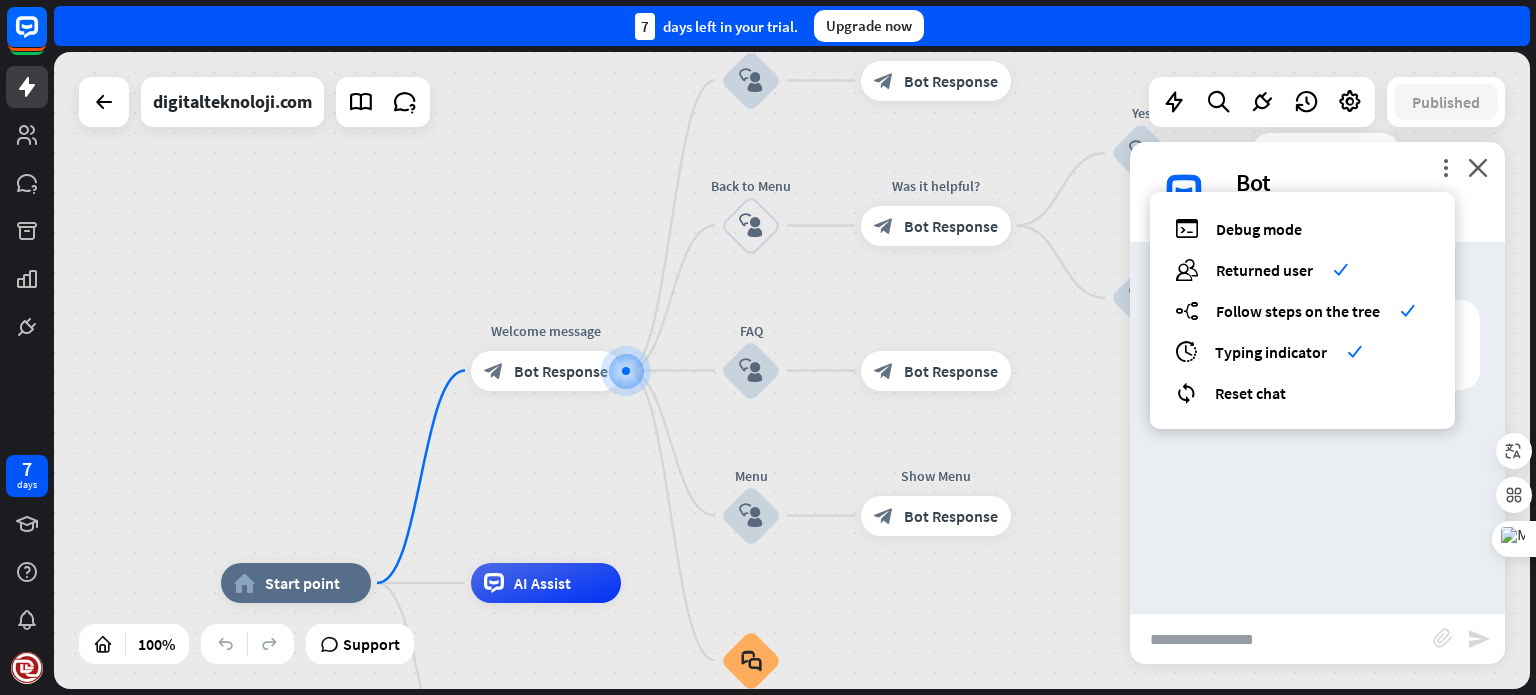click on "Bot" at bounding box center [1358, 182] 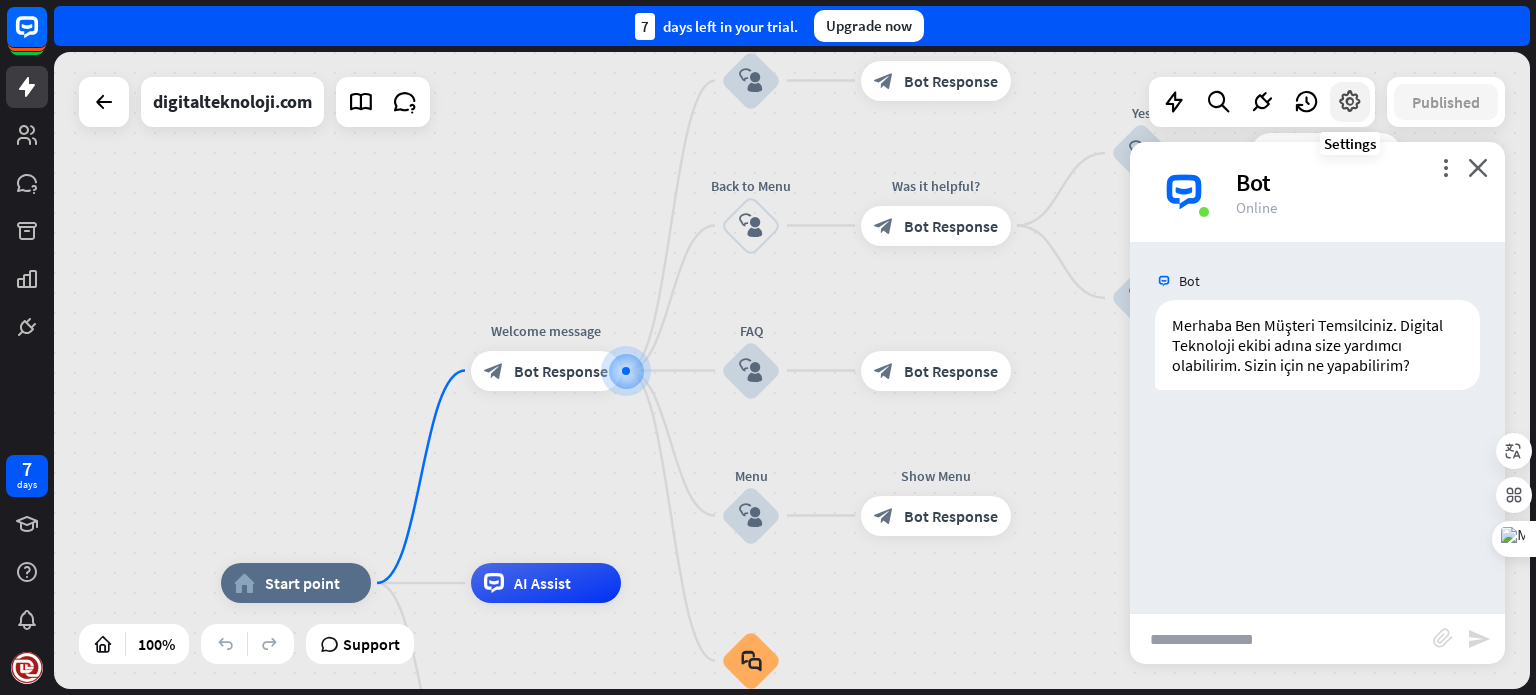 click at bounding box center (1350, 102) 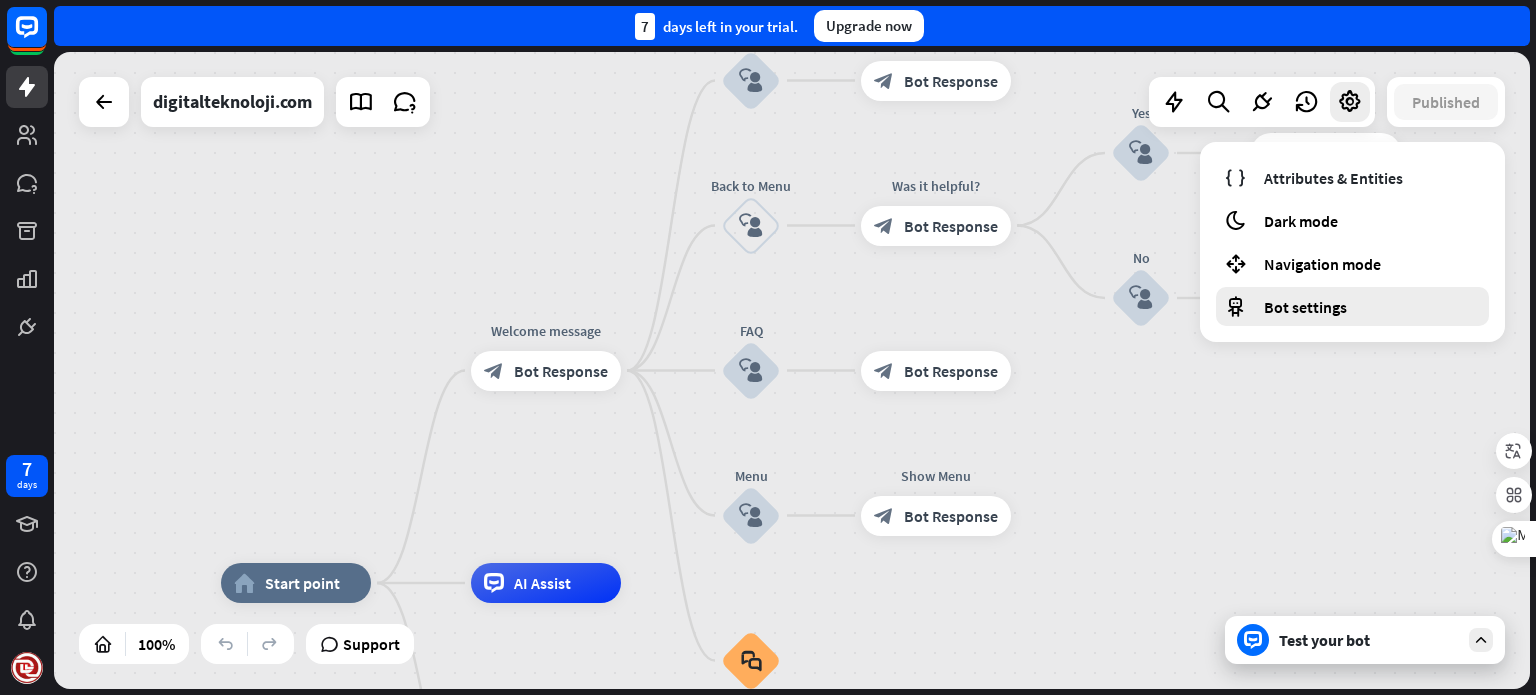 click on "Bot settings" at bounding box center (1305, 307) 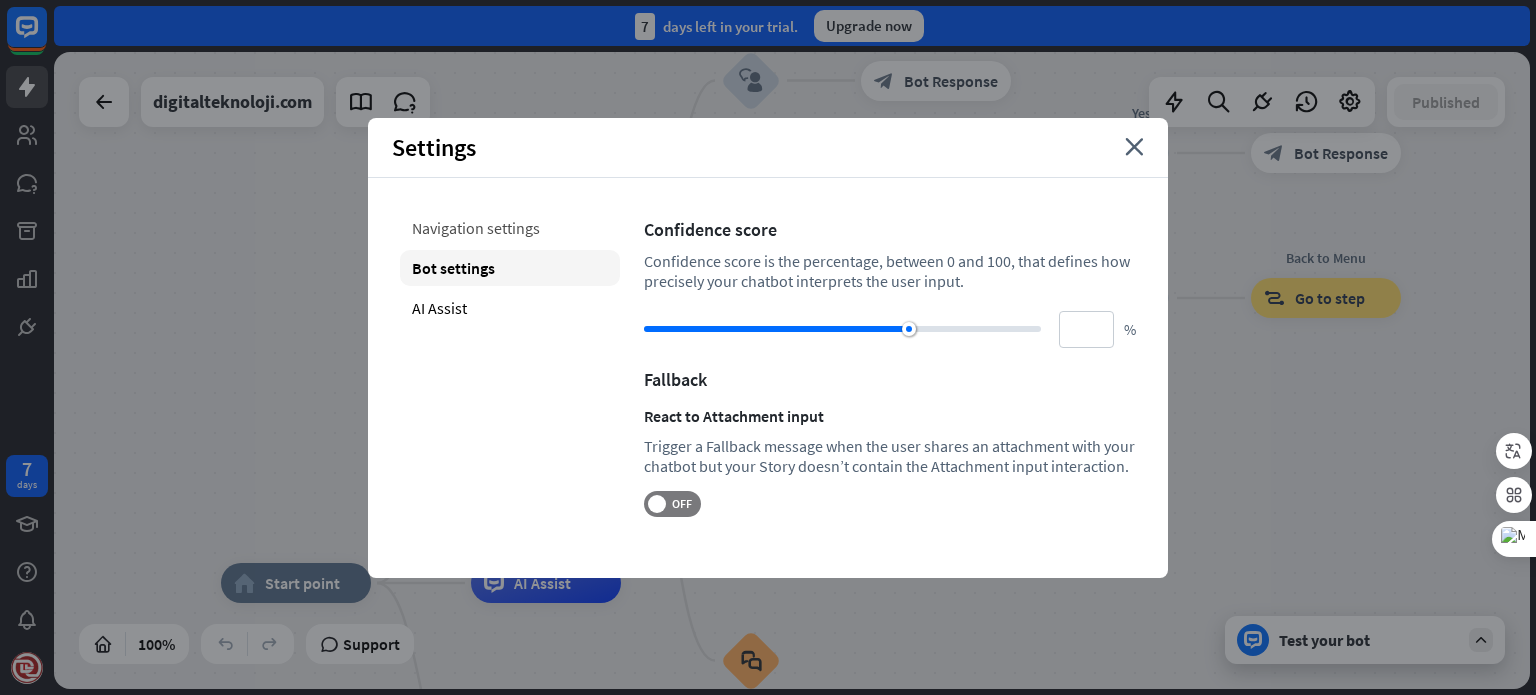 click on "Navigation settings" at bounding box center (510, 228) 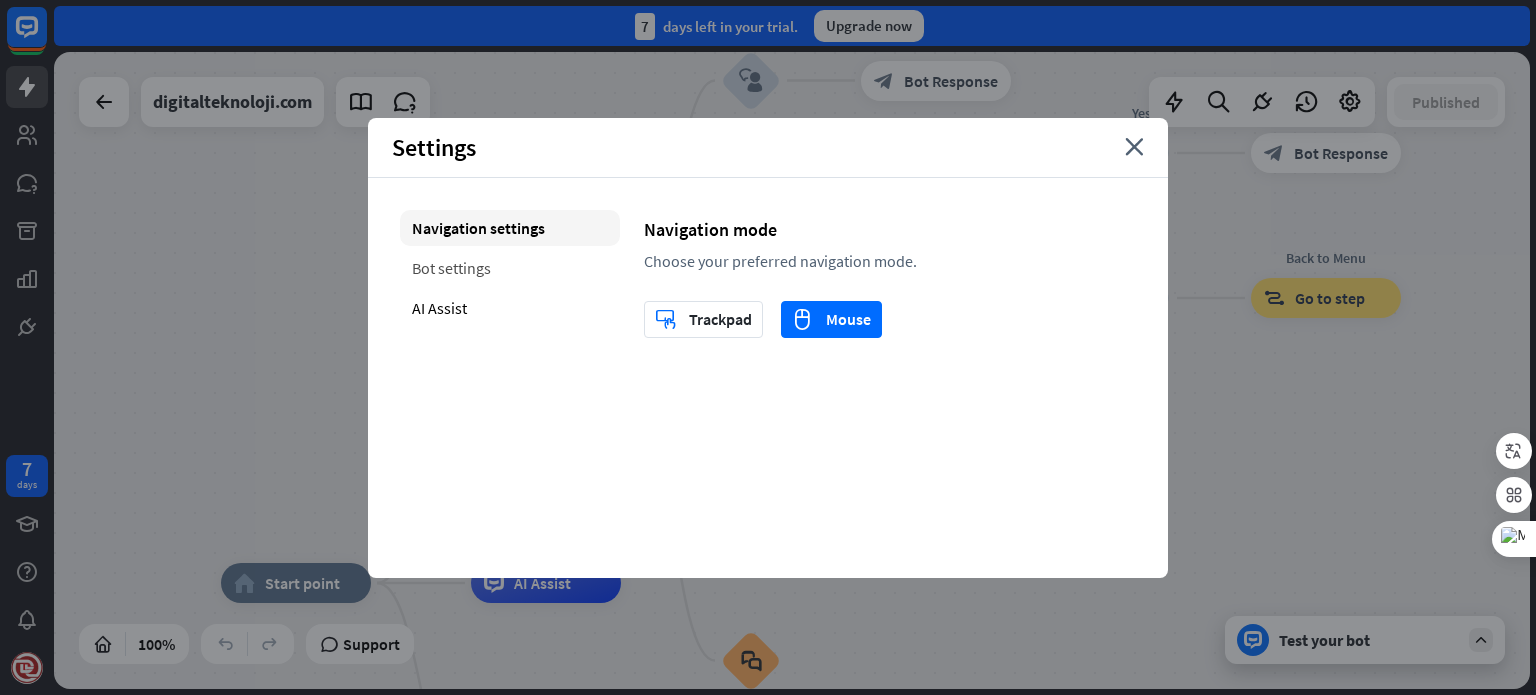 click on "Bot settings" at bounding box center [510, 268] 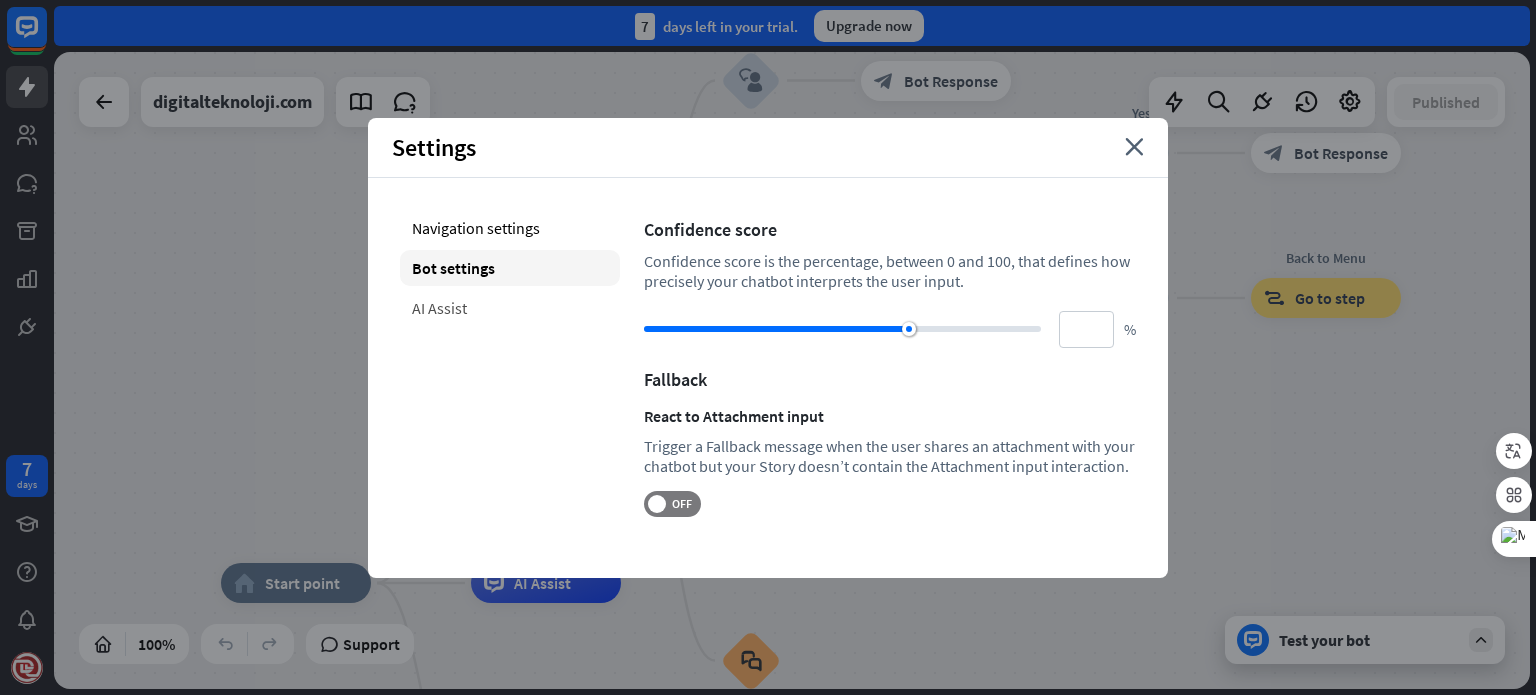 click on "AI Assist" at bounding box center [510, 308] 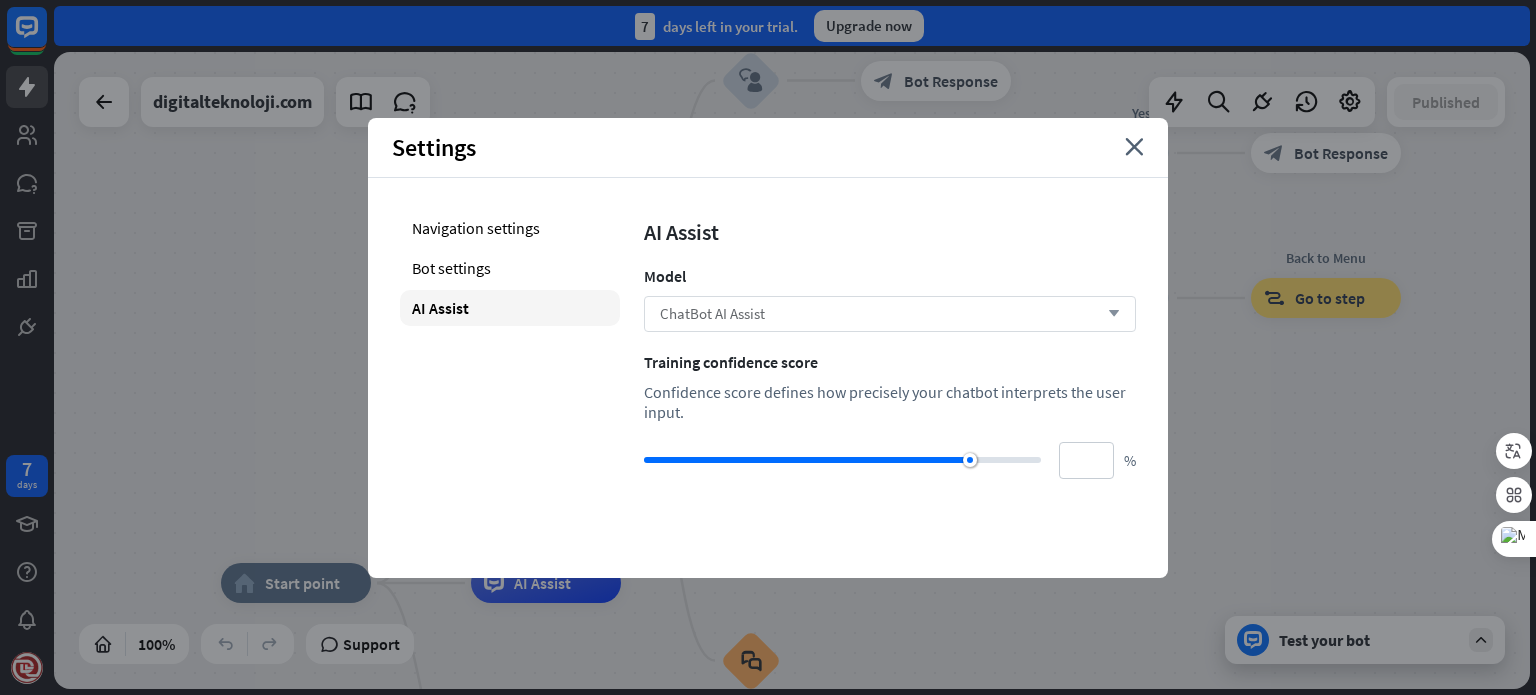 click on "ChatBot AI Assist
arrow_down" at bounding box center [890, 314] 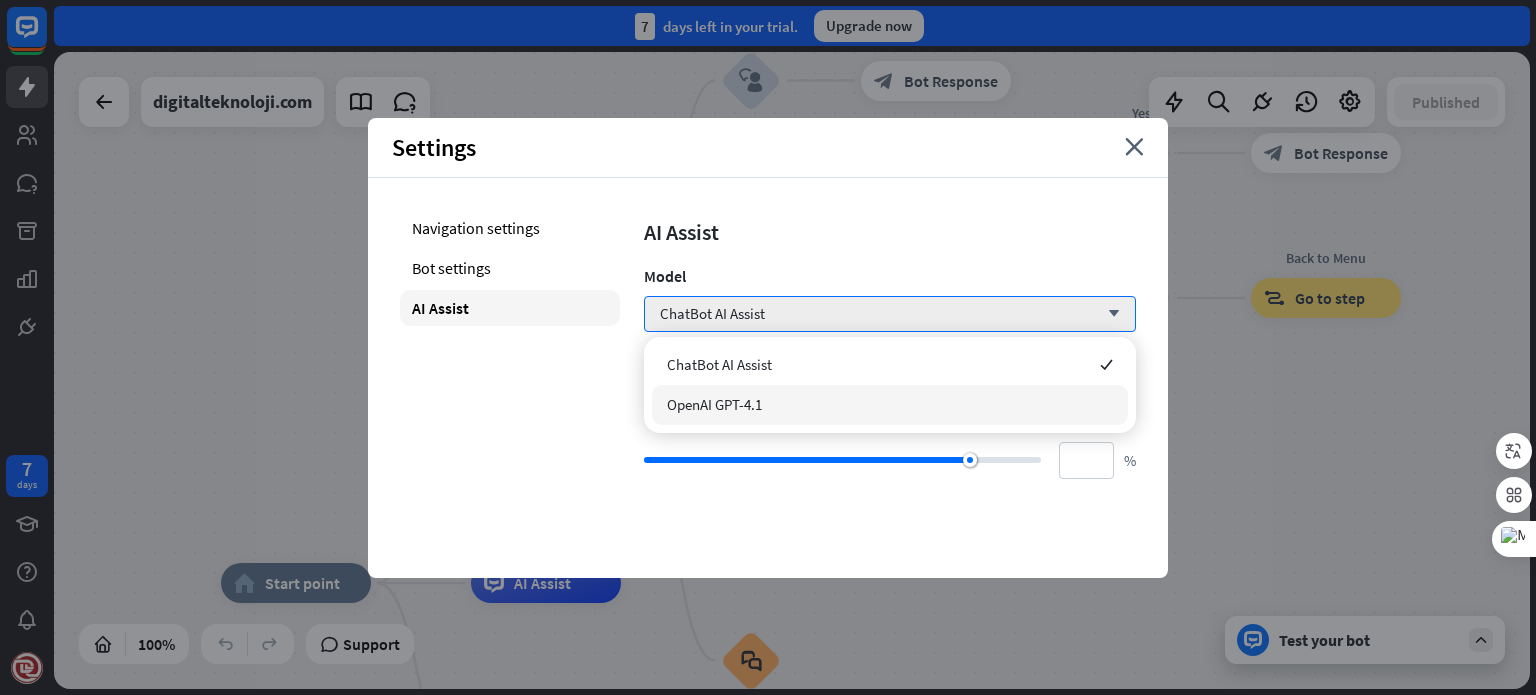 click on "OpenAI GPT-4.1" at bounding box center (890, 405) 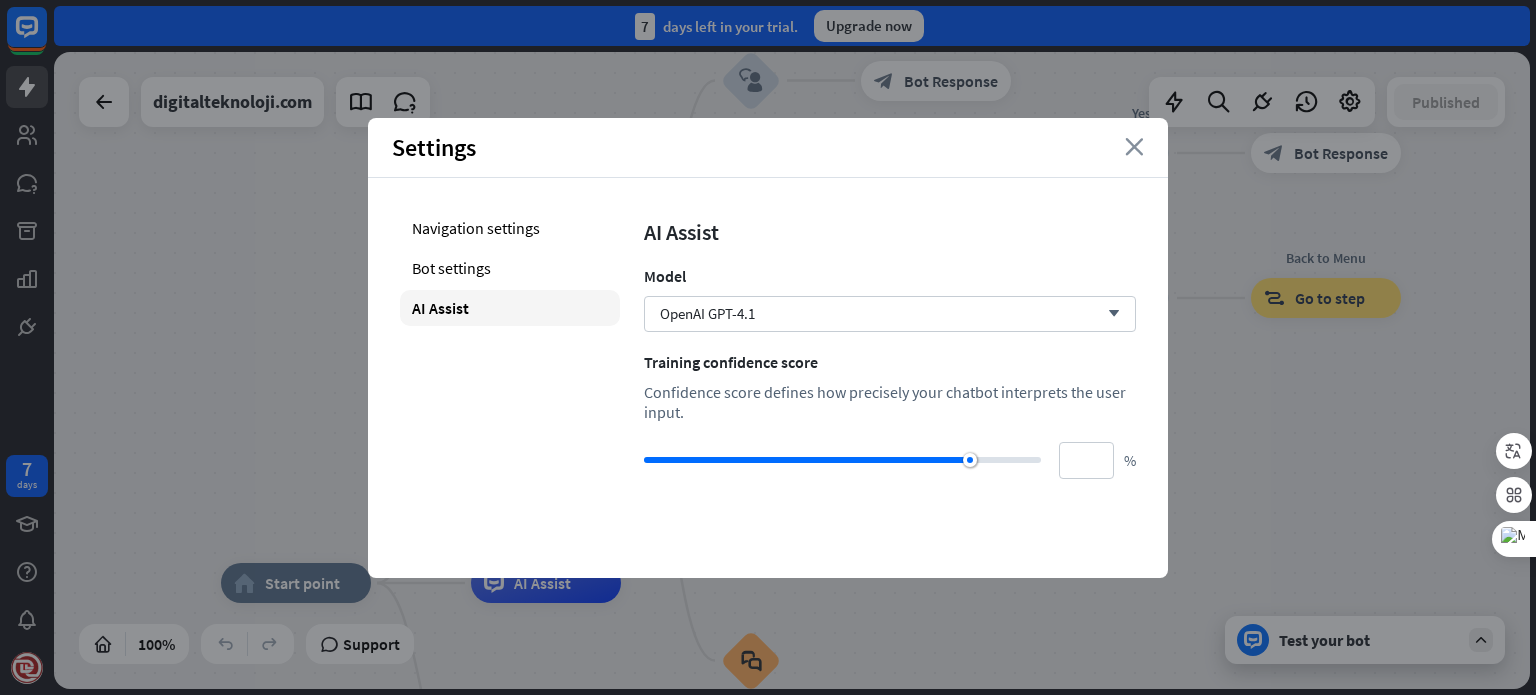 click on "close" at bounding box center [1134, 147] 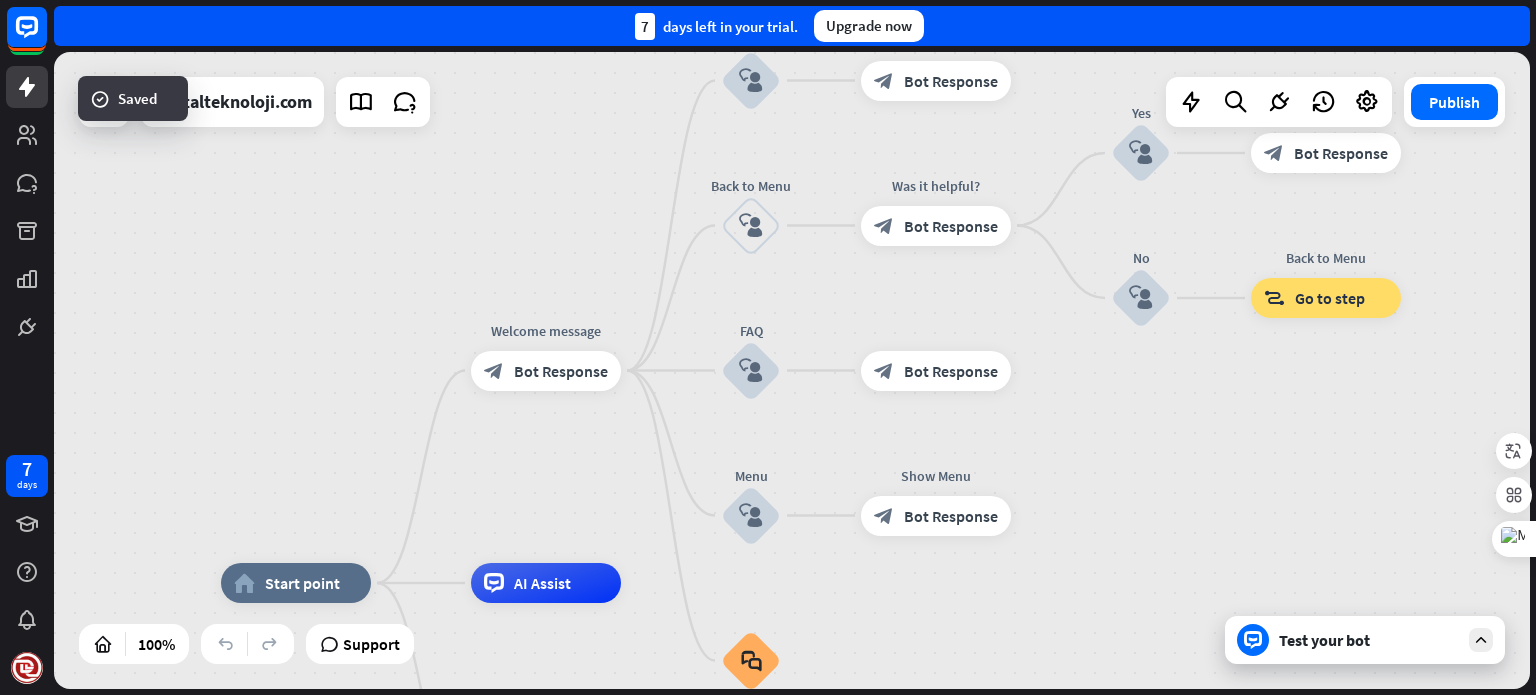 click on "Test your bot" at bounding box center [1369, 640] 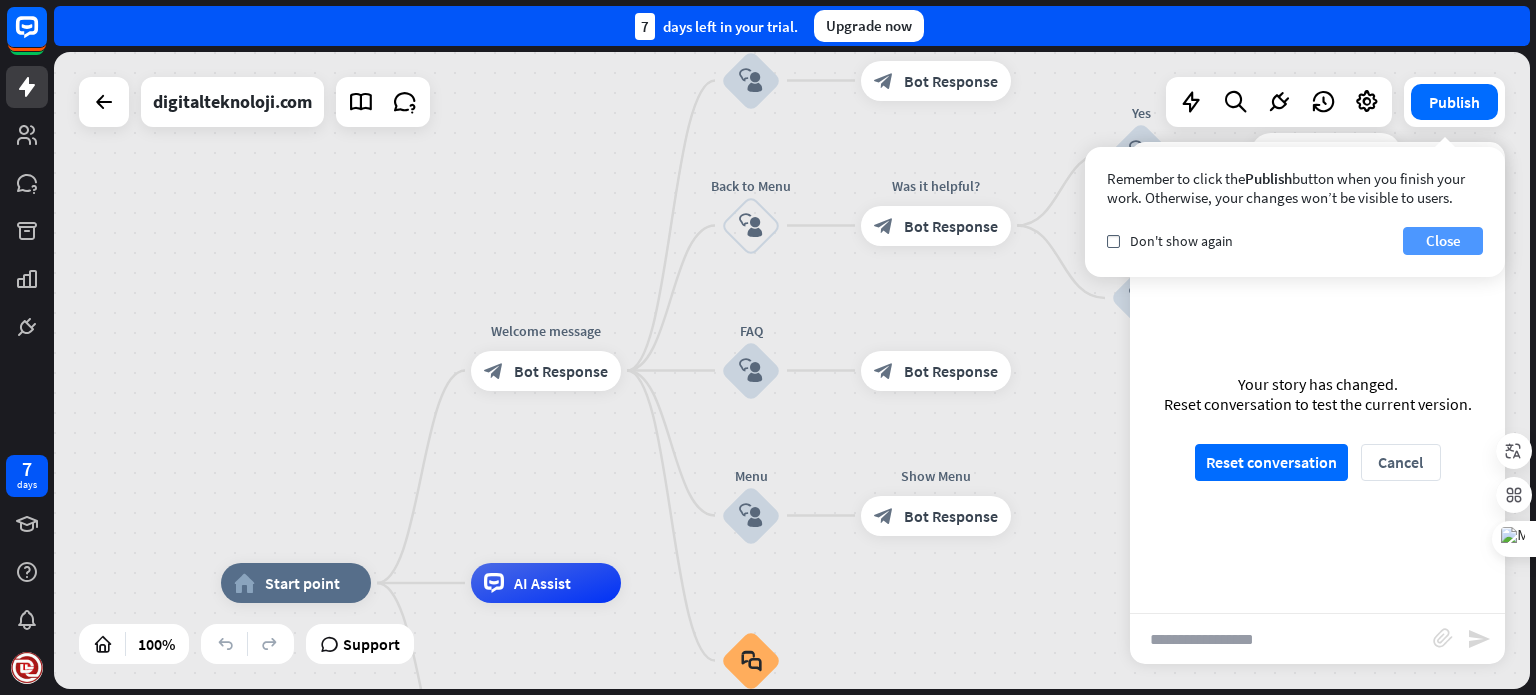 click on "Close" at bounding box center (1443, 241) 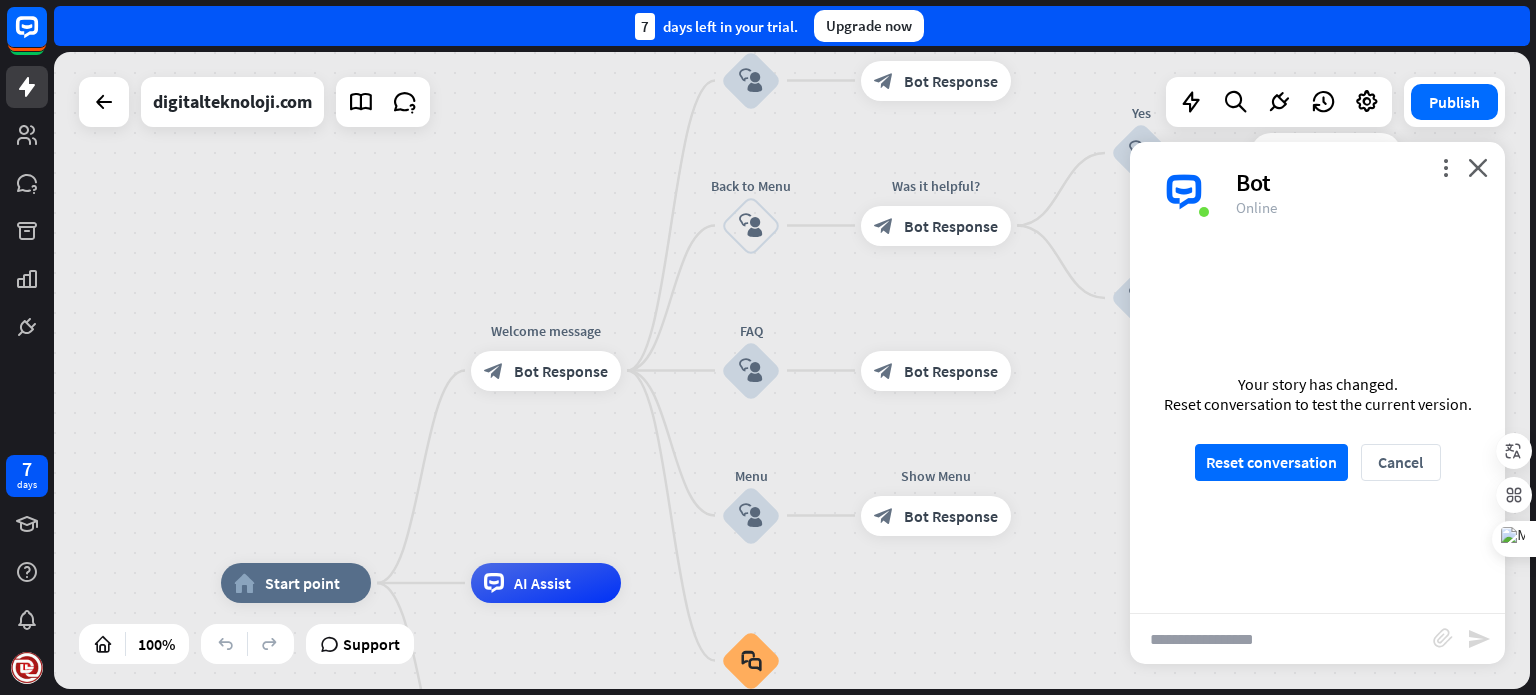 click at bounding box center (1281, 639) 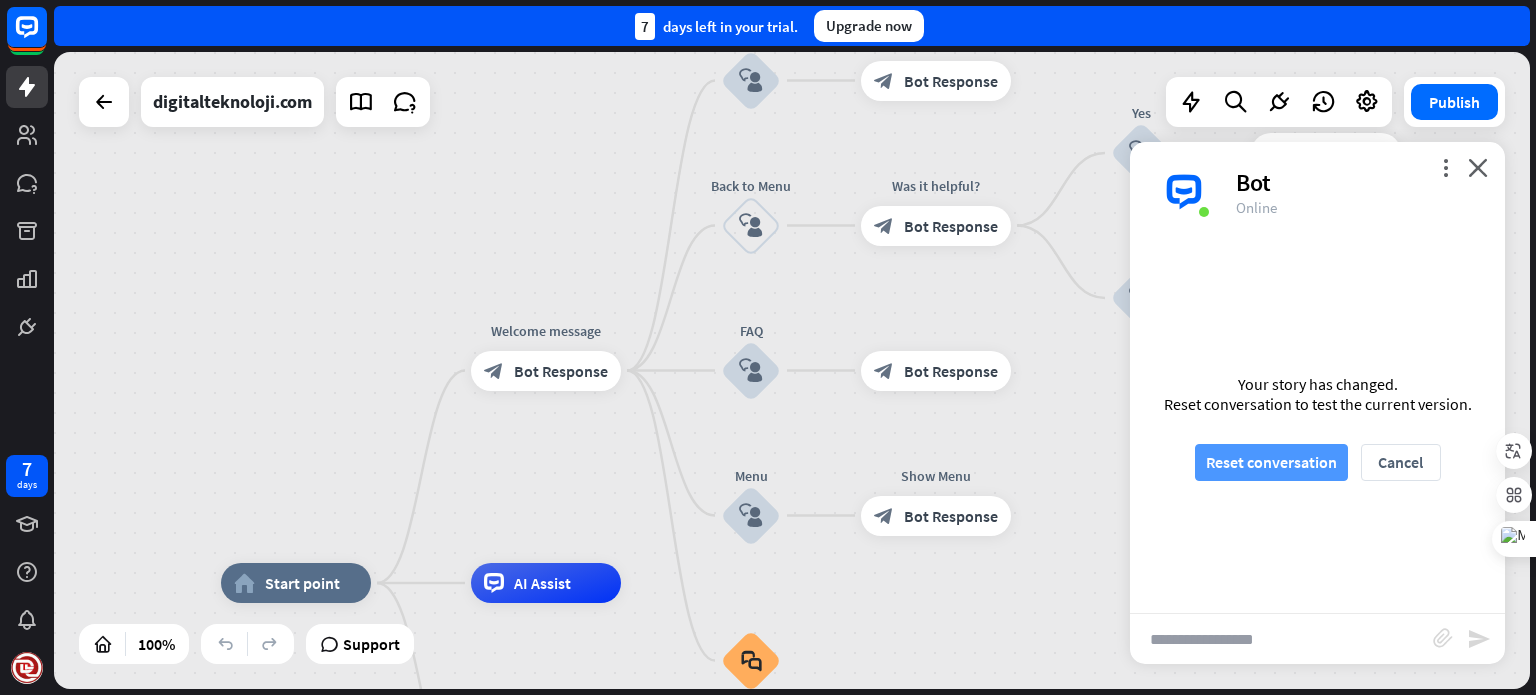 click on "Reset conversation" at bounding box center (1271, 462) 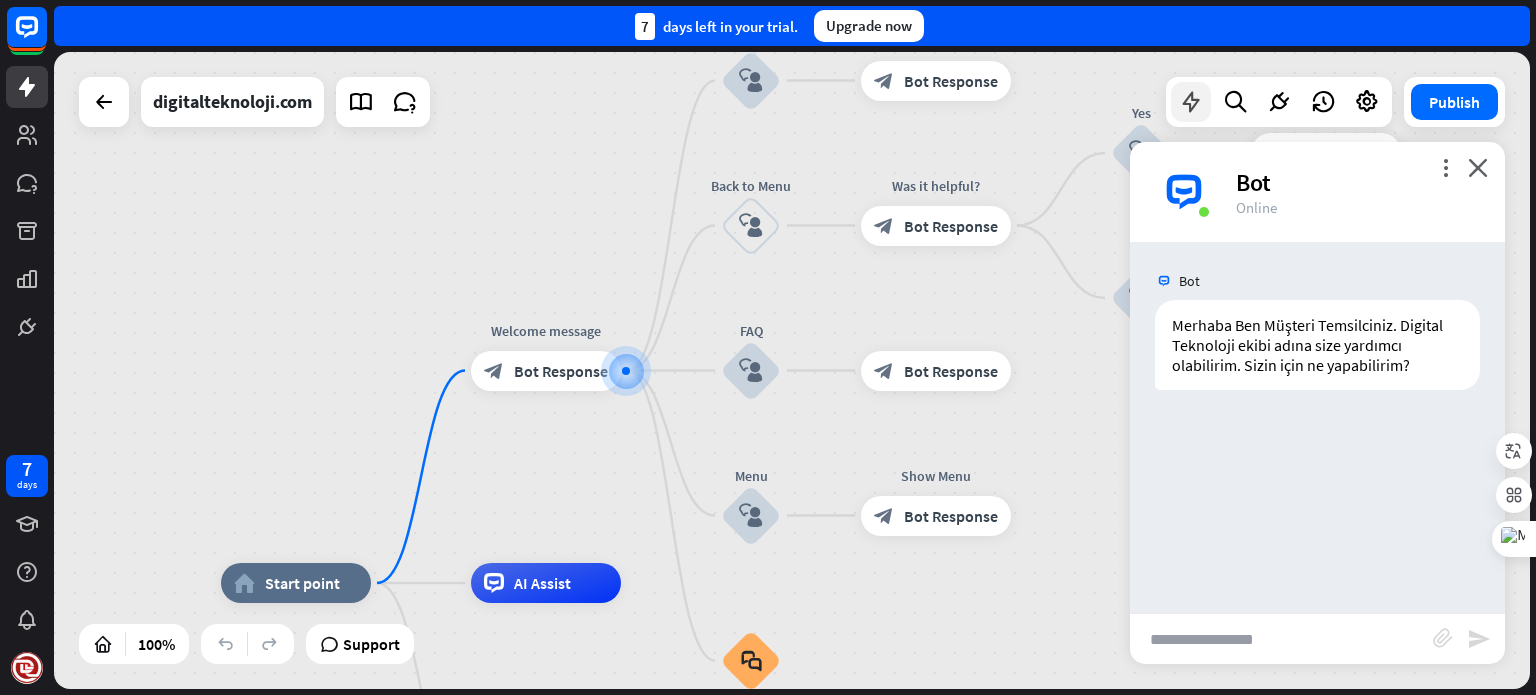 click at bounding box center (1191, 102) 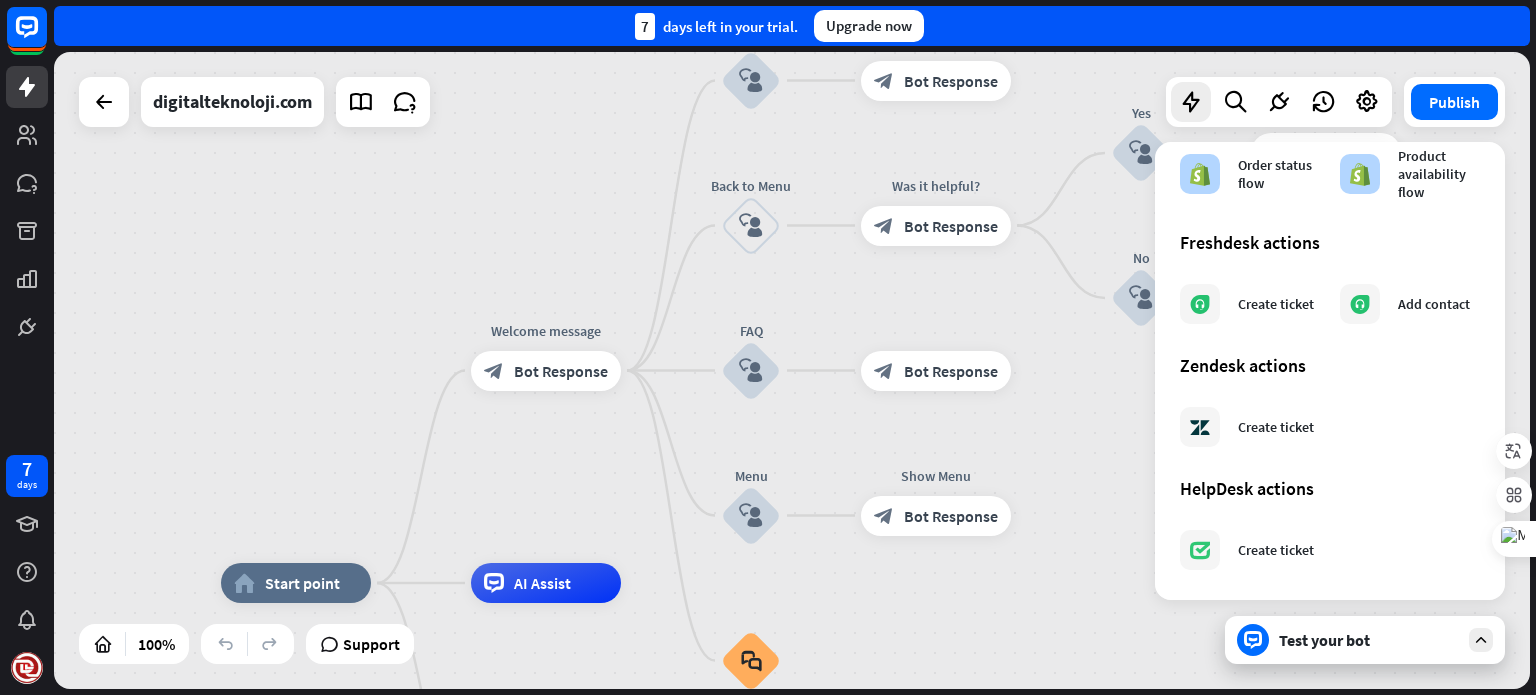 scroll, scrollTop: 1154, scrollLeft: 0, axis: vertical 